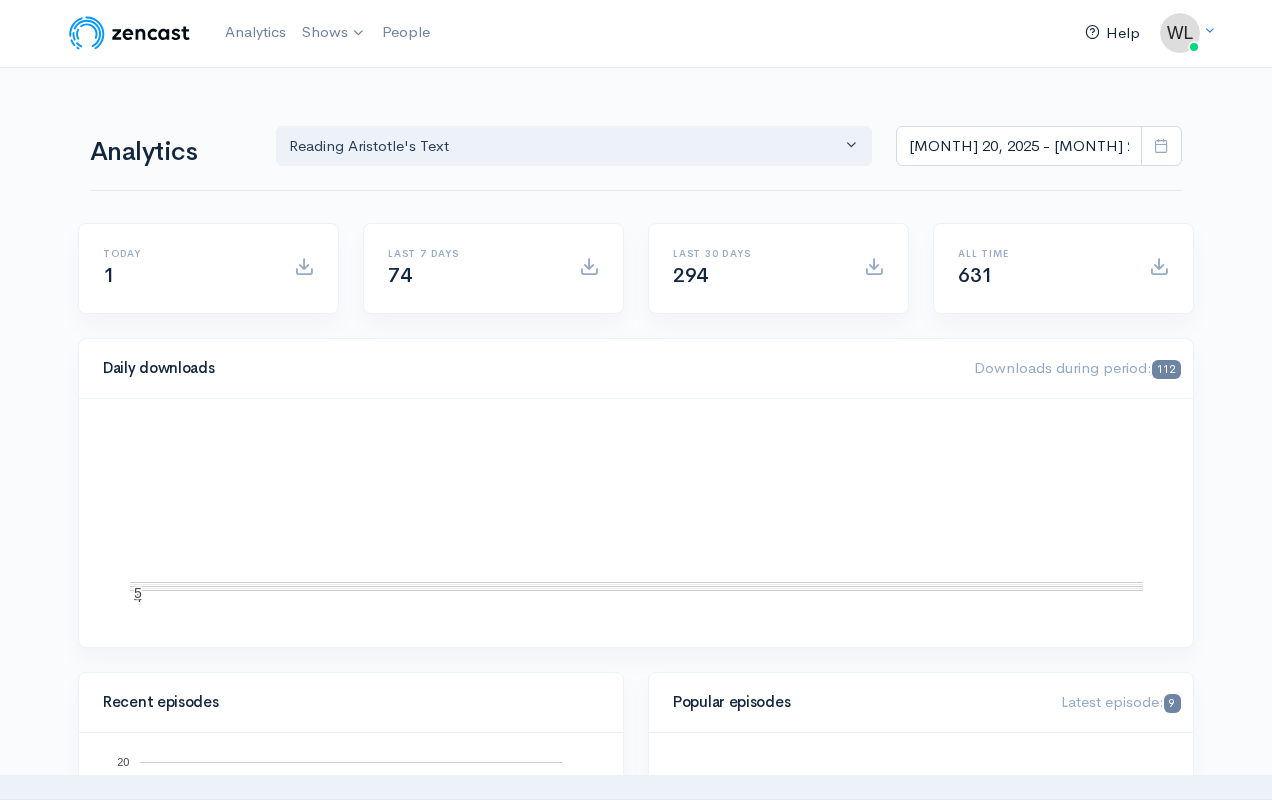 scroll, scrollTop: 0, scrollLeft: 0, axis: both 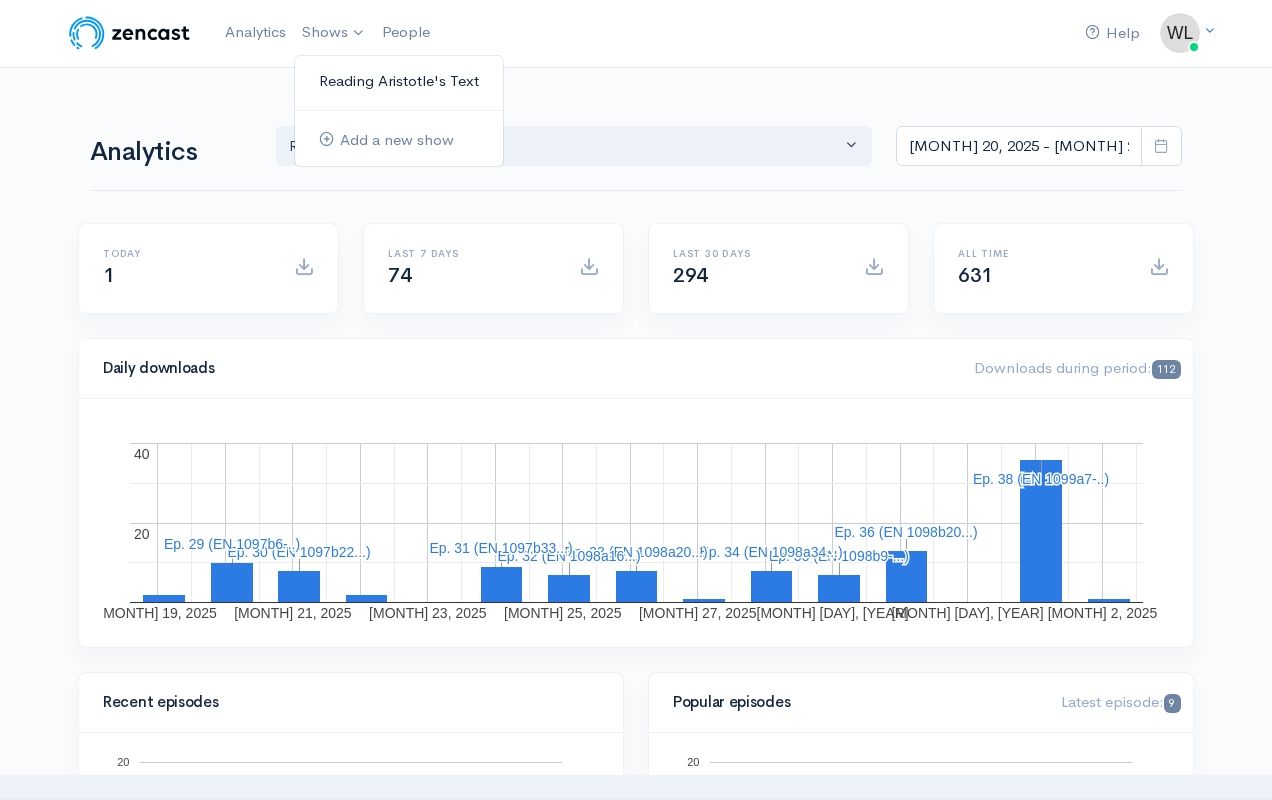 click on "Reading Aristotle's Text" at bounding box center [399, 81] 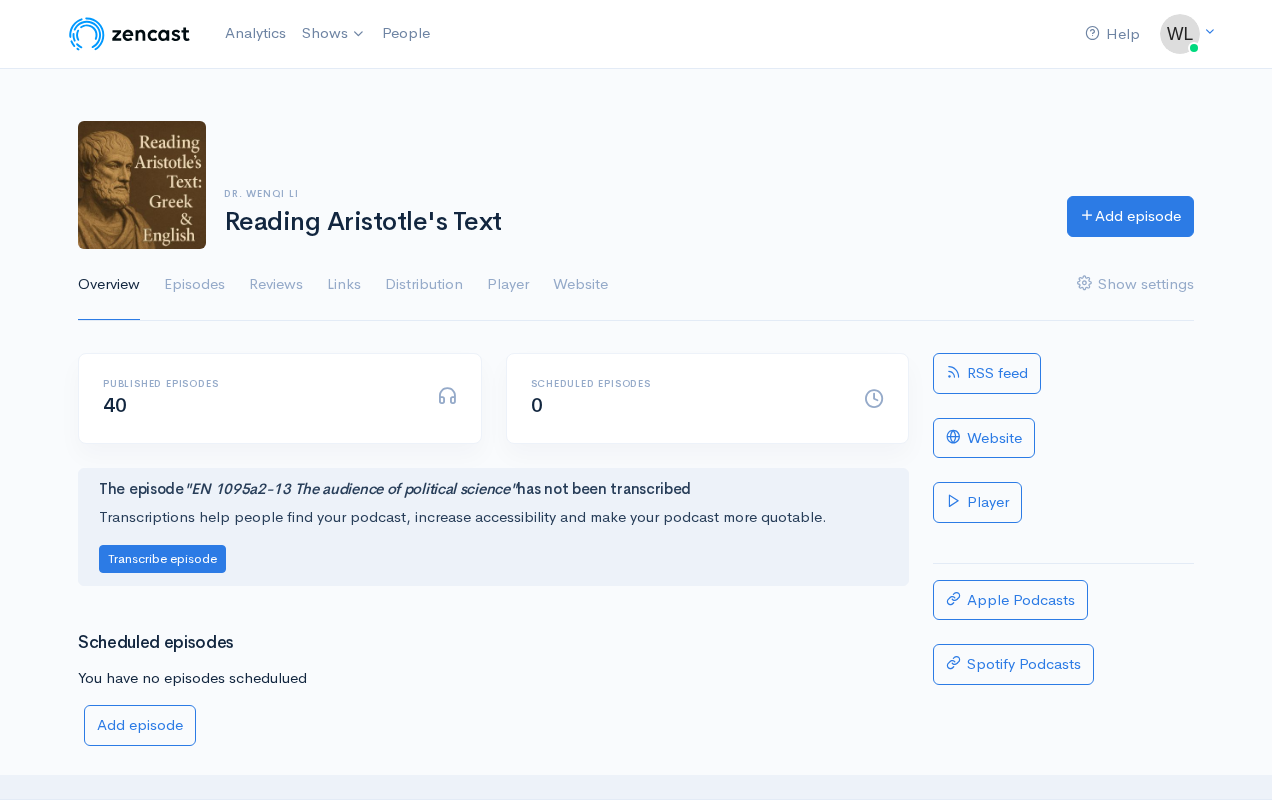 scroll, scrollTop: 0, scrollLeft: 0, axis: both 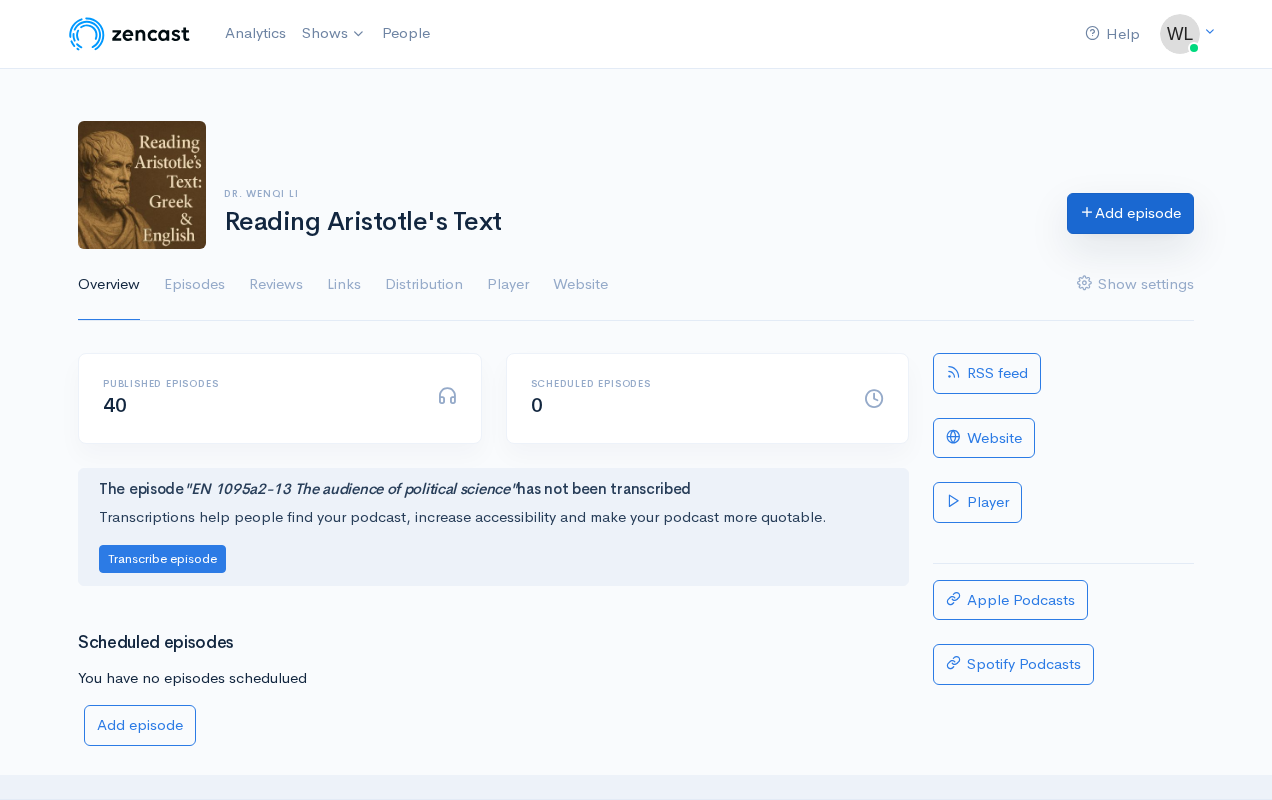 click on "Add episode" at bounding box center (1130, 213) 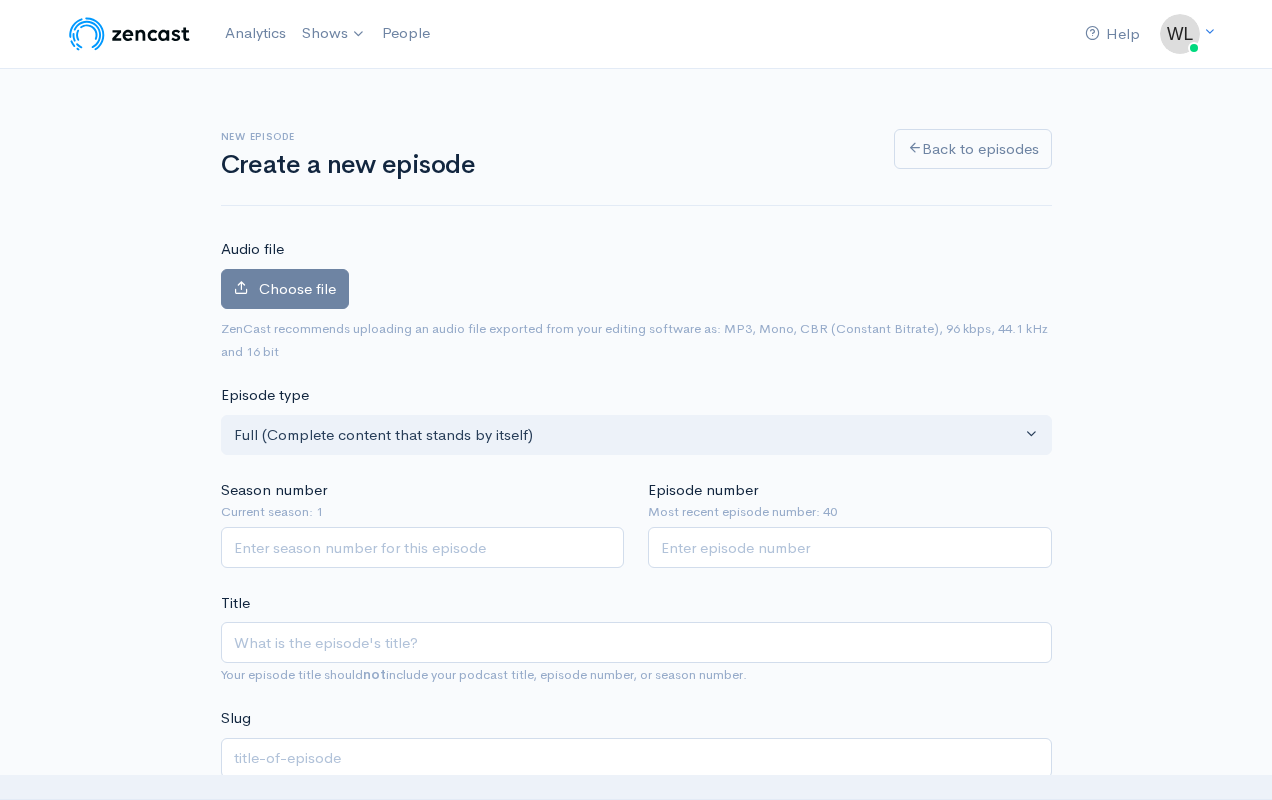 scroll, scrollTop: 0, scrollLeft: 0, axis: both 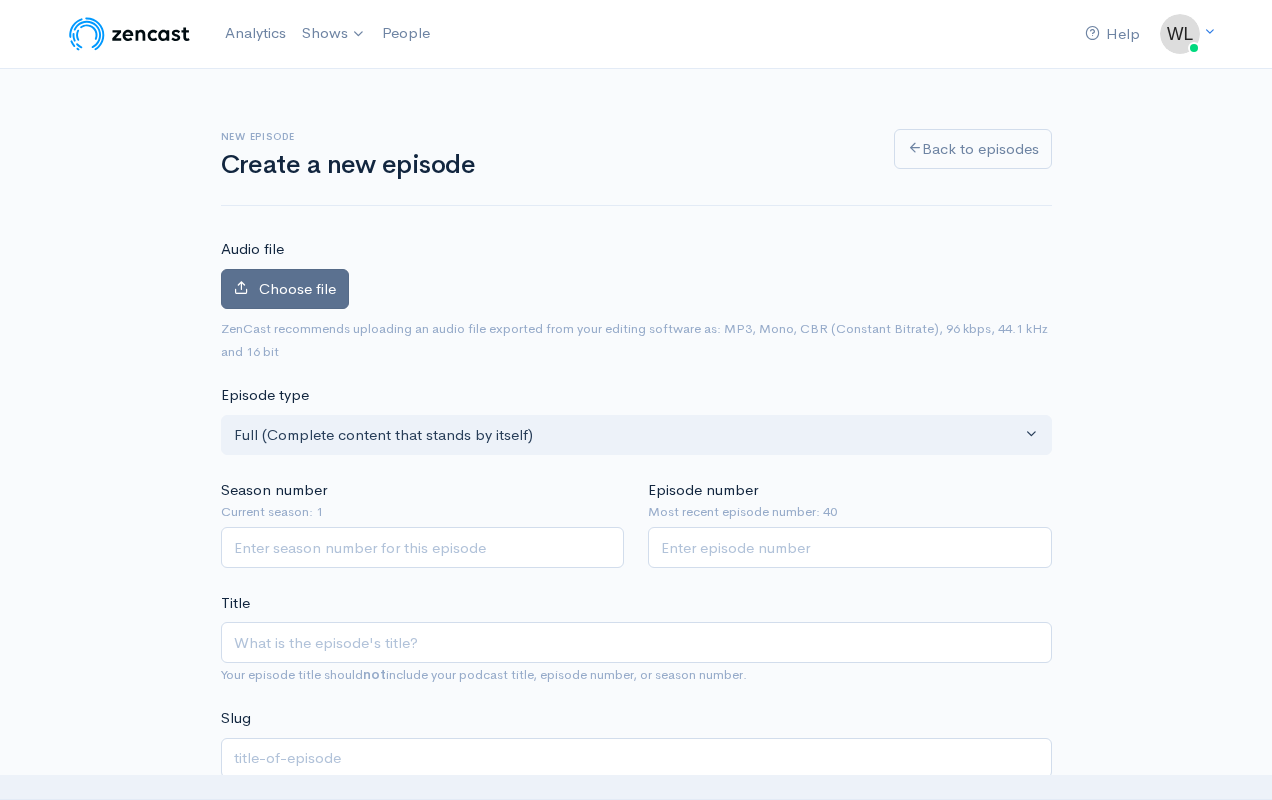 click on "Choose file" at bounding box center [297, 288] 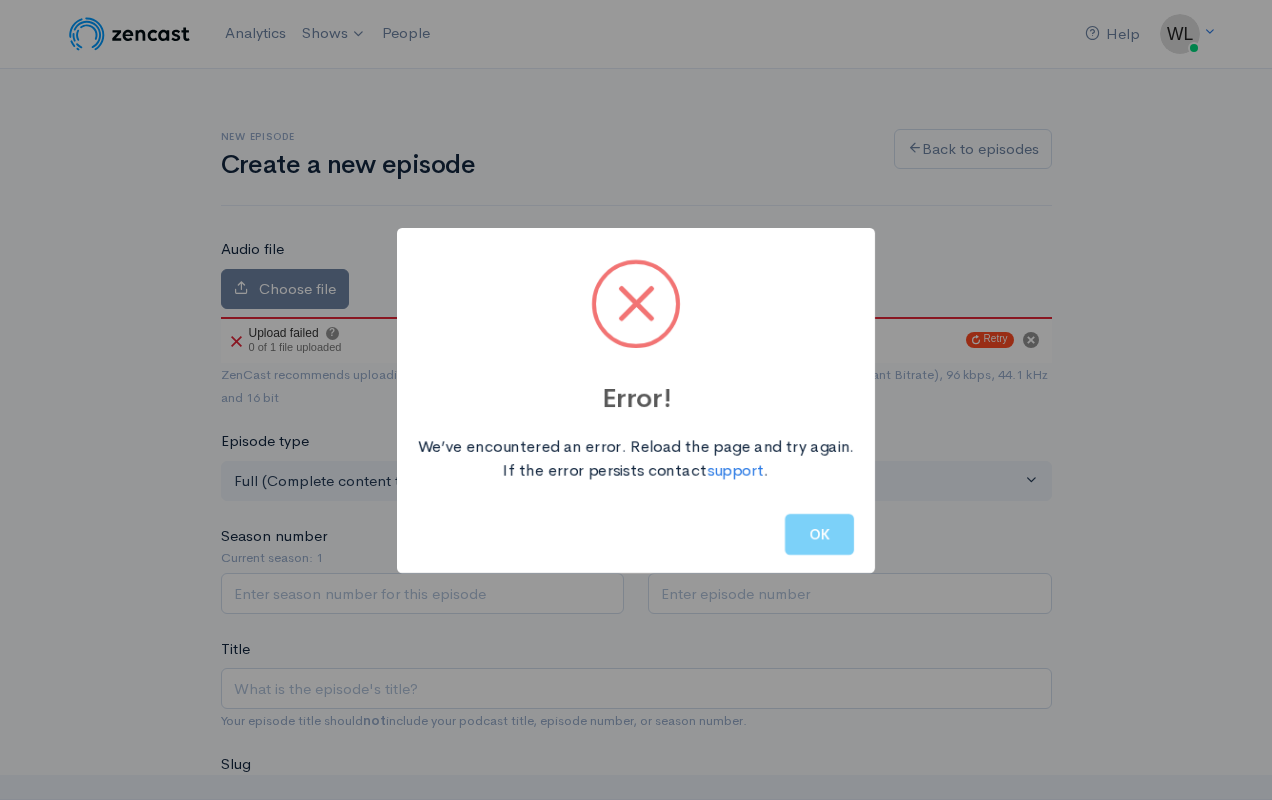 click on "Error!
We’ve encountered an error. Reload the page and try again. If the error persists contact  support .
OK" at bounding box center (636, 400) 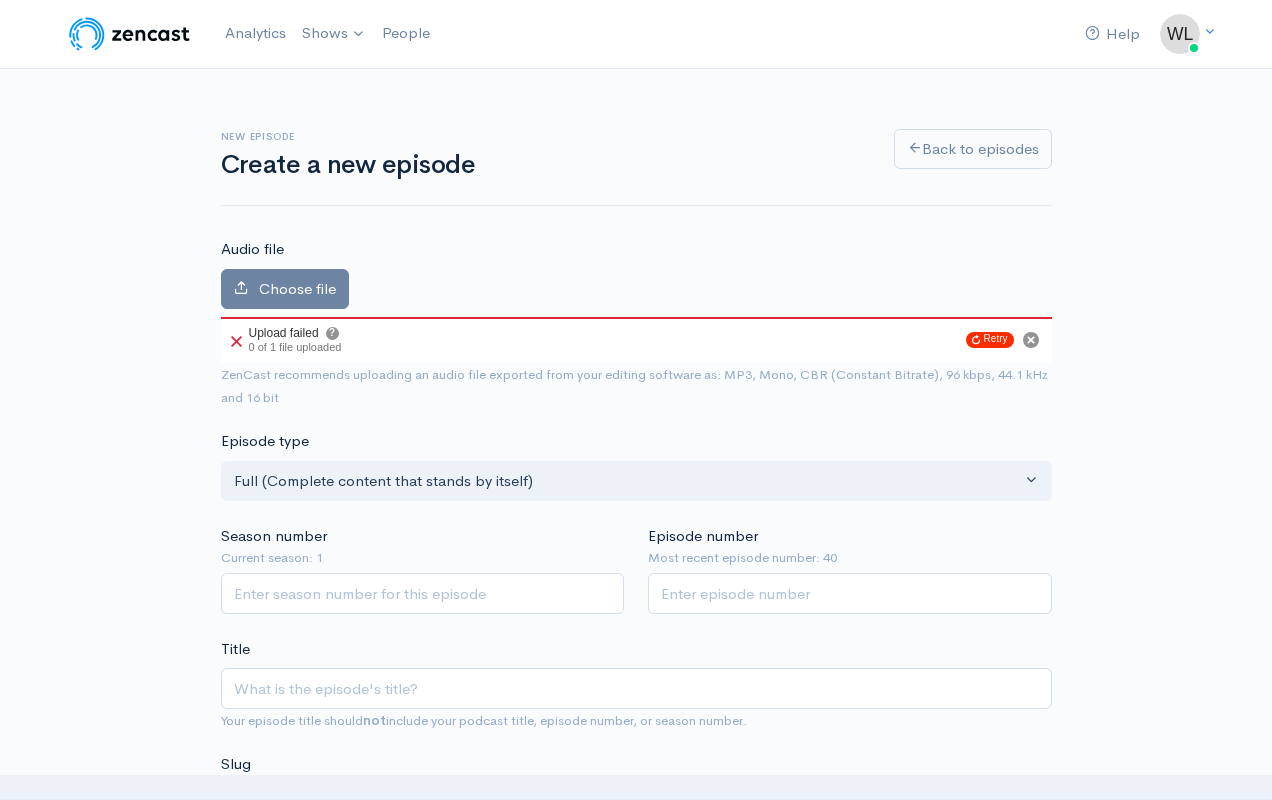 click on "Retry" at bounding box center [990, 340] 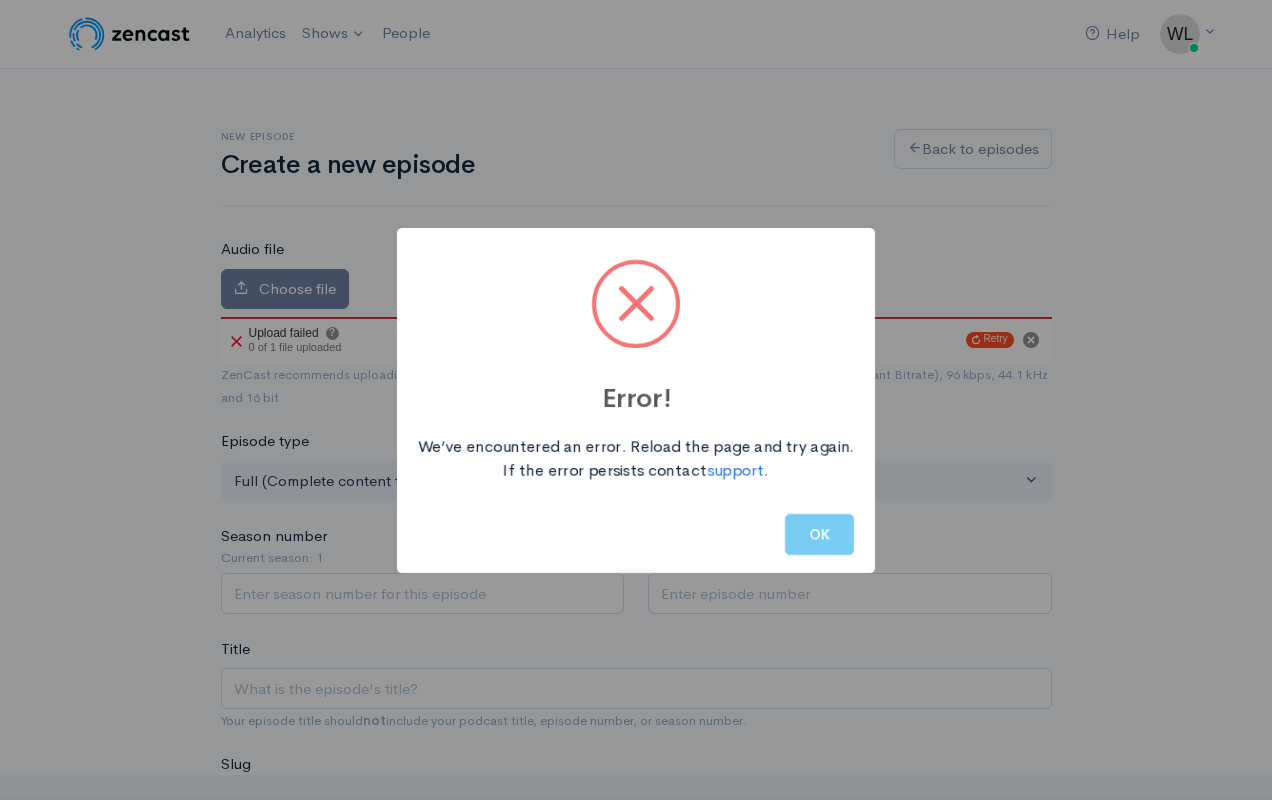 click on "OK" at bounding box center (819, 534) 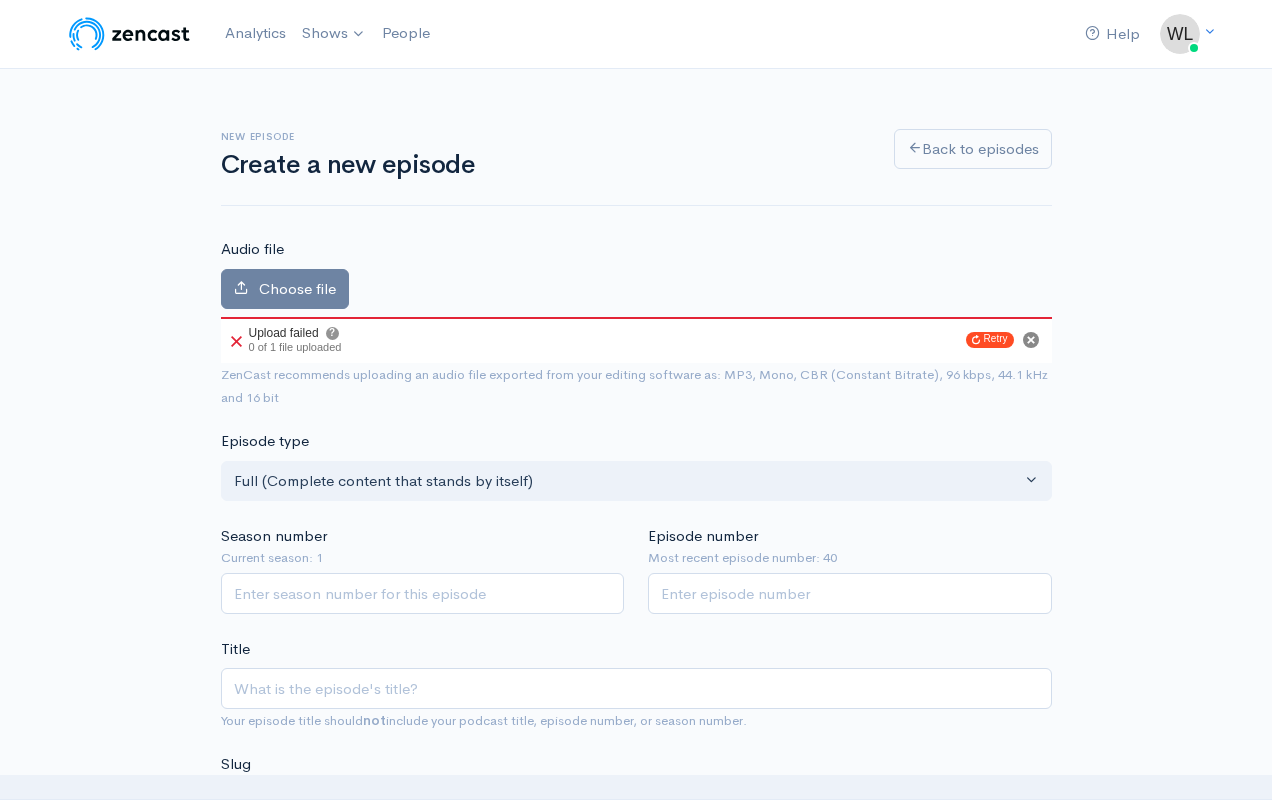 click 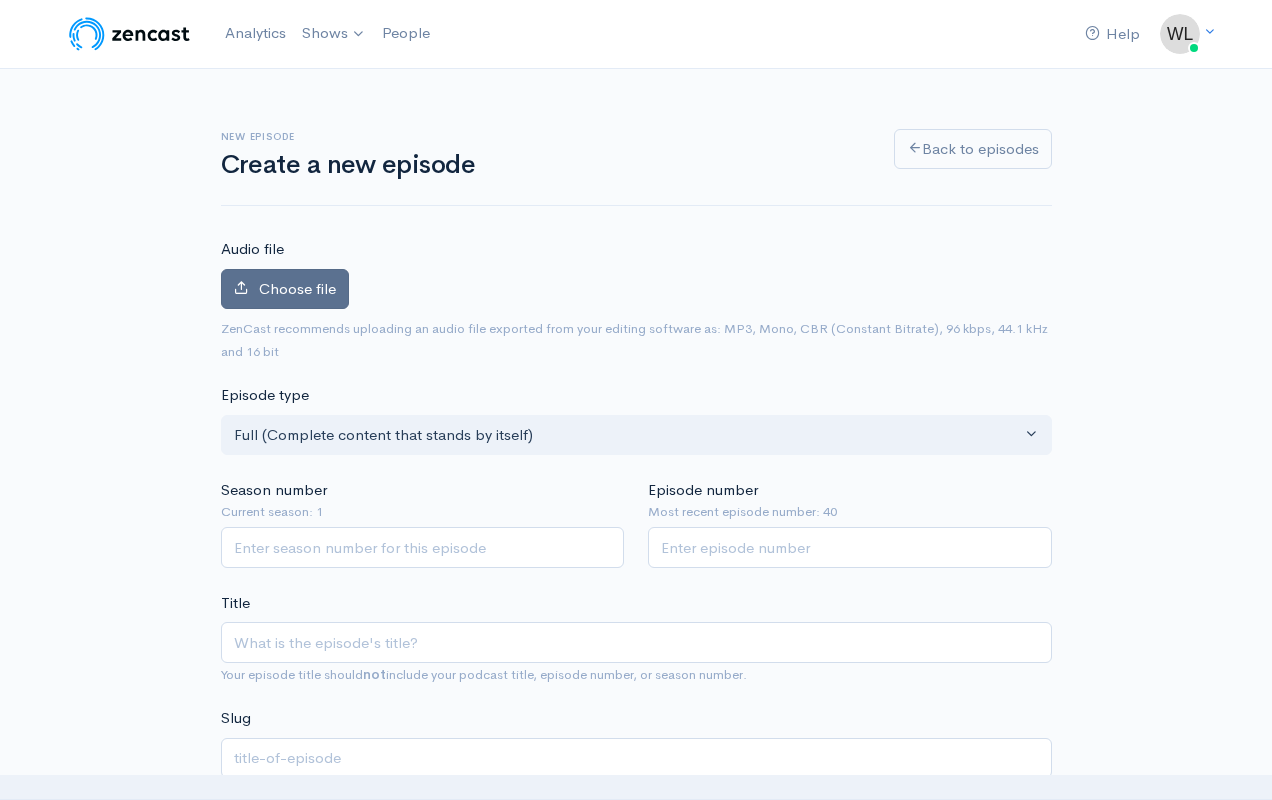click on "Choose file" at bounding box center (297, 288) 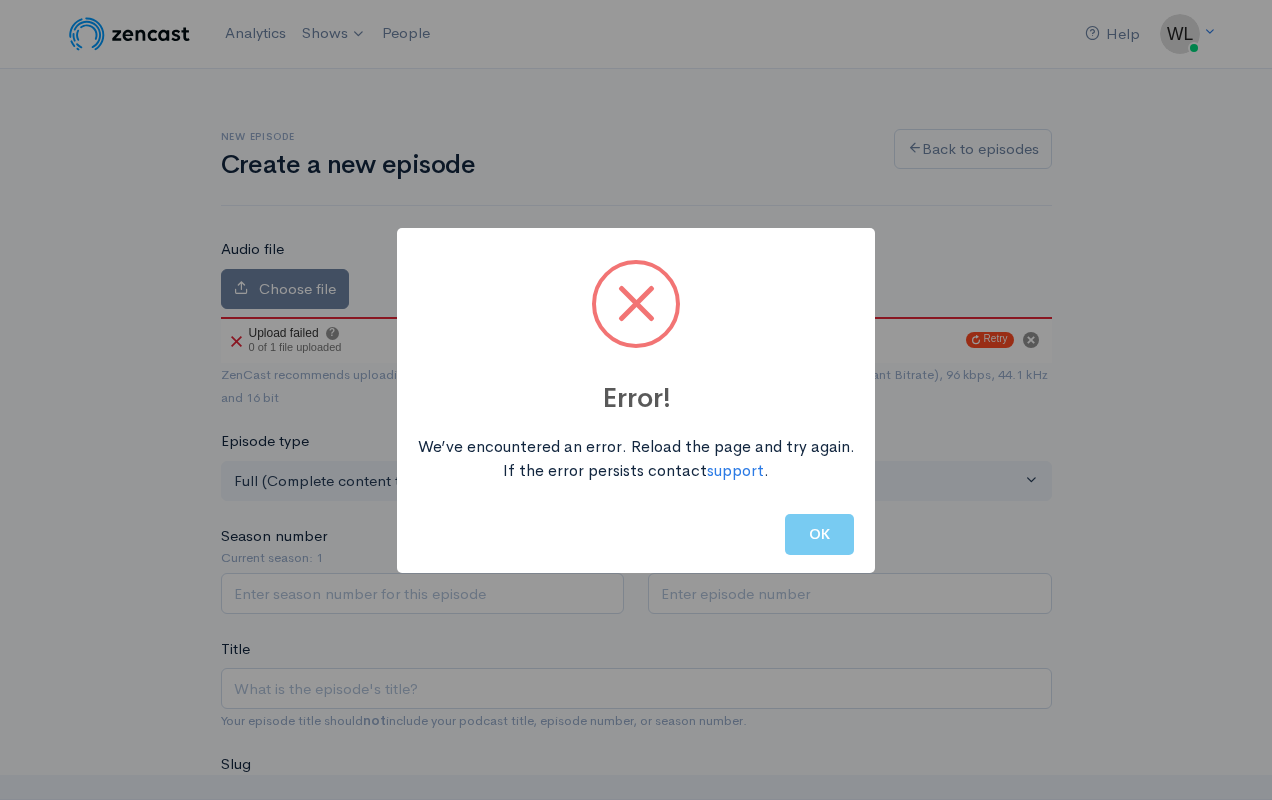 click on "OK" at bounding box center [819, 534] 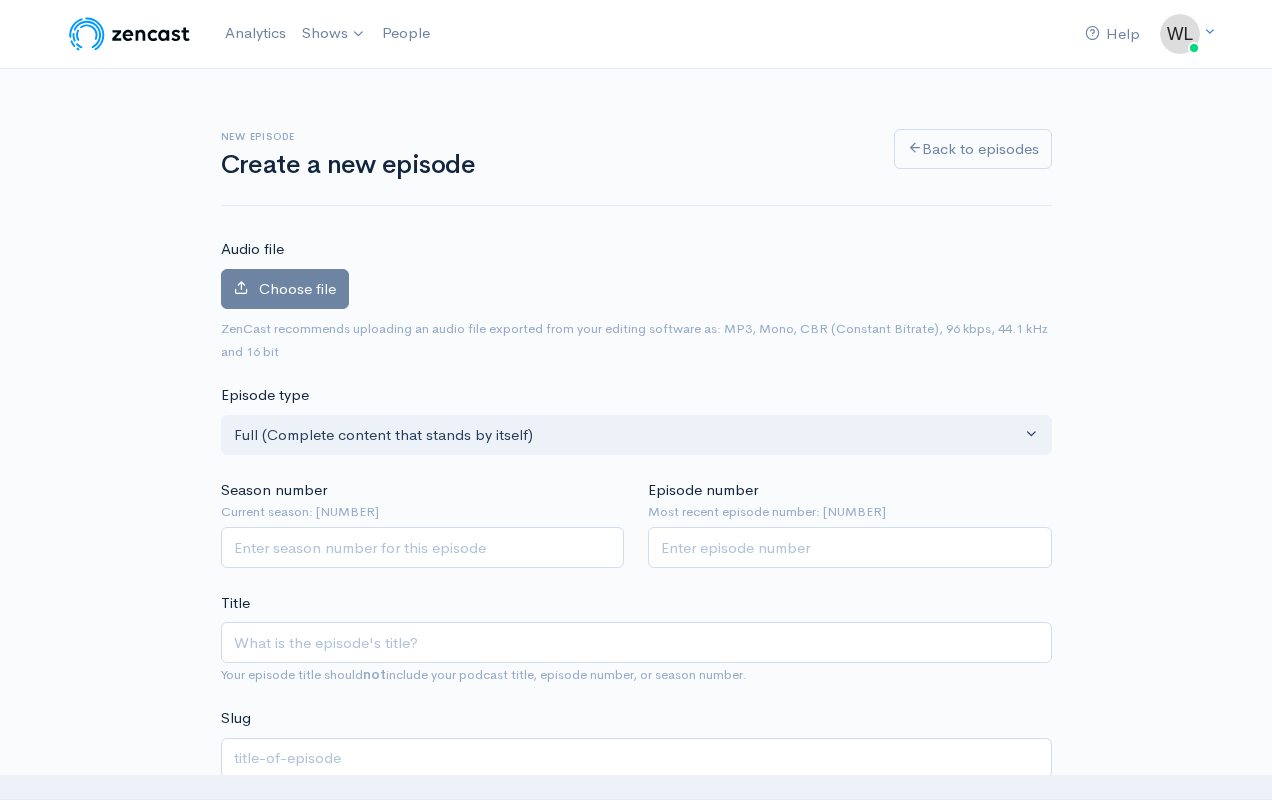 scroll, scrollTop: 0, scrollLeft: 0, axis: both 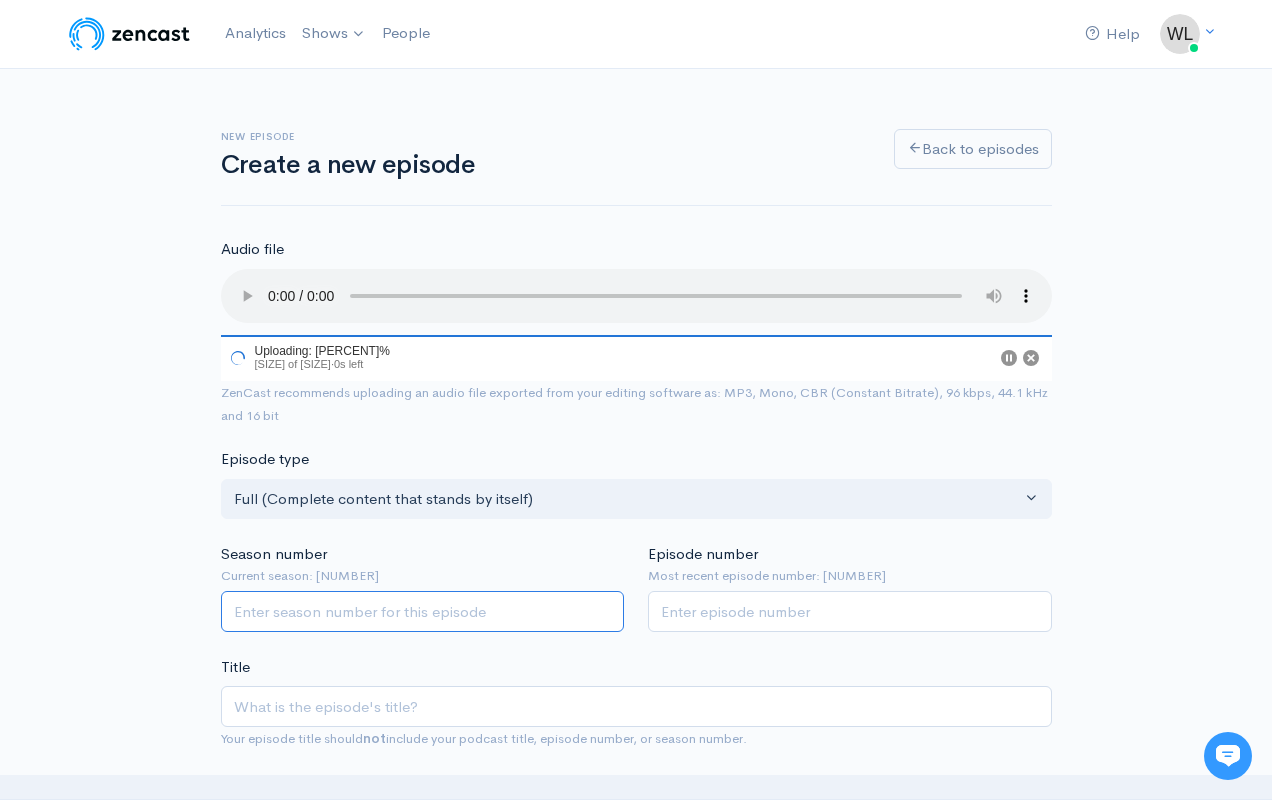 click on "Season number" at bounding box center [423, 611] 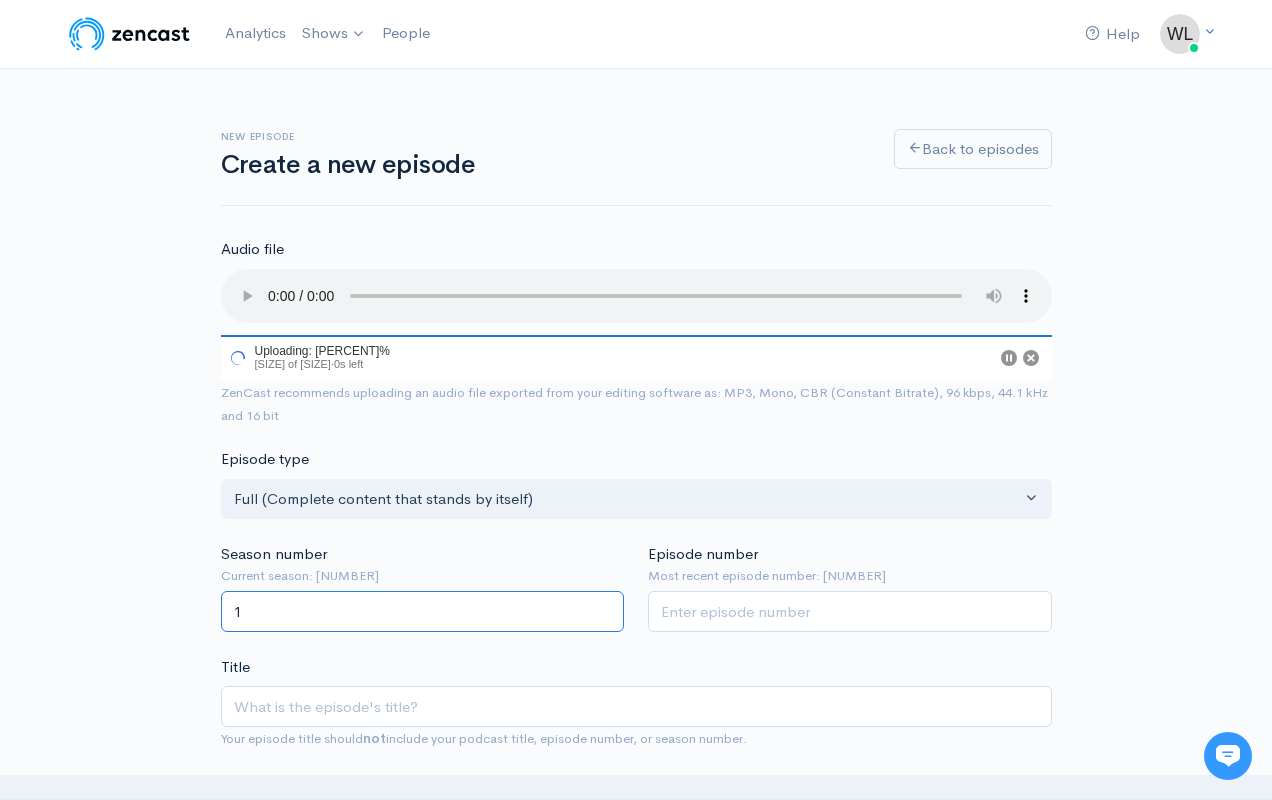 type on "1" 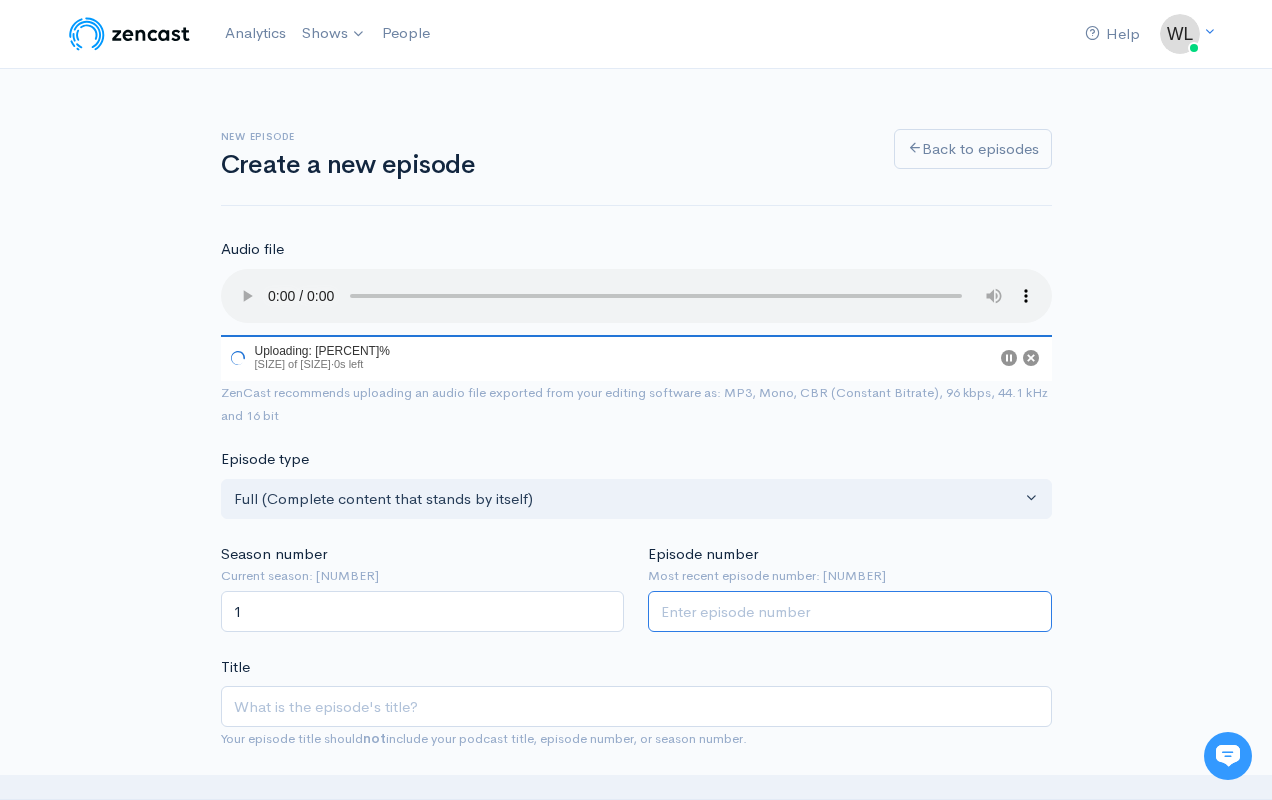 click on "Episode number" at bounding box center (850, 611) 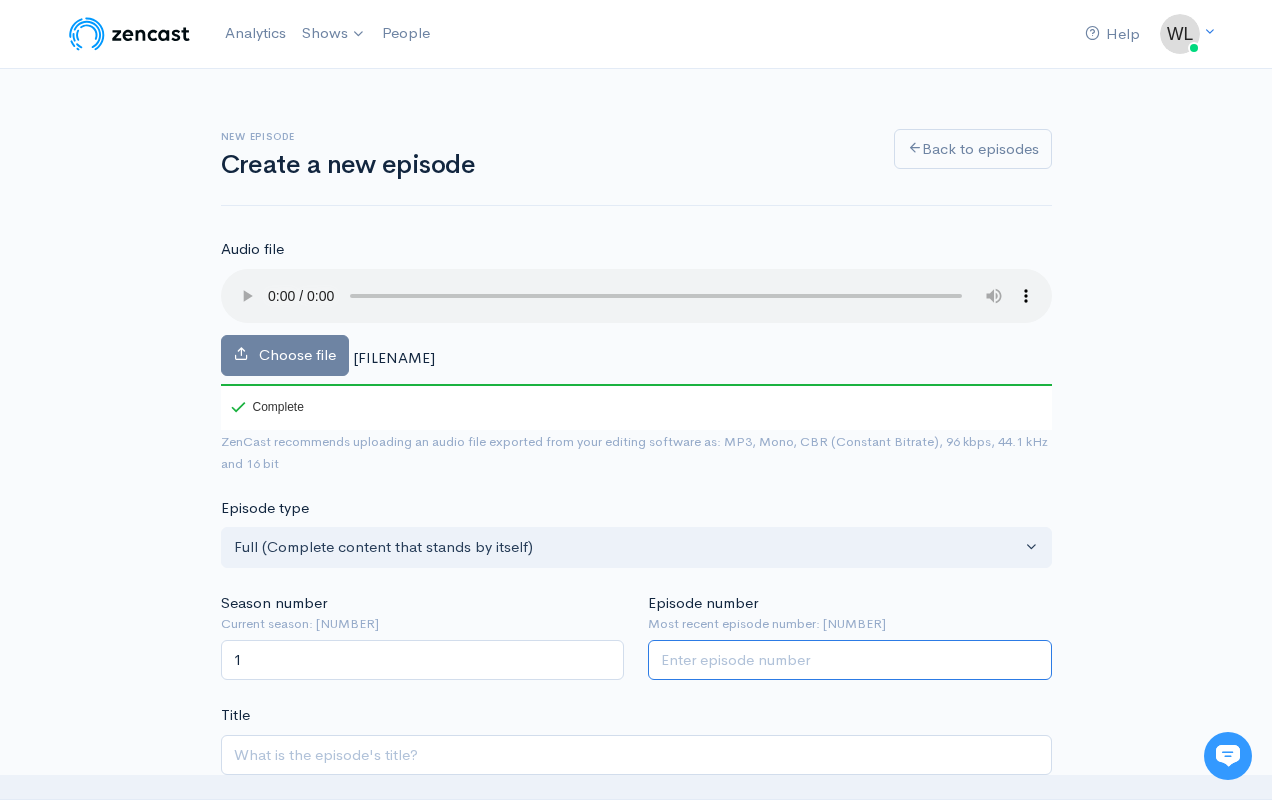type on "41" 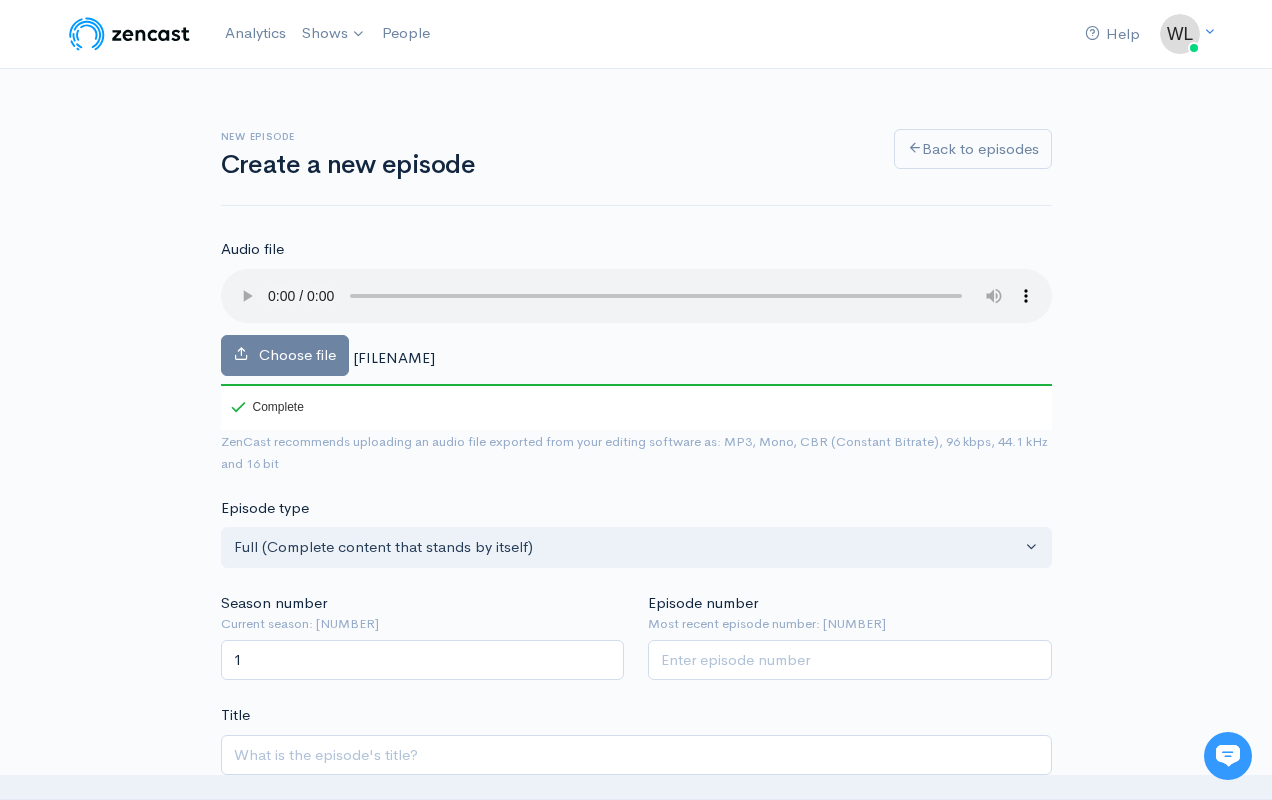 drag, startPoint x: 353, startPoint y: 333, endPoint x: 736, endPoint y: 329, distance: 383.02087 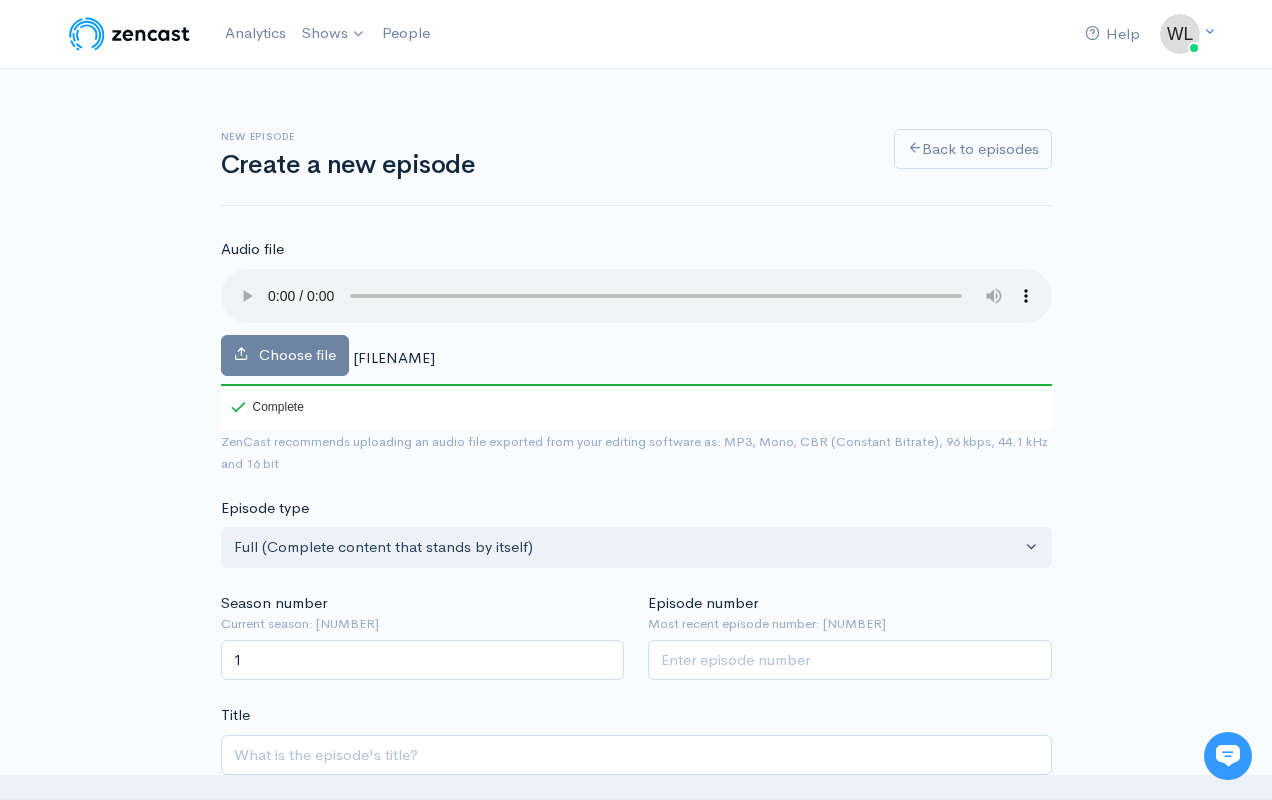 copy on "EN 1099a9-11 A puzzle about how happiness is acquired" 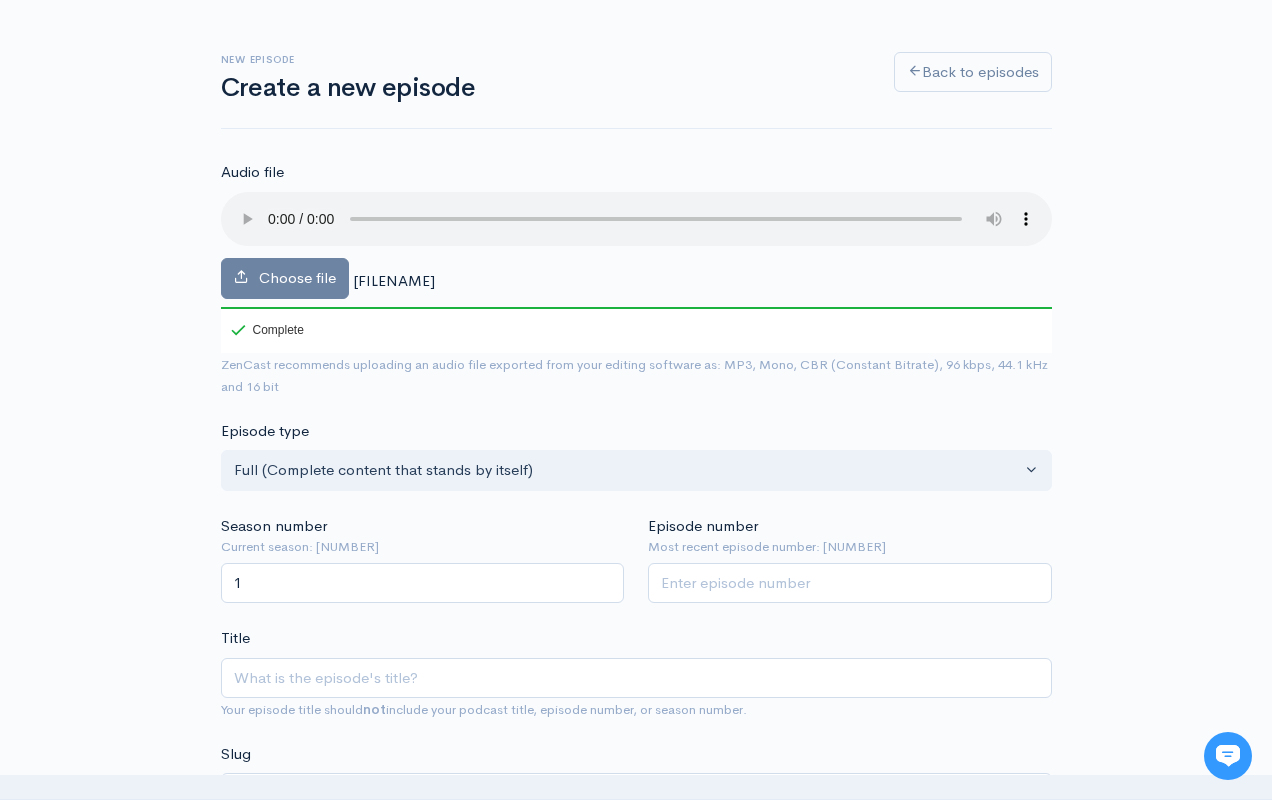 scroll, scrollTop: 214, scrollLeft: 0, axis: vertical 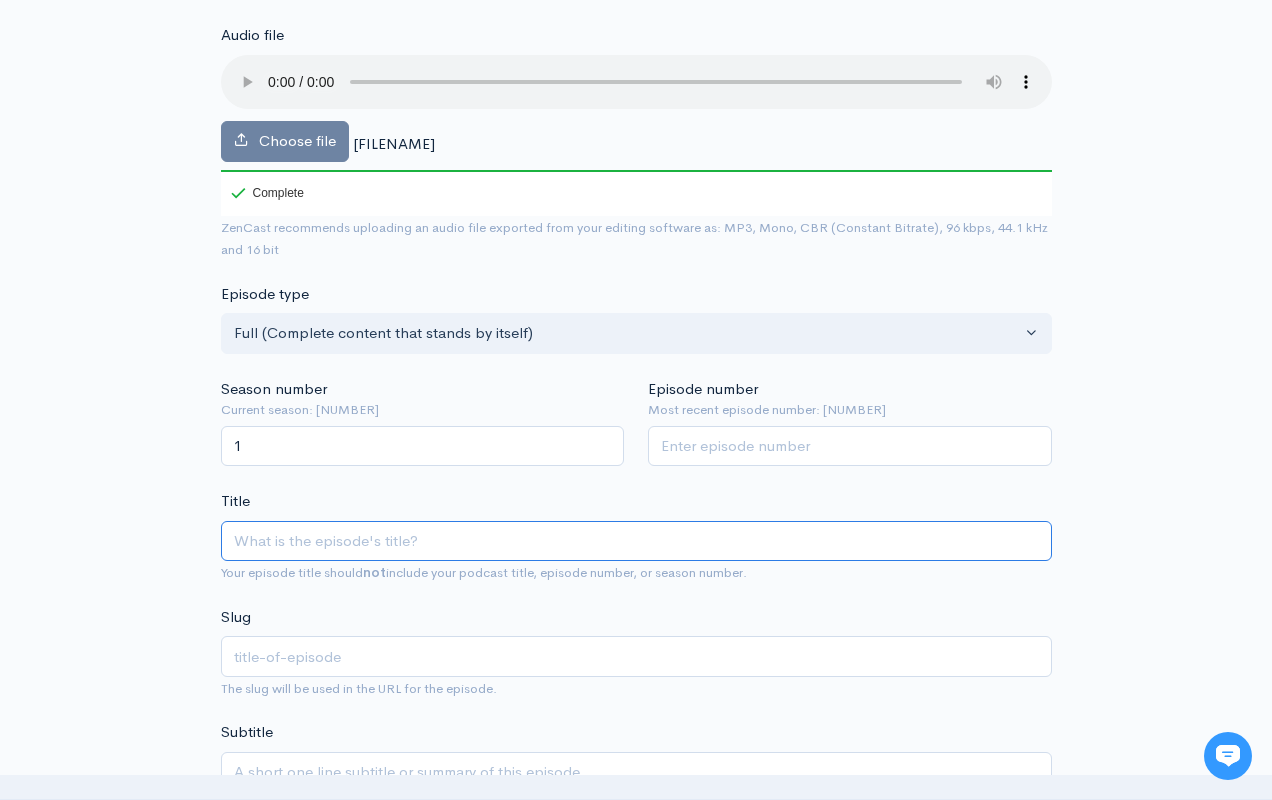 click on "Title" at bounding box center [636, 541] 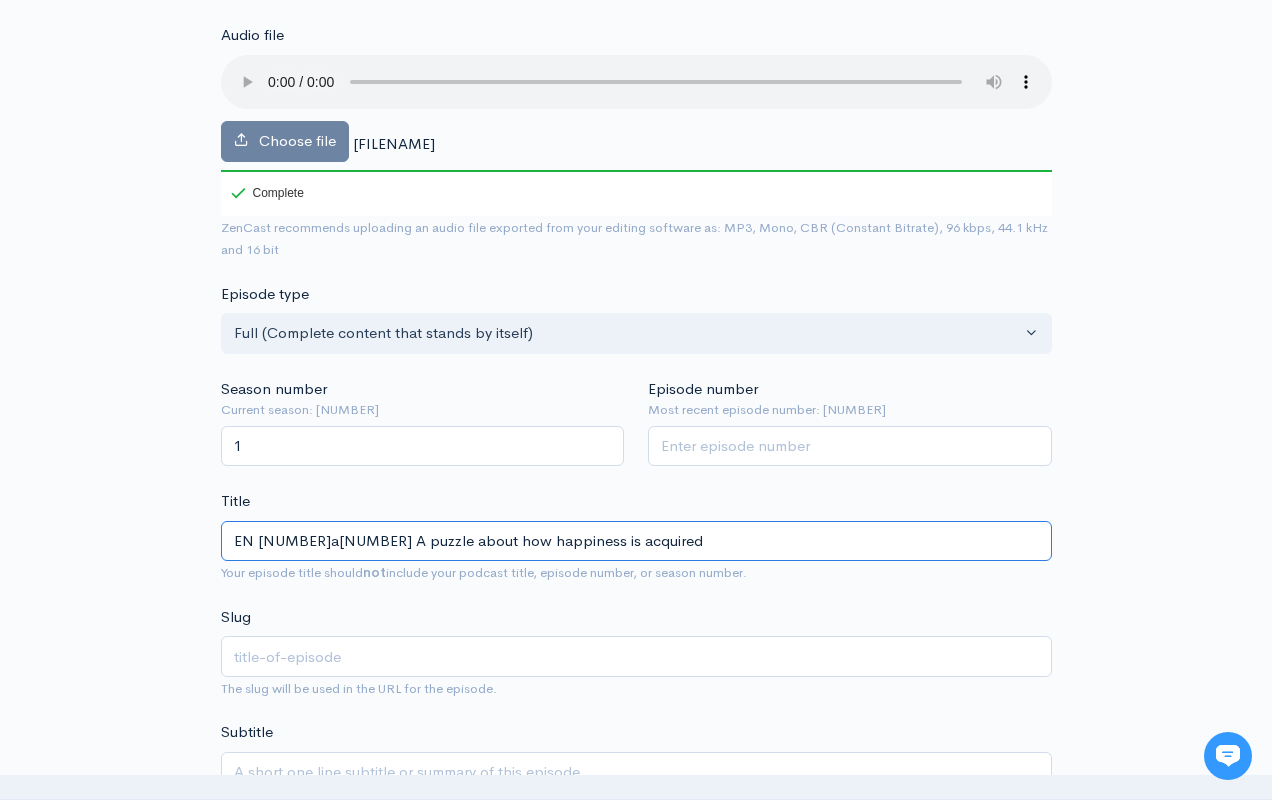 type on "en-1099a9-11-a-puzzle-about-how-happiness-is-acquired" 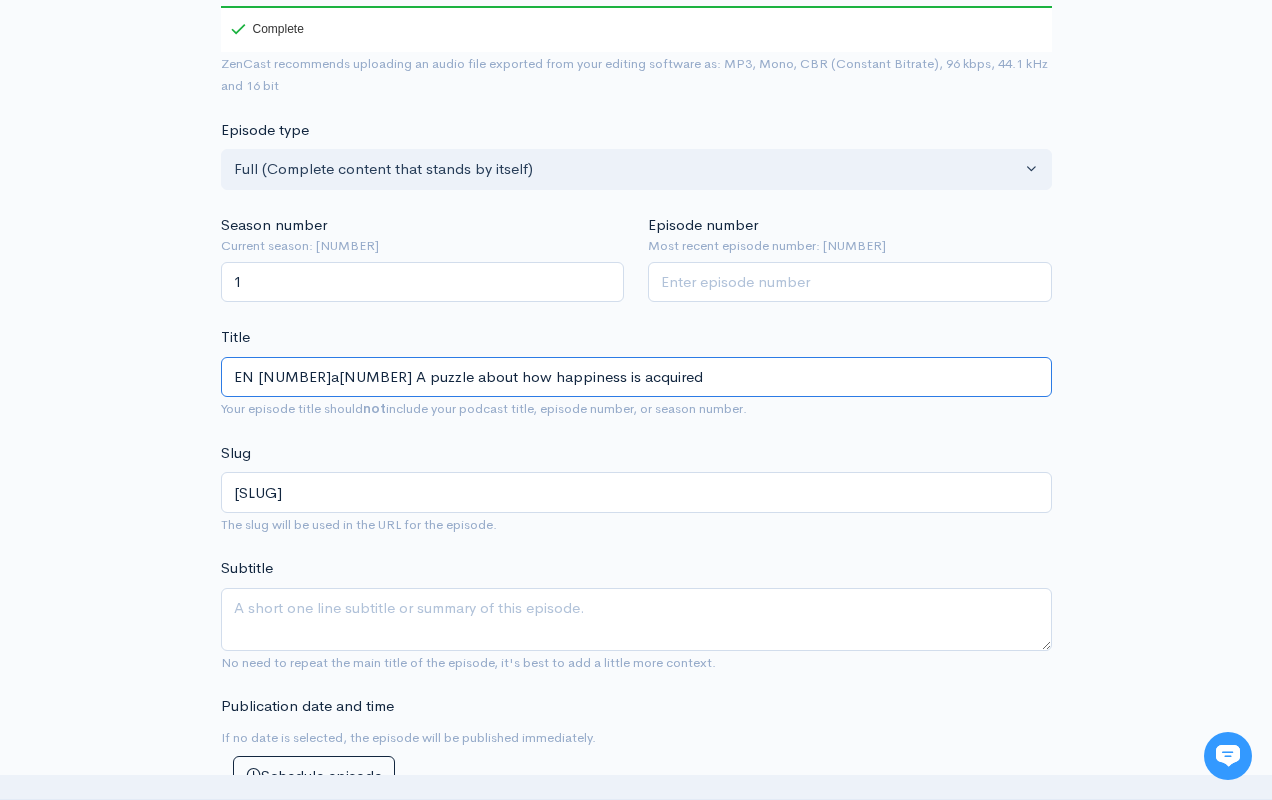 scroll, scrollTop: 379, scrollLeft: 0, axis: vertical 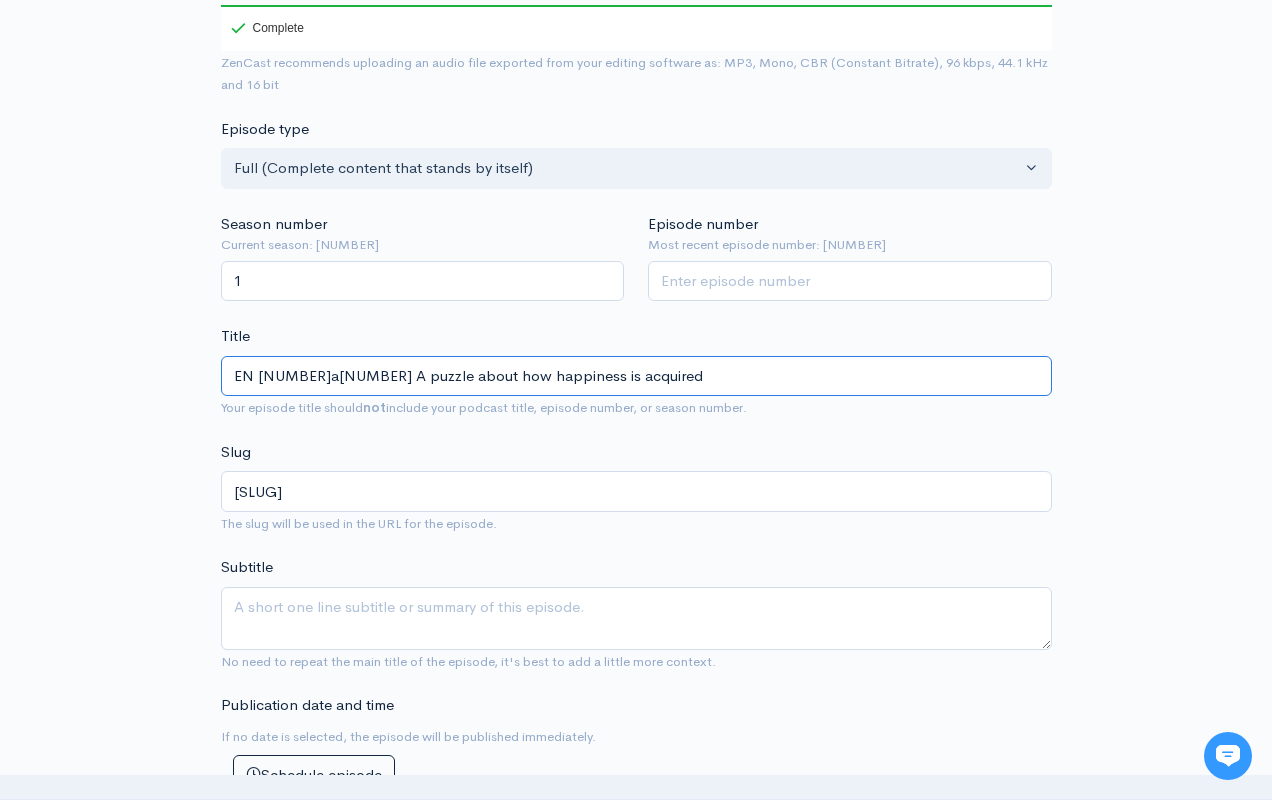 type on "EN 1099a9-11 A puzzle about how happiness is acquired" 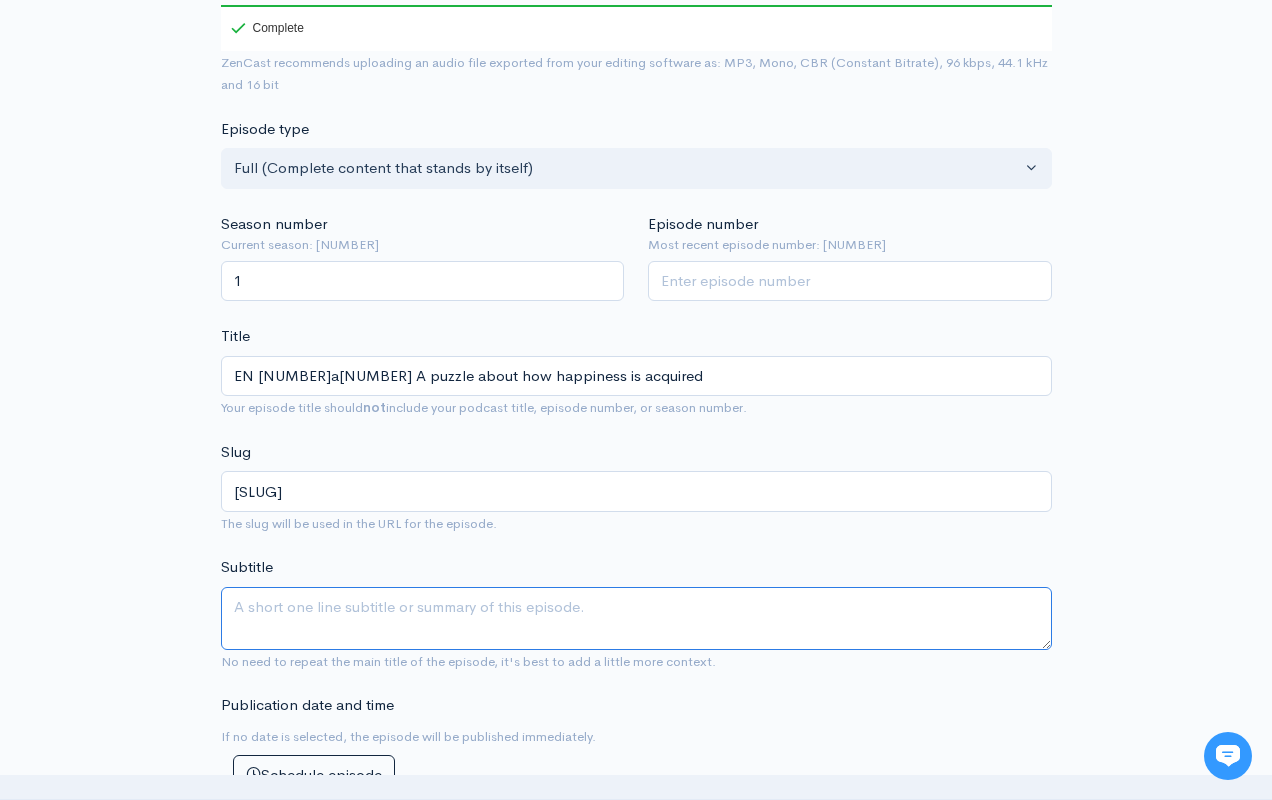 click on "Subtitle" at bounding box center [636, 618] 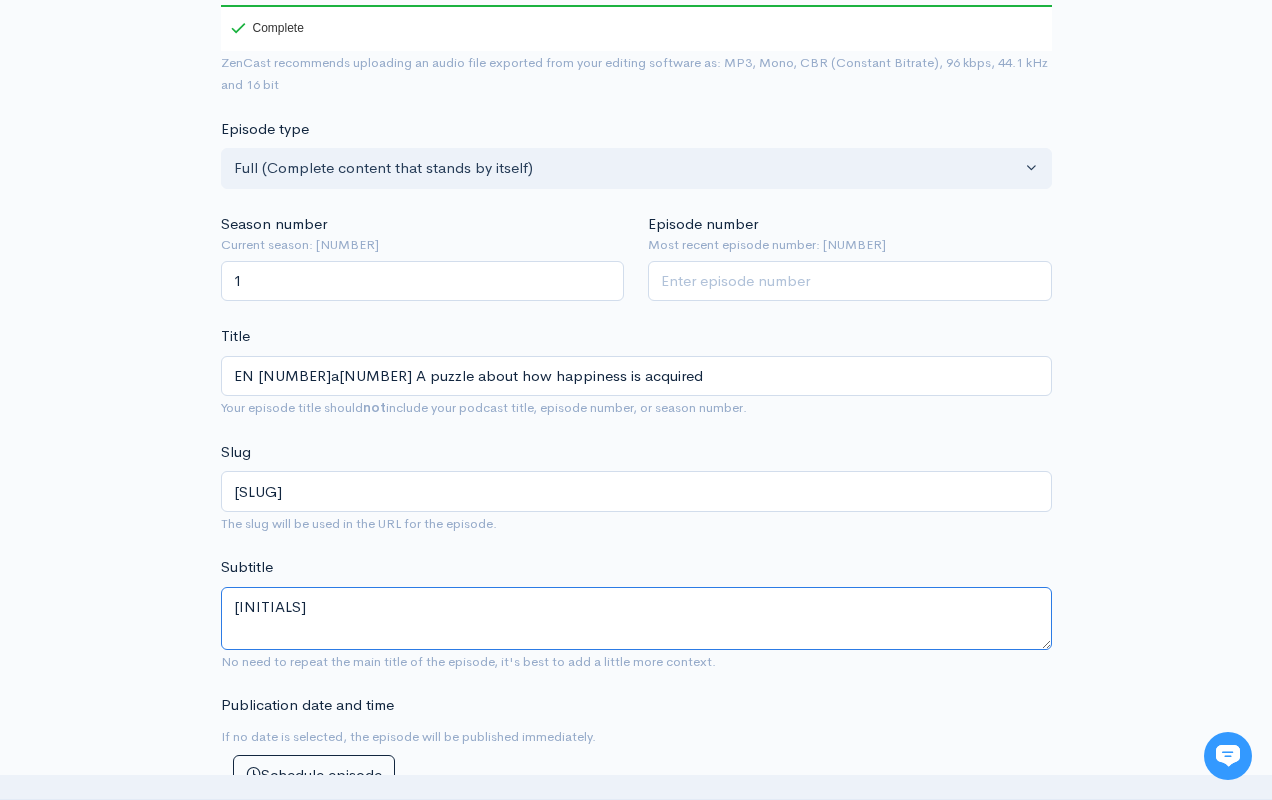 type on "S" 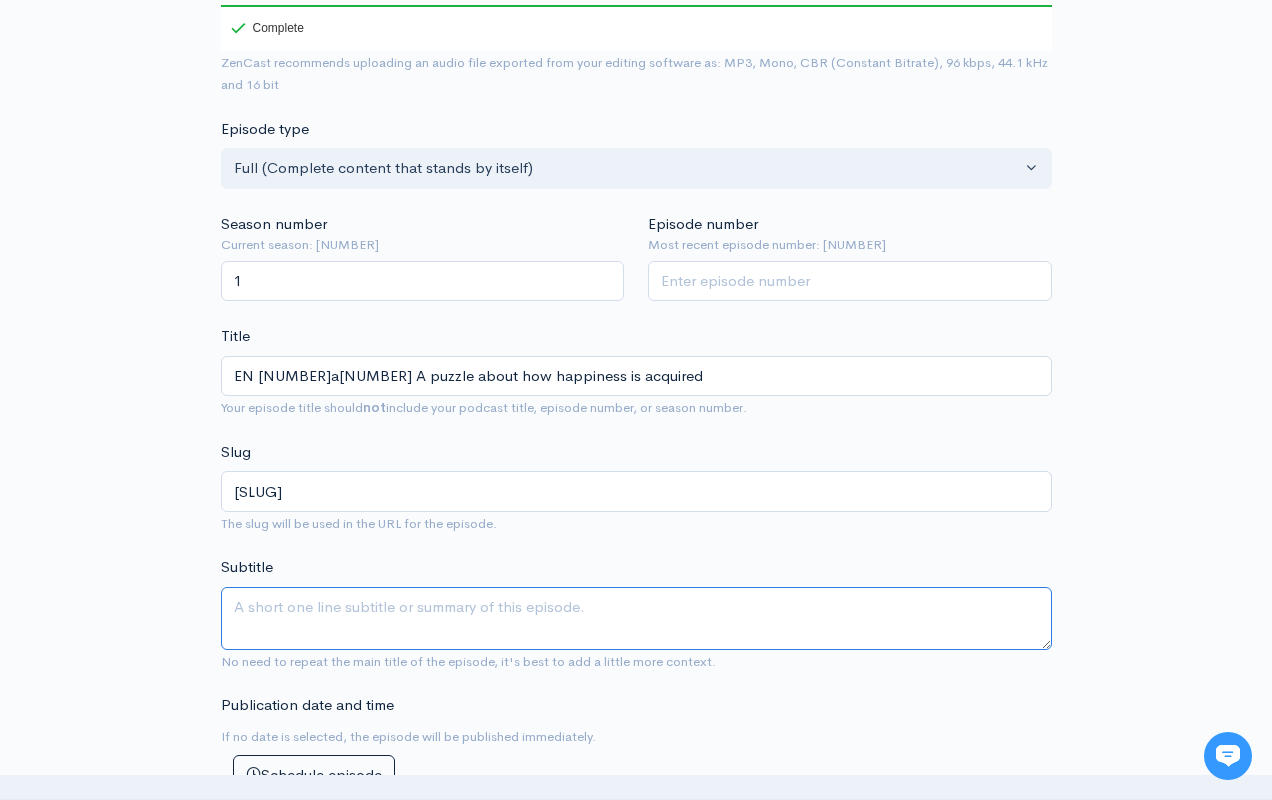 type on "S" 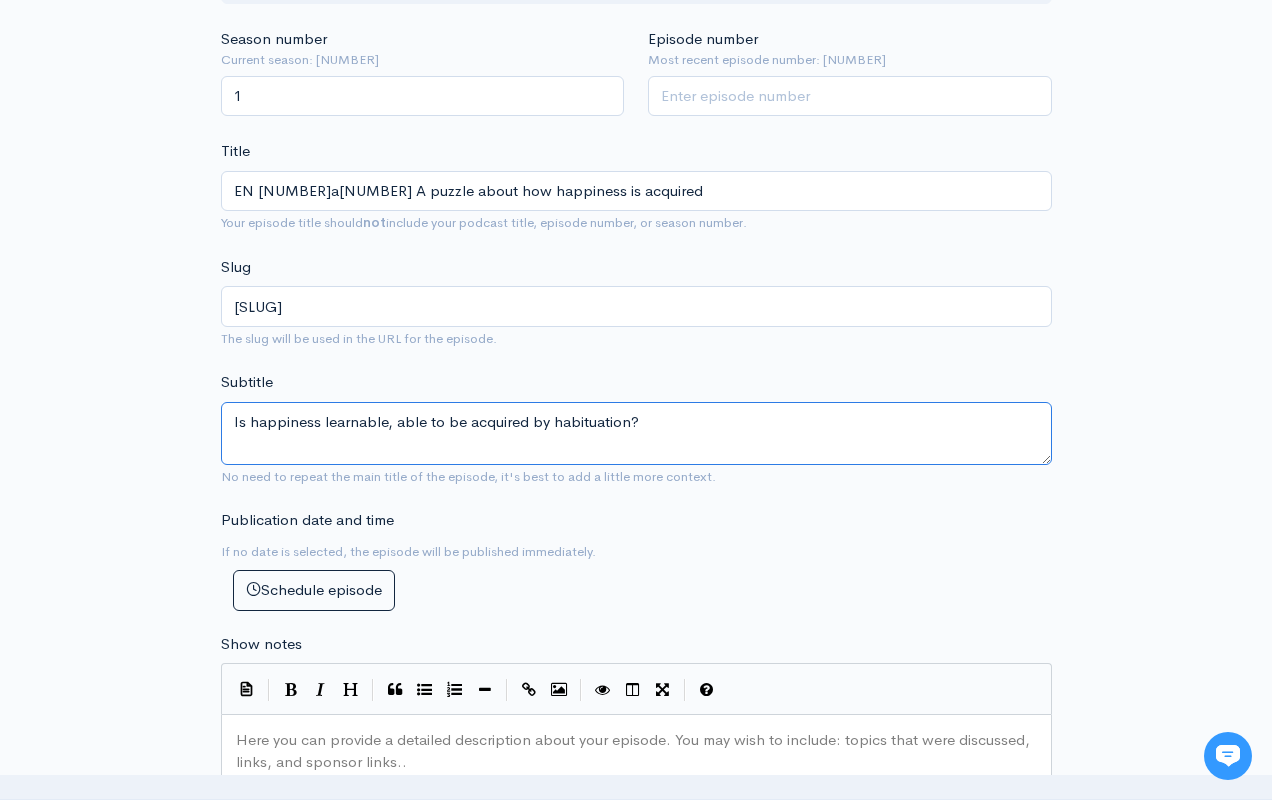 scroll, scrollTop: 665, scrollLeft: 0, axis: vertical 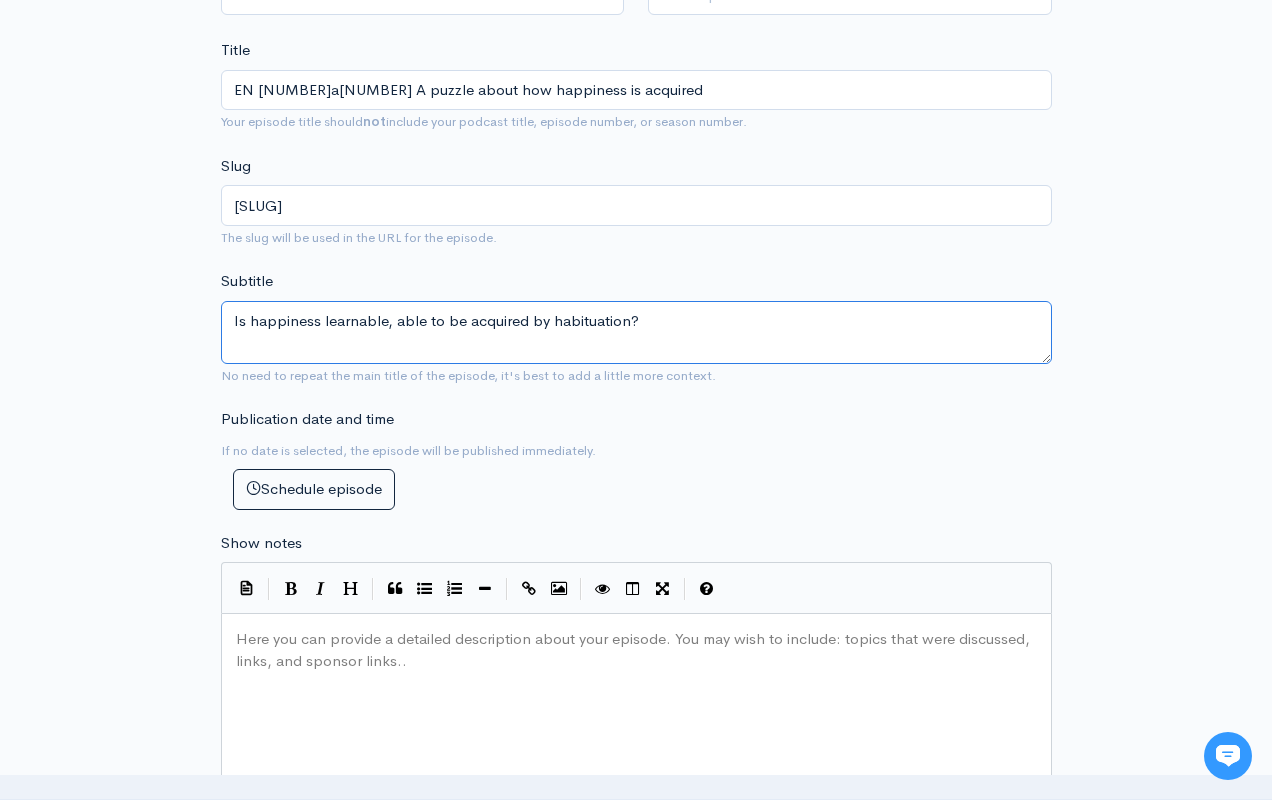 type on "Is happiness learnable, able to be acquired by habituation?" 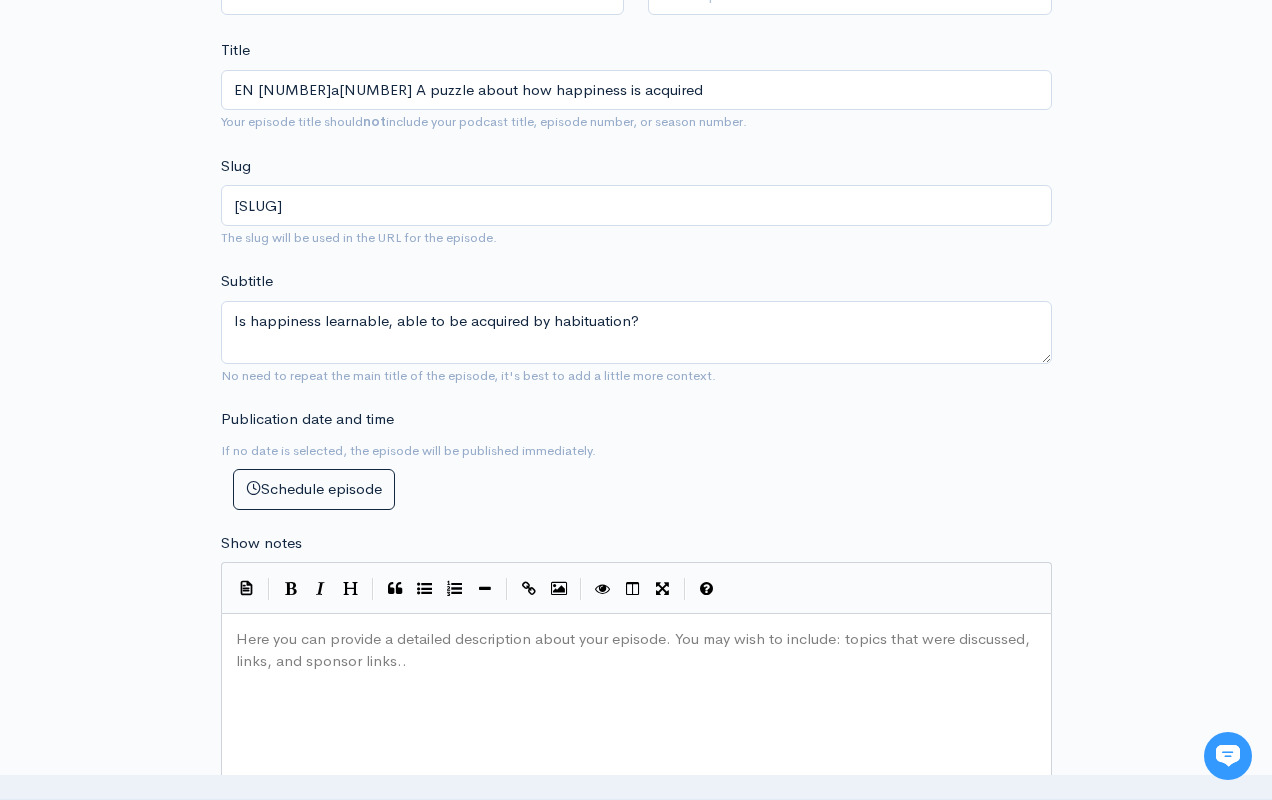 click on "Here you can provide a detailed description about your episode. You may wish to include: topics that were discussed, links, and sponsor links.. xxxxxxxxxx   ​" at bounding box center [661, 799] 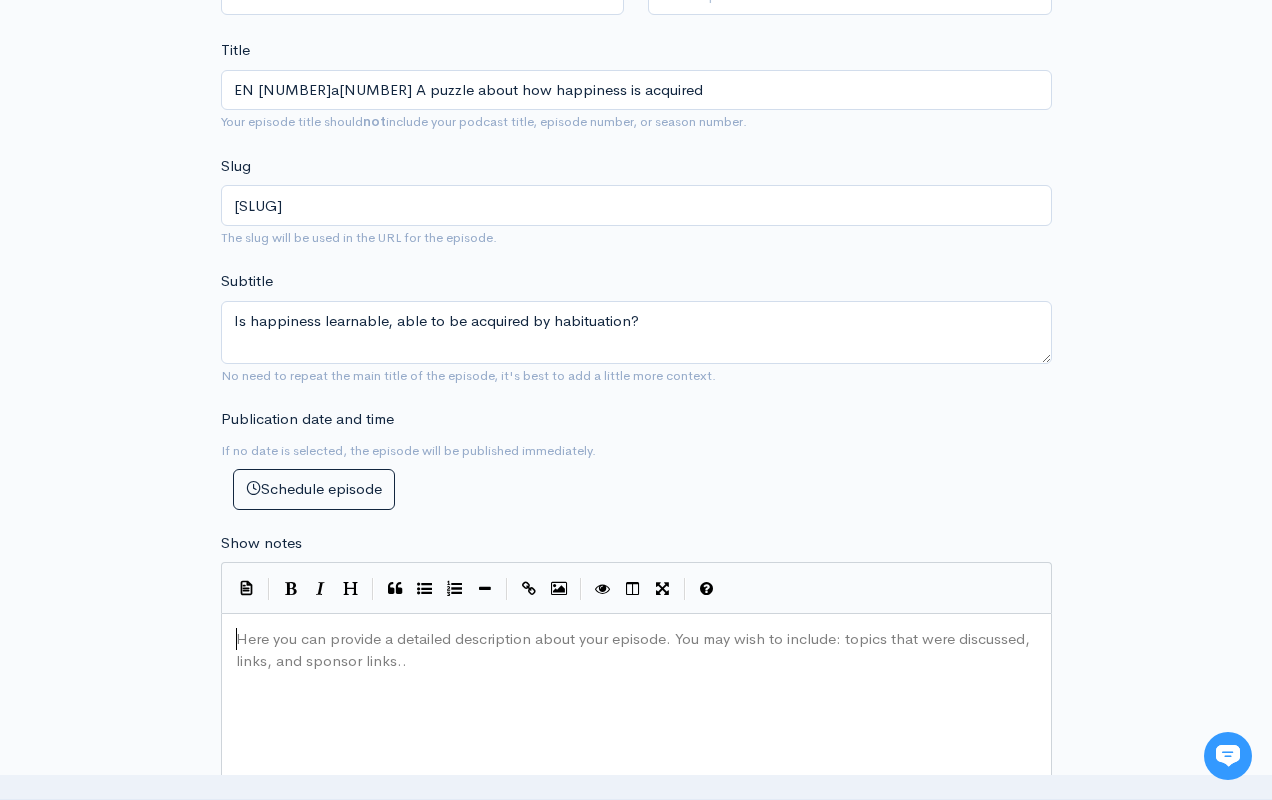 paste on "0" 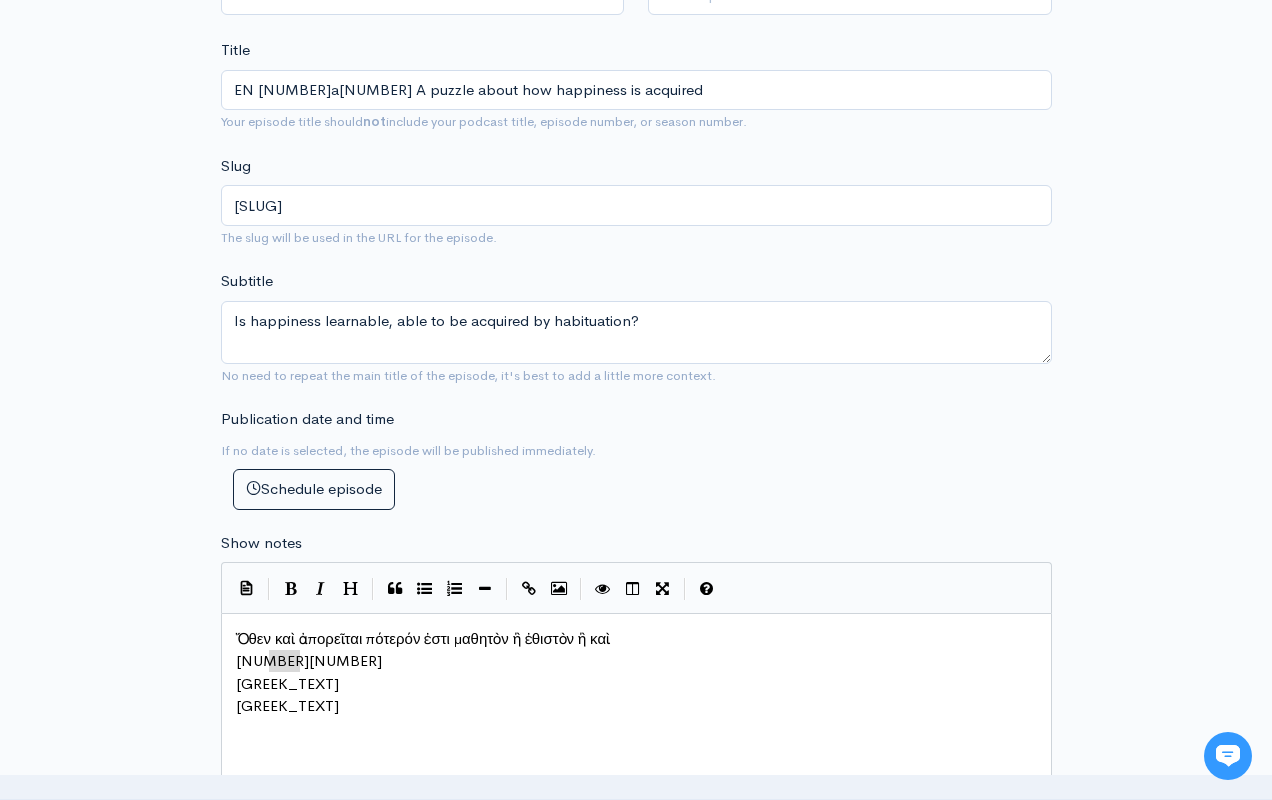 type on "1099b.10" 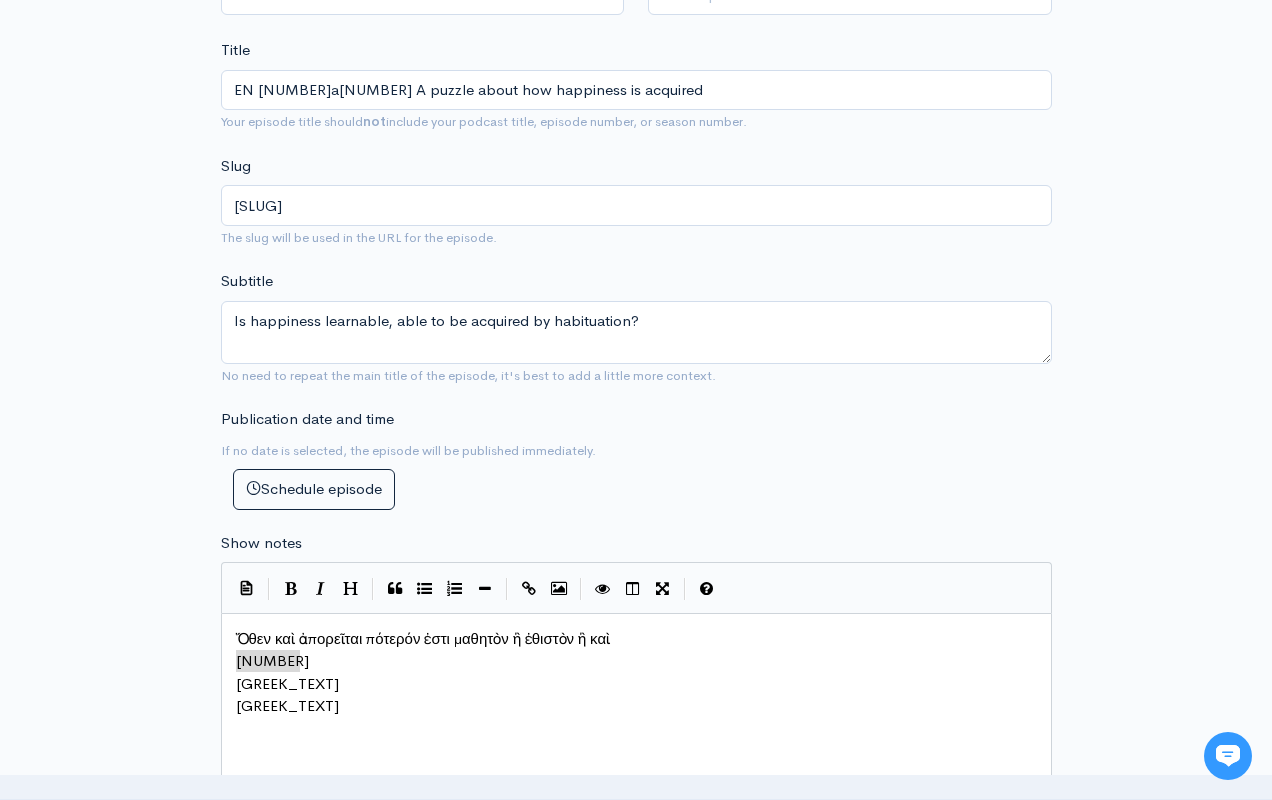 drag, startPoint x: 308, startPoint y: 649, endPoint x: 181, endPoint y: 652, distance: 127.03543 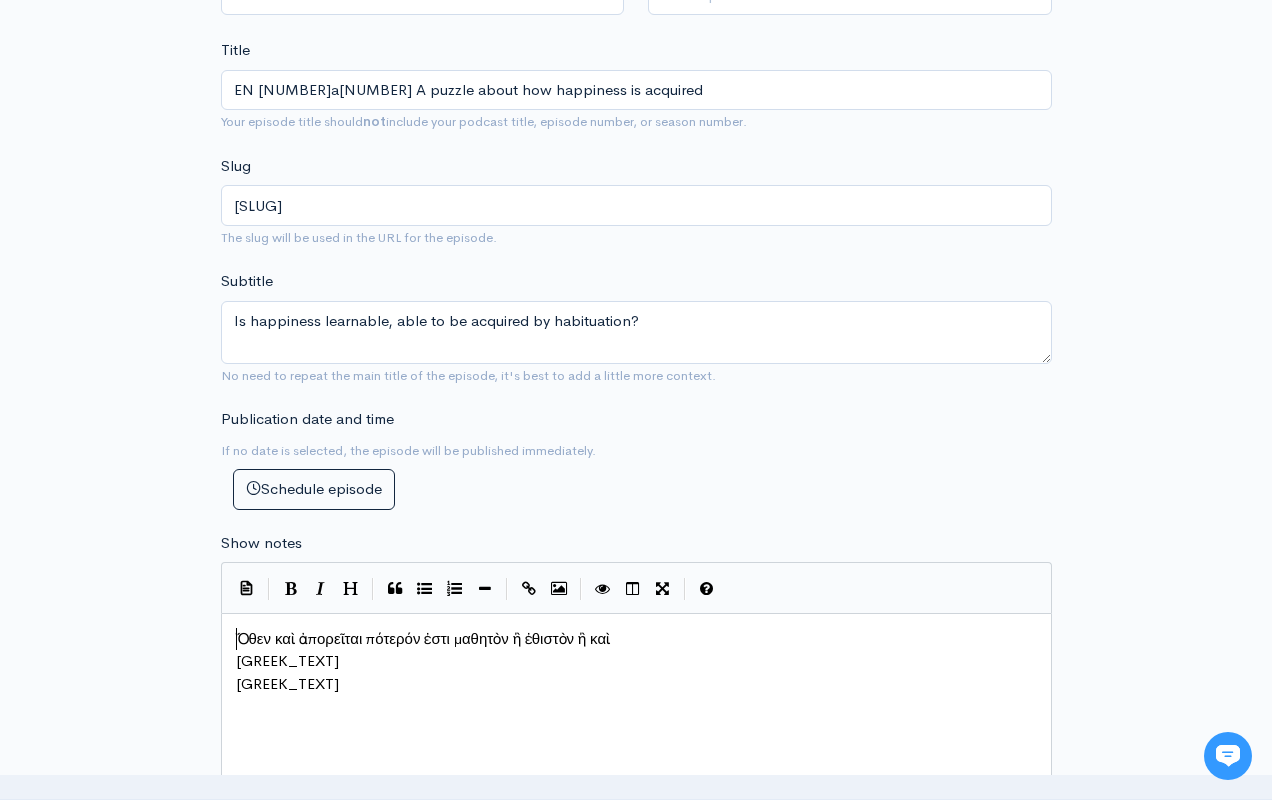 click on "Ὅθεν καὶ ἀπορεῖται πότερόν ἐστι μαθητὸν ἢ ἐθιστὸν ἢ καὶ" at bounding box center [423, 638] 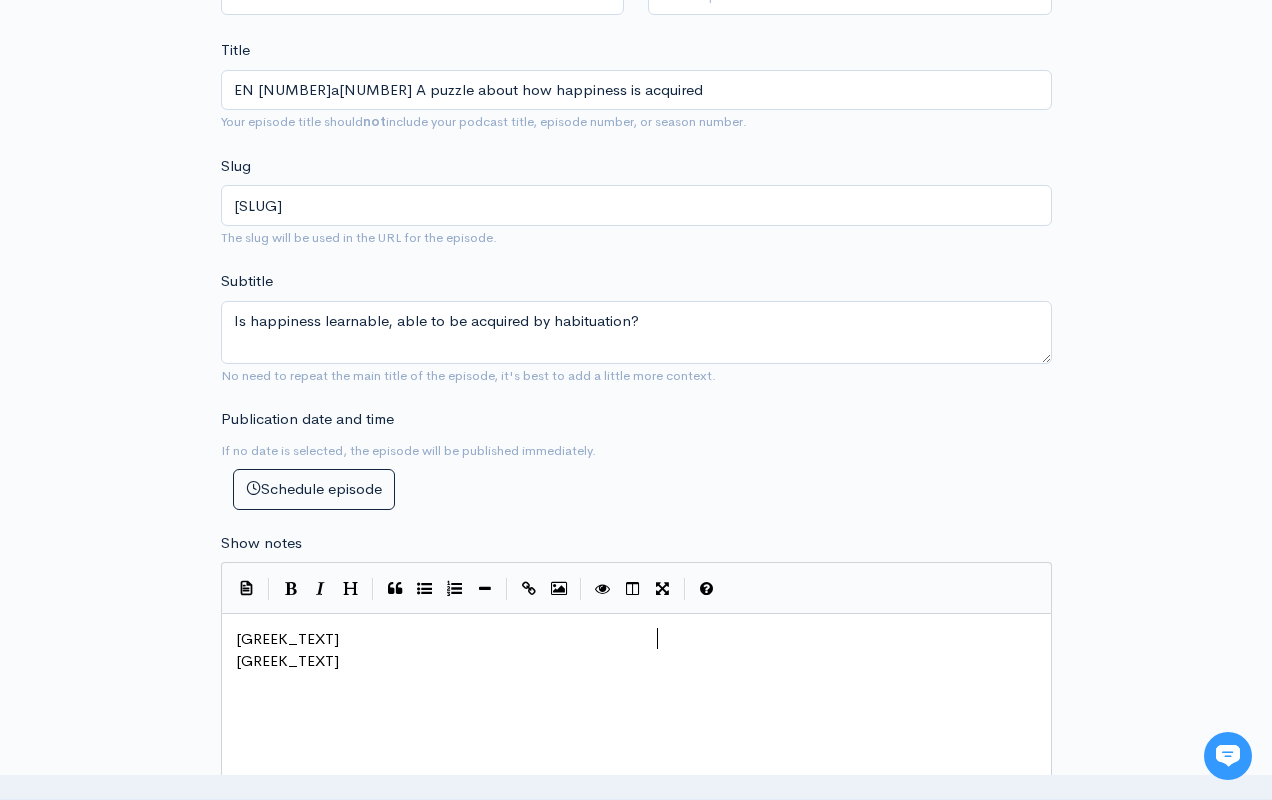 scroll, scrollTop: 10, scrollLeft: 4, axis: both 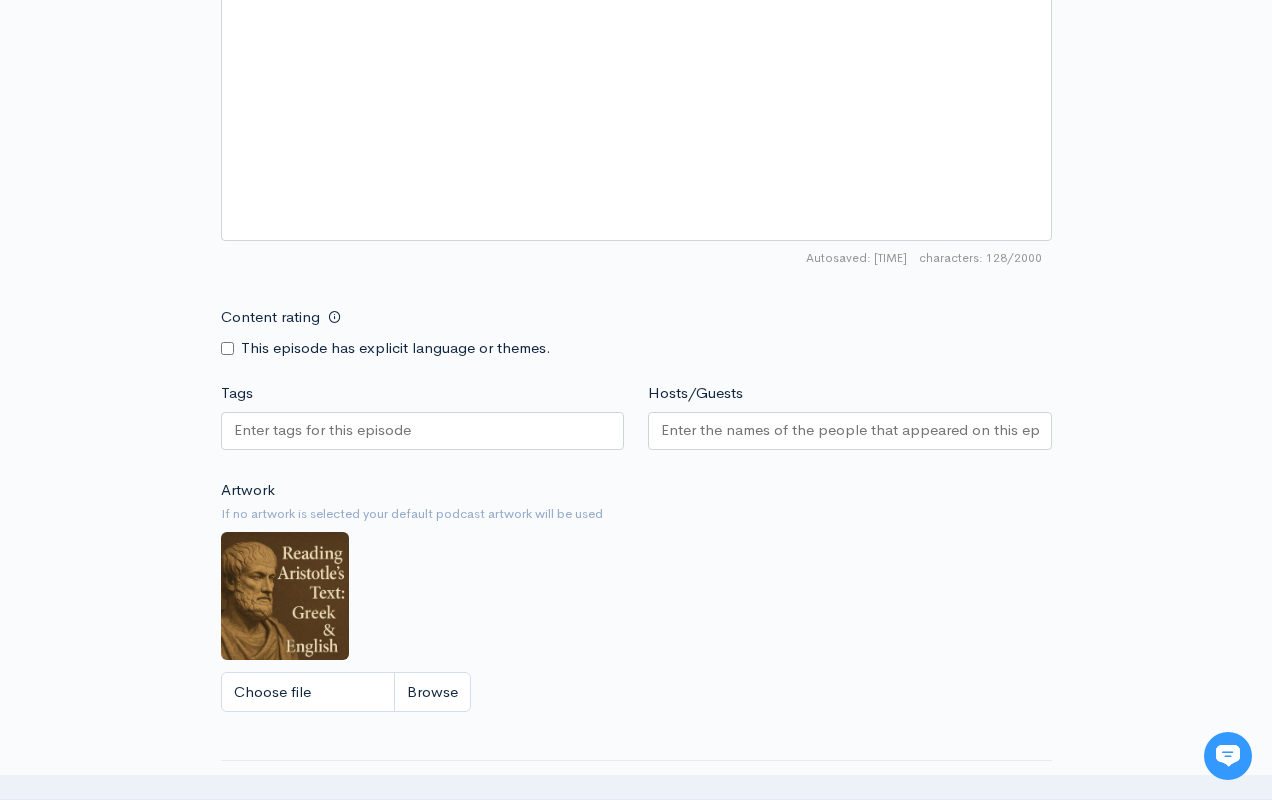 type 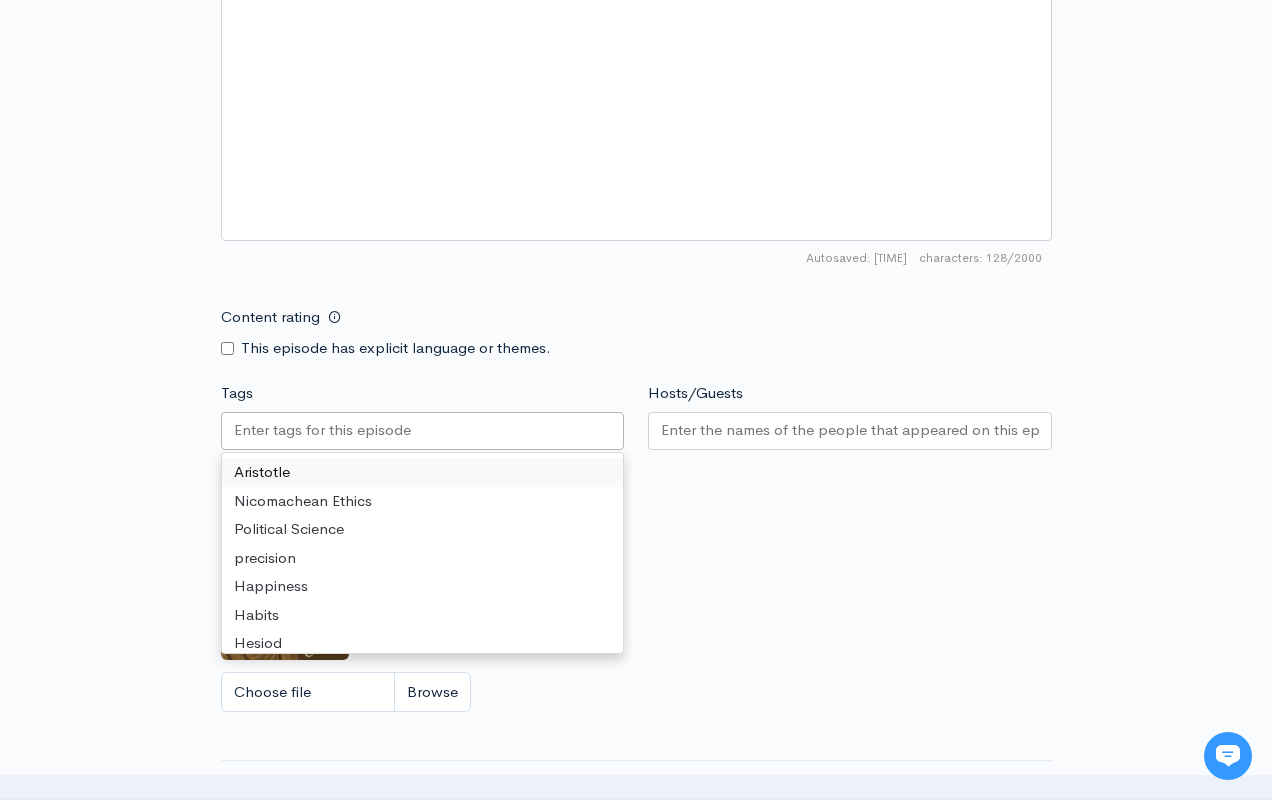 click on "Tags" at bounding box center [324, 430] 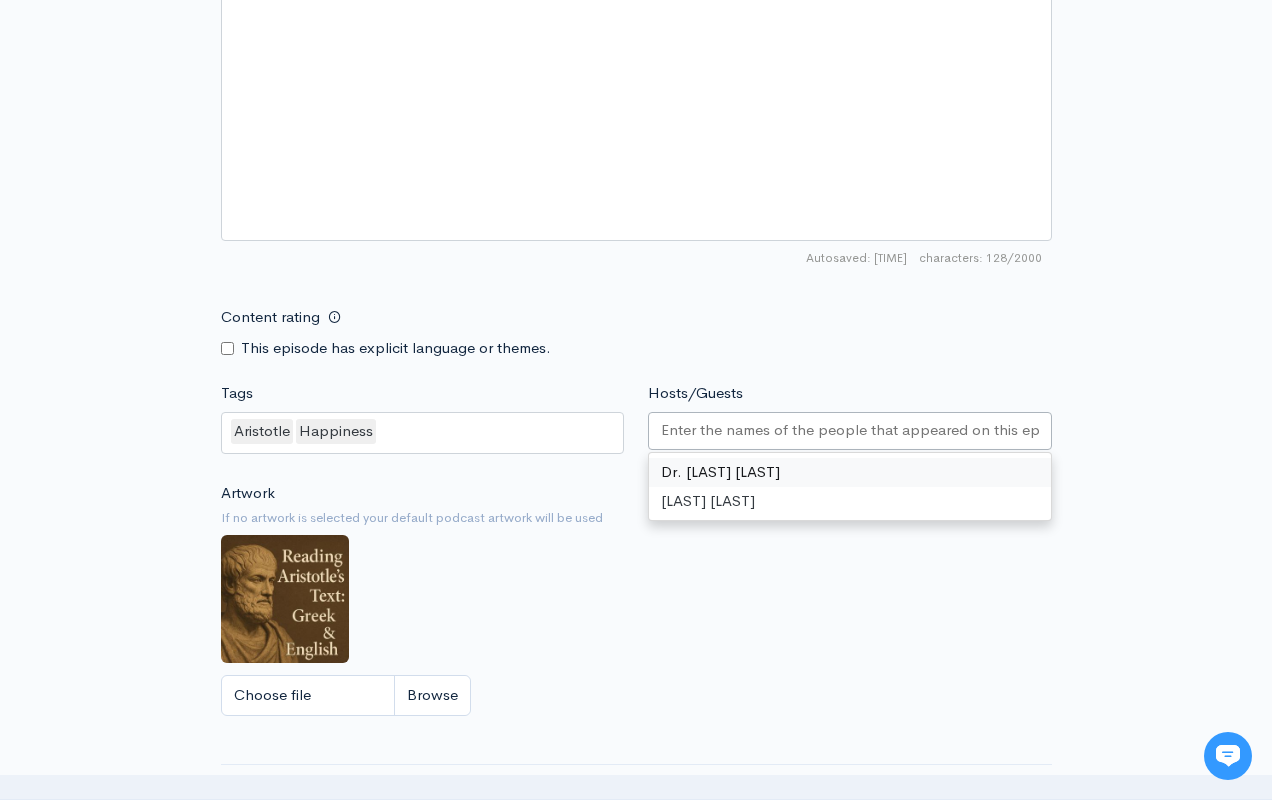 click on "Hosts/Guests" at bounding box center (850, 430) 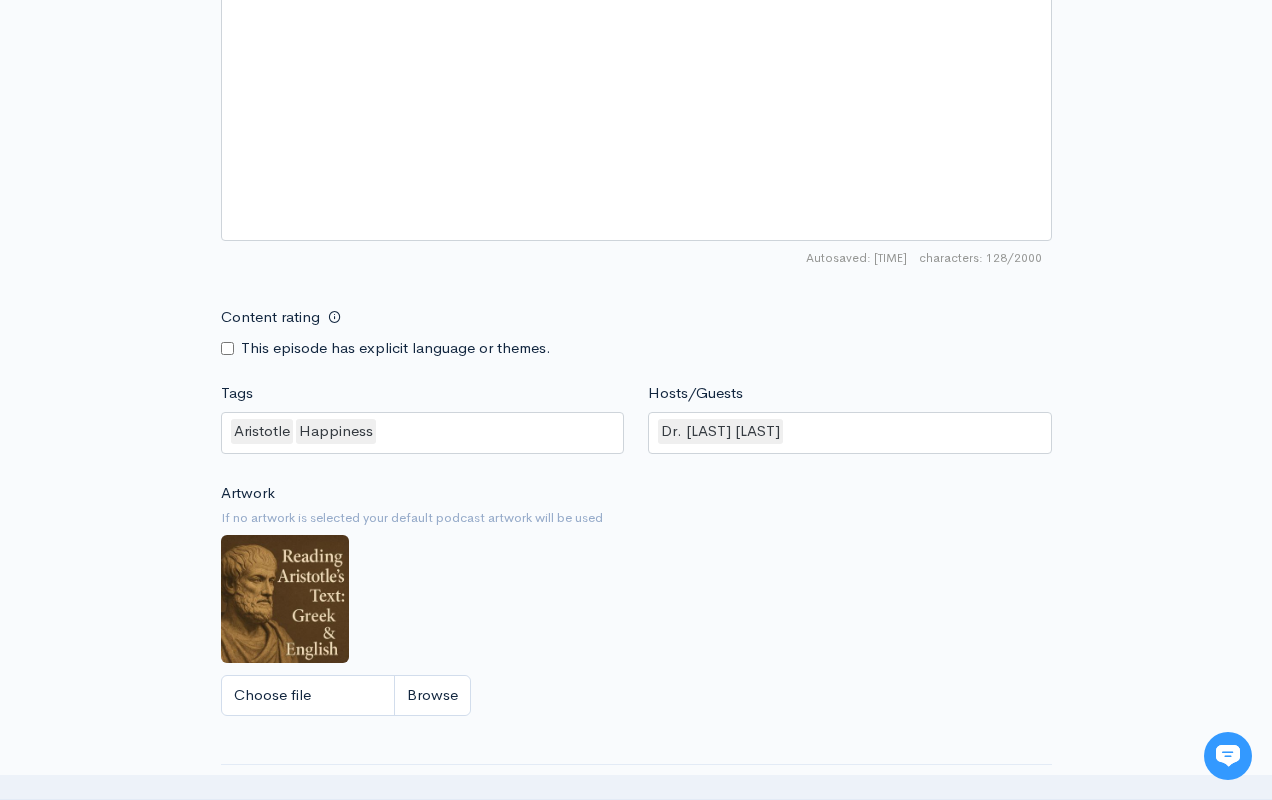 click on "Artwork
If no artwork is selected your default podcast artwork will be used
Choose file   0" at bounding box center [636, 605] 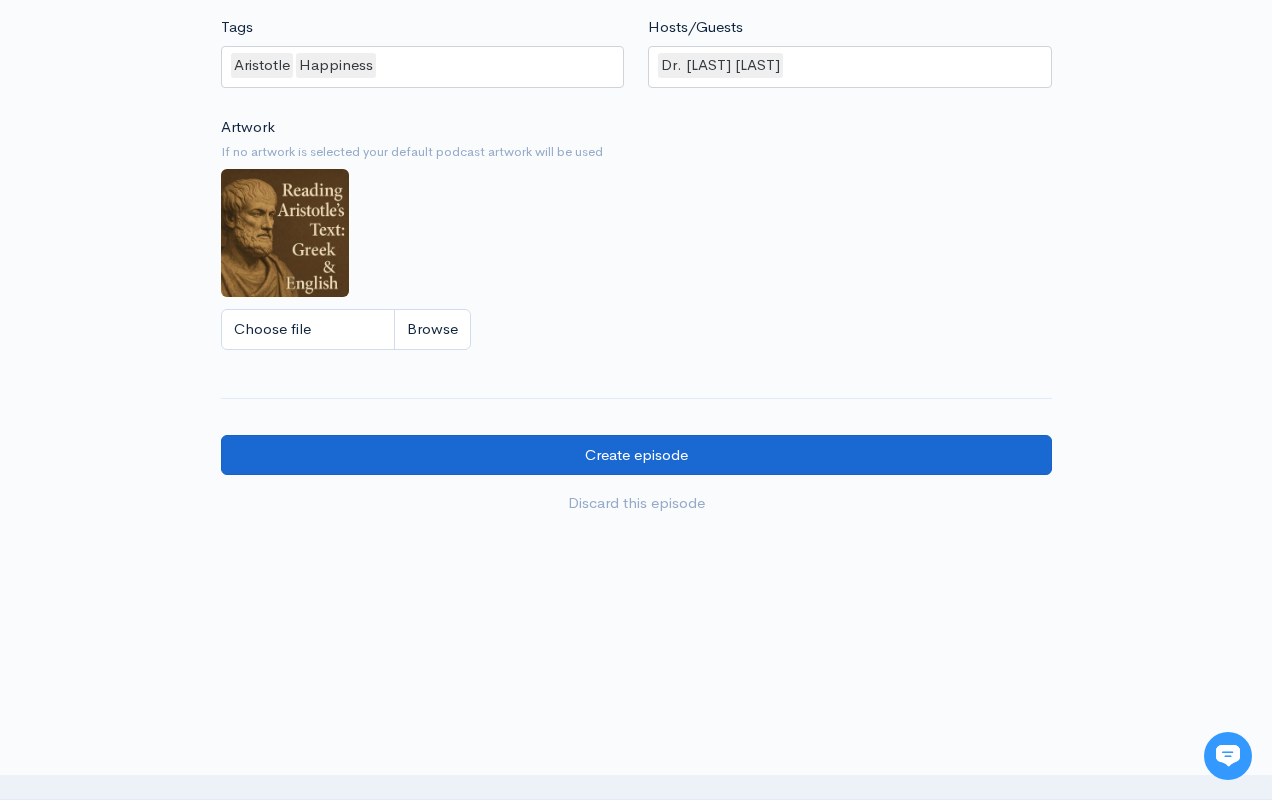 scroll, scrollTop: 1724, scrollLeft: 0, axis: vertical 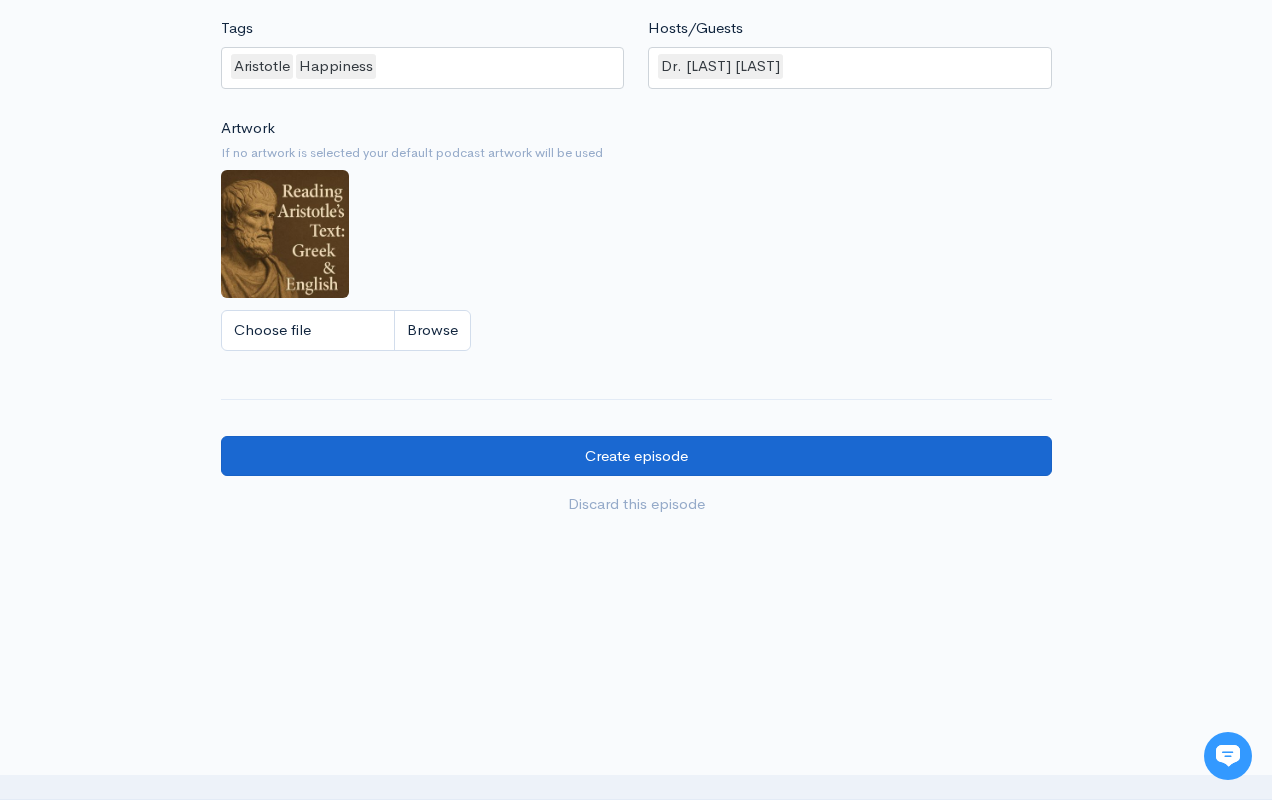 click on "Create episode" at bounding box center (636, 456) 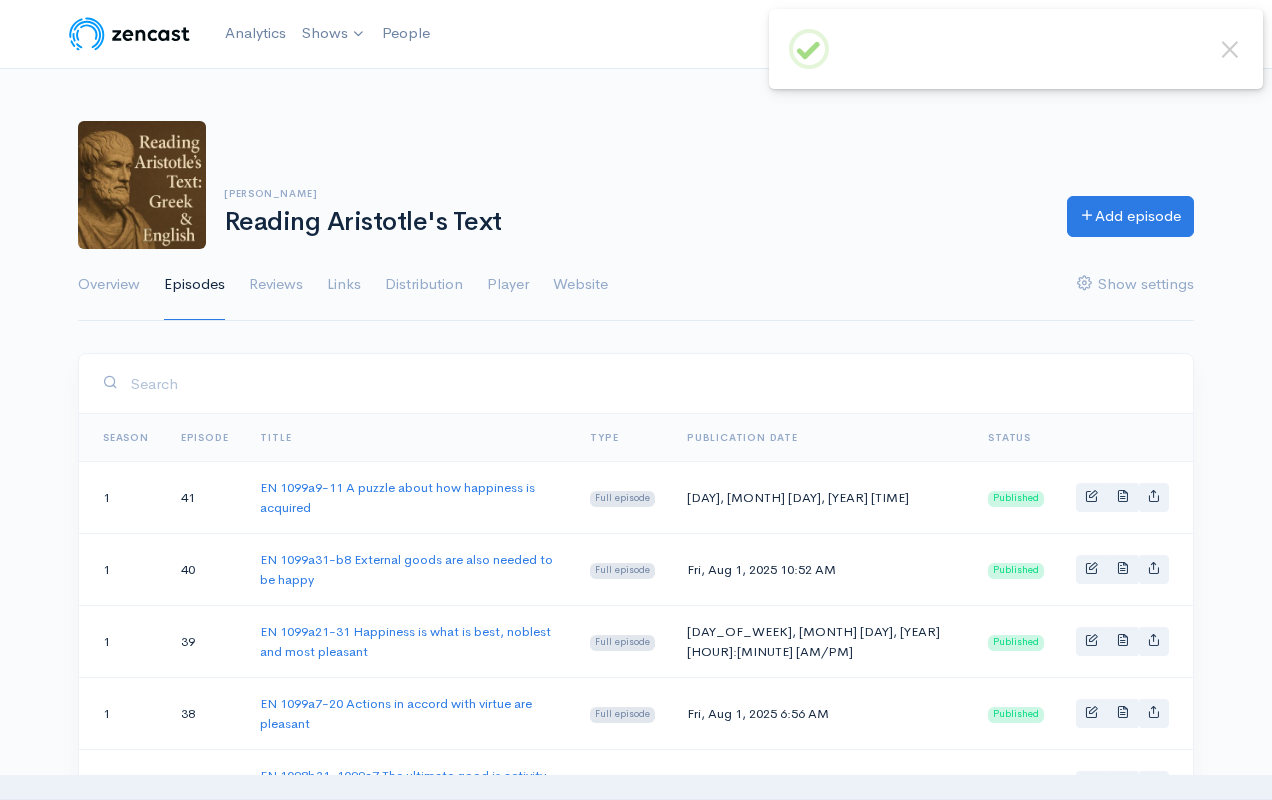 scroll, scrollTop: 0, scrollLeft: 0, axis: both 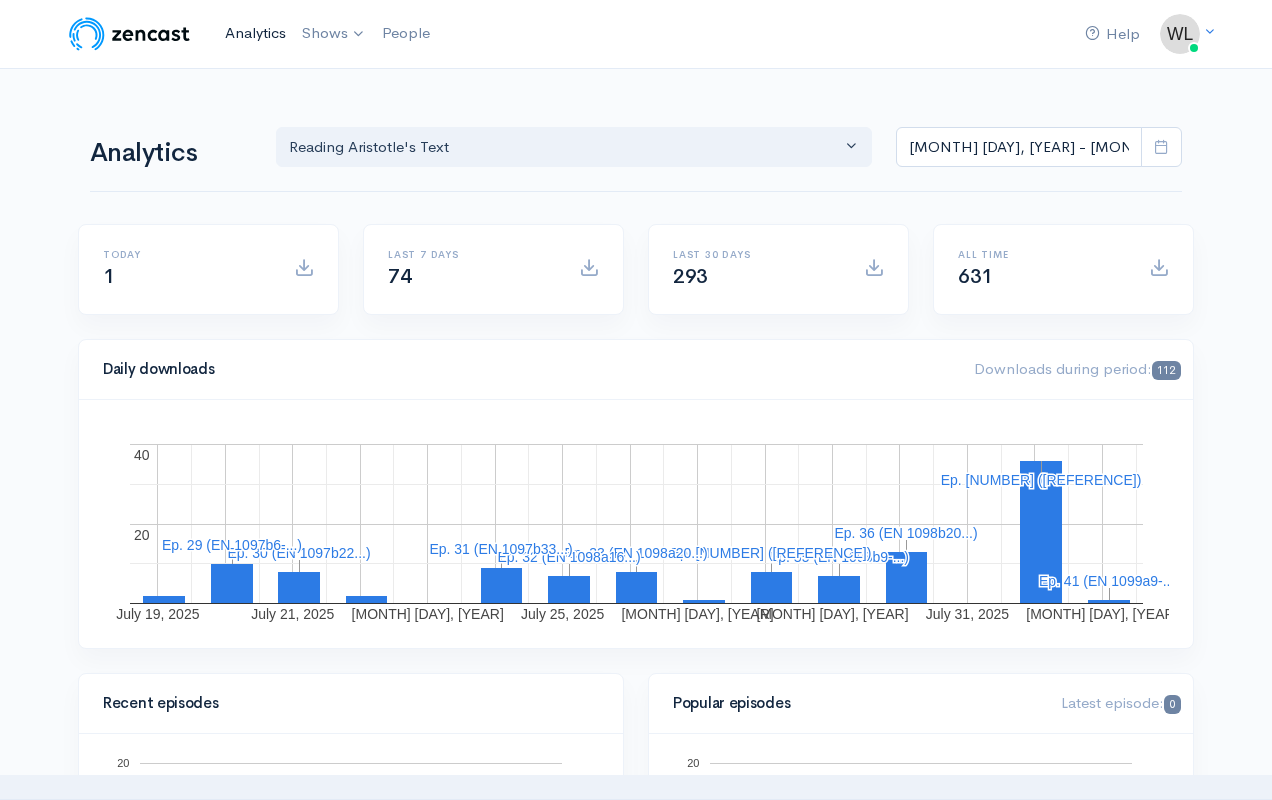 click on "Analytics" at bounding box center (255, 33) 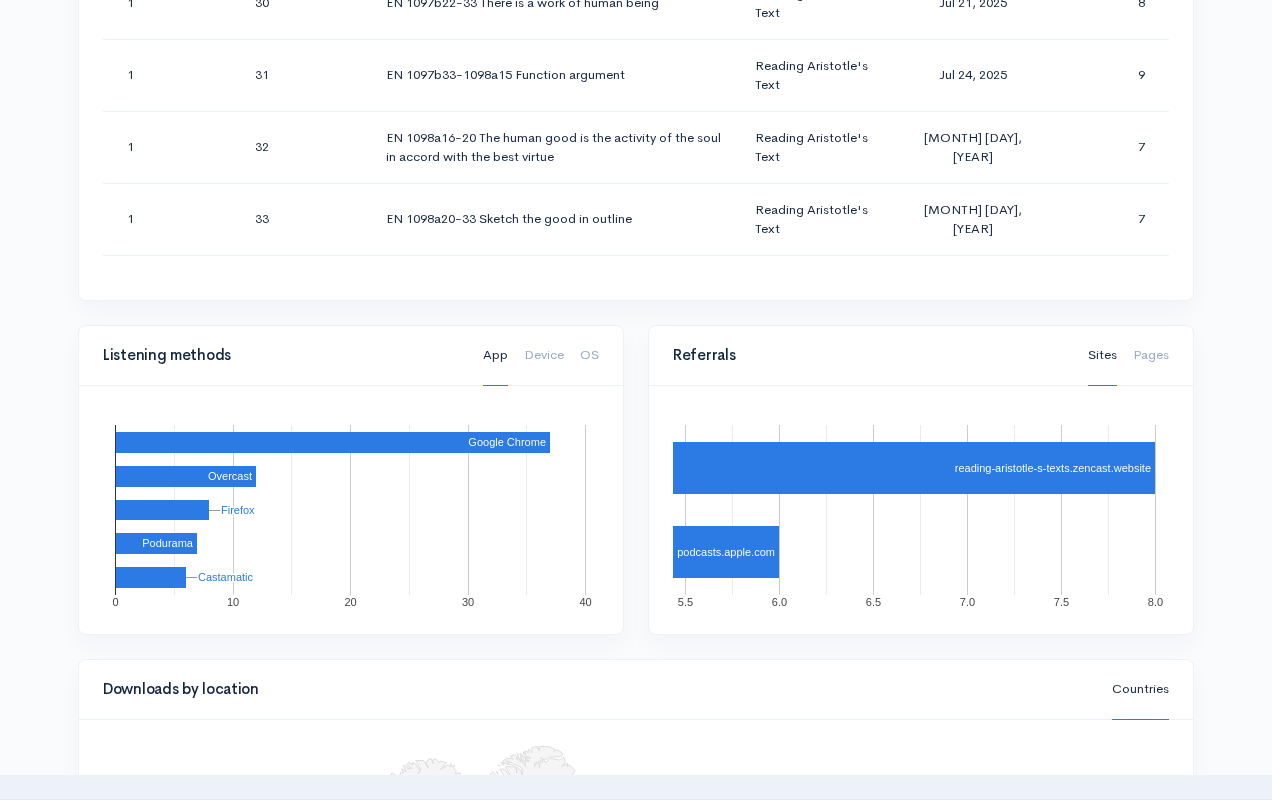 scroll, scrollTop: 1347, scrollLeft: 0, axis: vertical 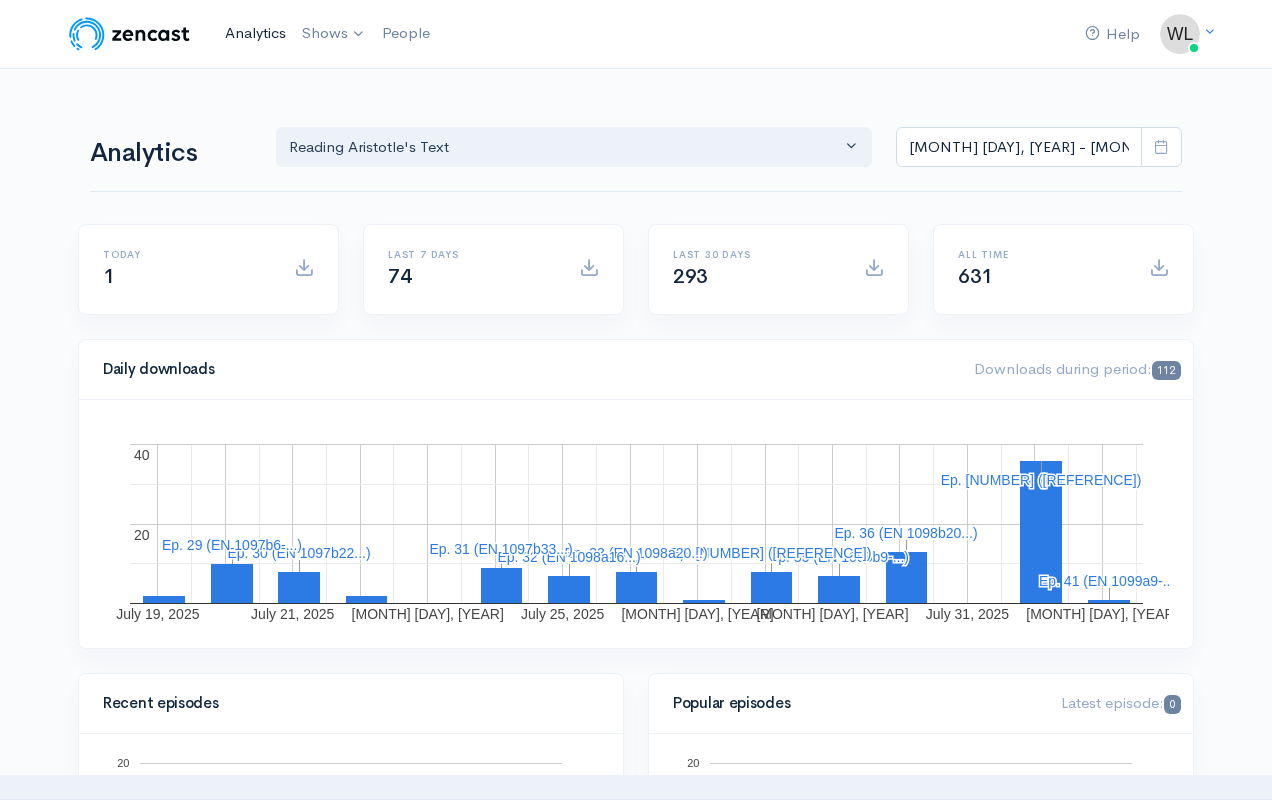 click on "Analytics" at bounding box center (255, 33) 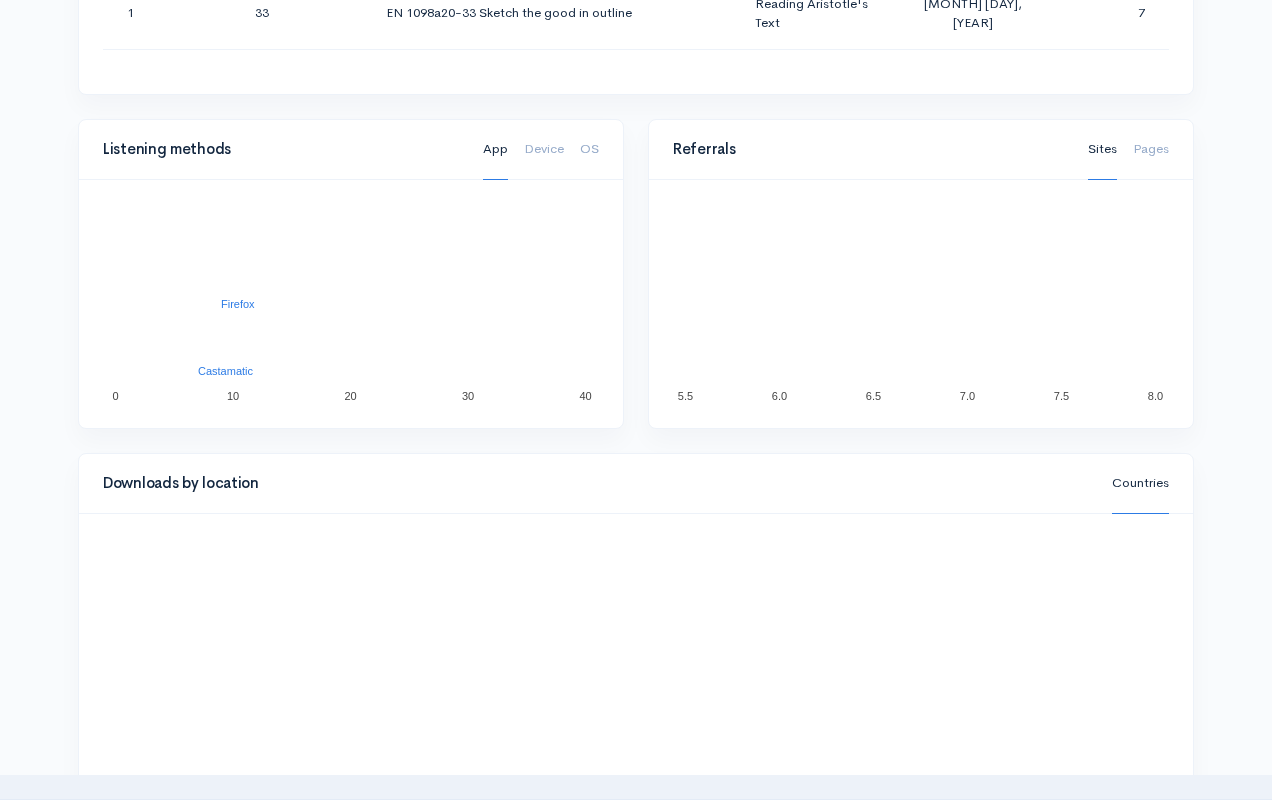 scroll, scrollTop: 1318, scrollLeft: 0, axis: vertical 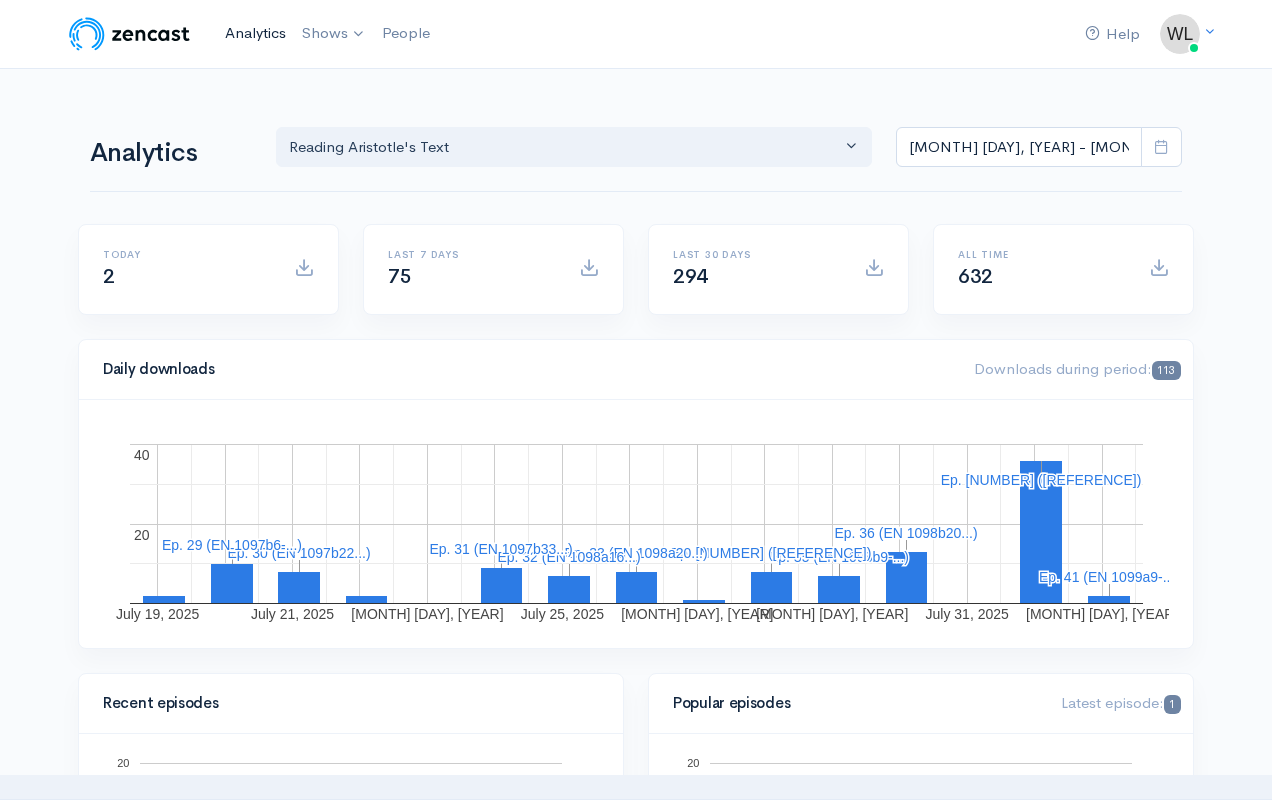 click on "Analytics" at bounding box center (255, 33) 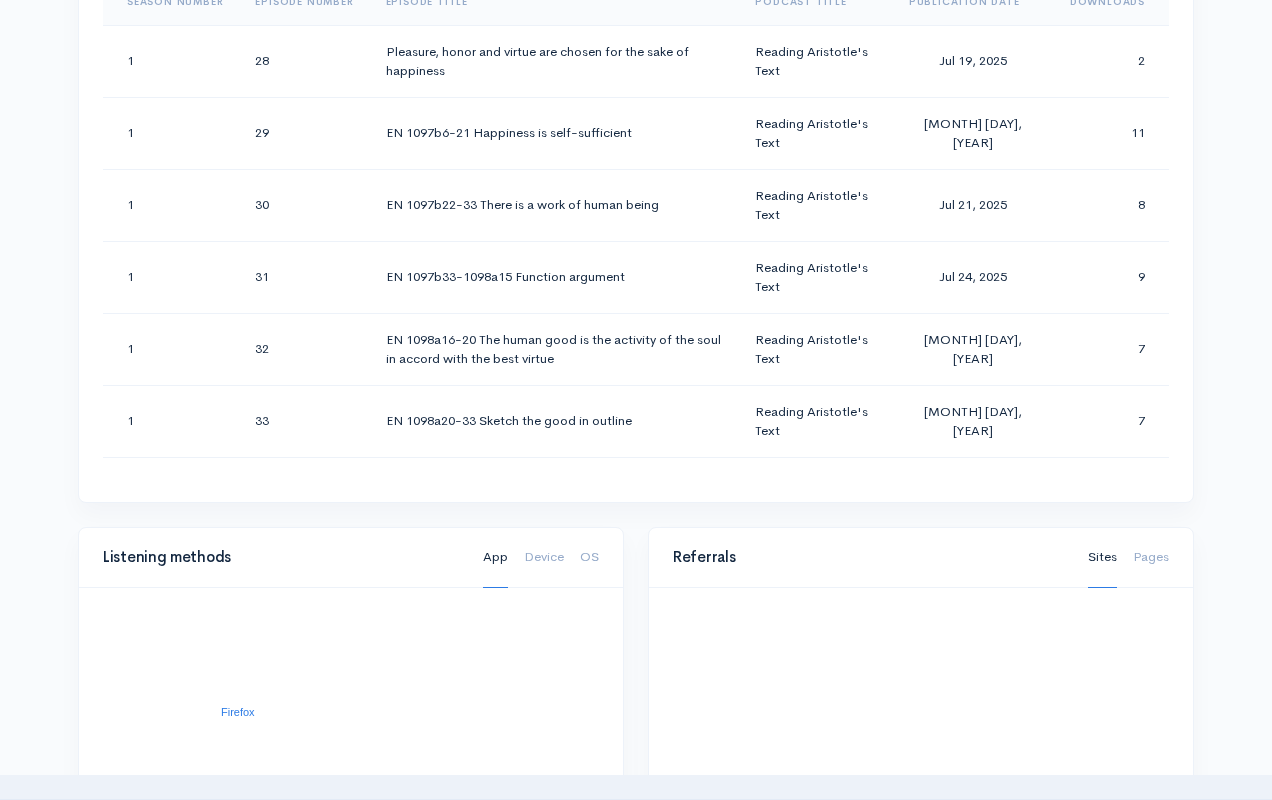 scroll, scrollTop: 1171, scrollLeft: 0, axis: vertical 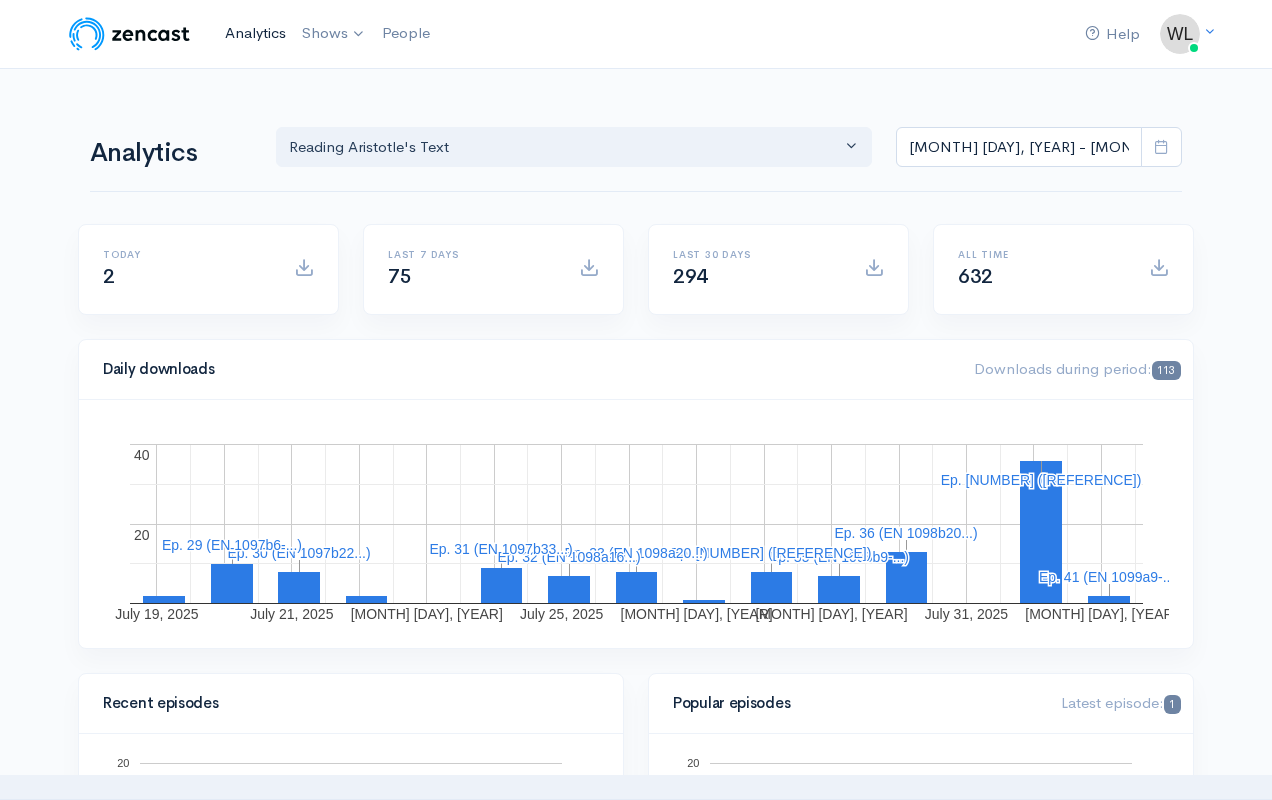 click on "Analytics" at bounding box center [255, 33] 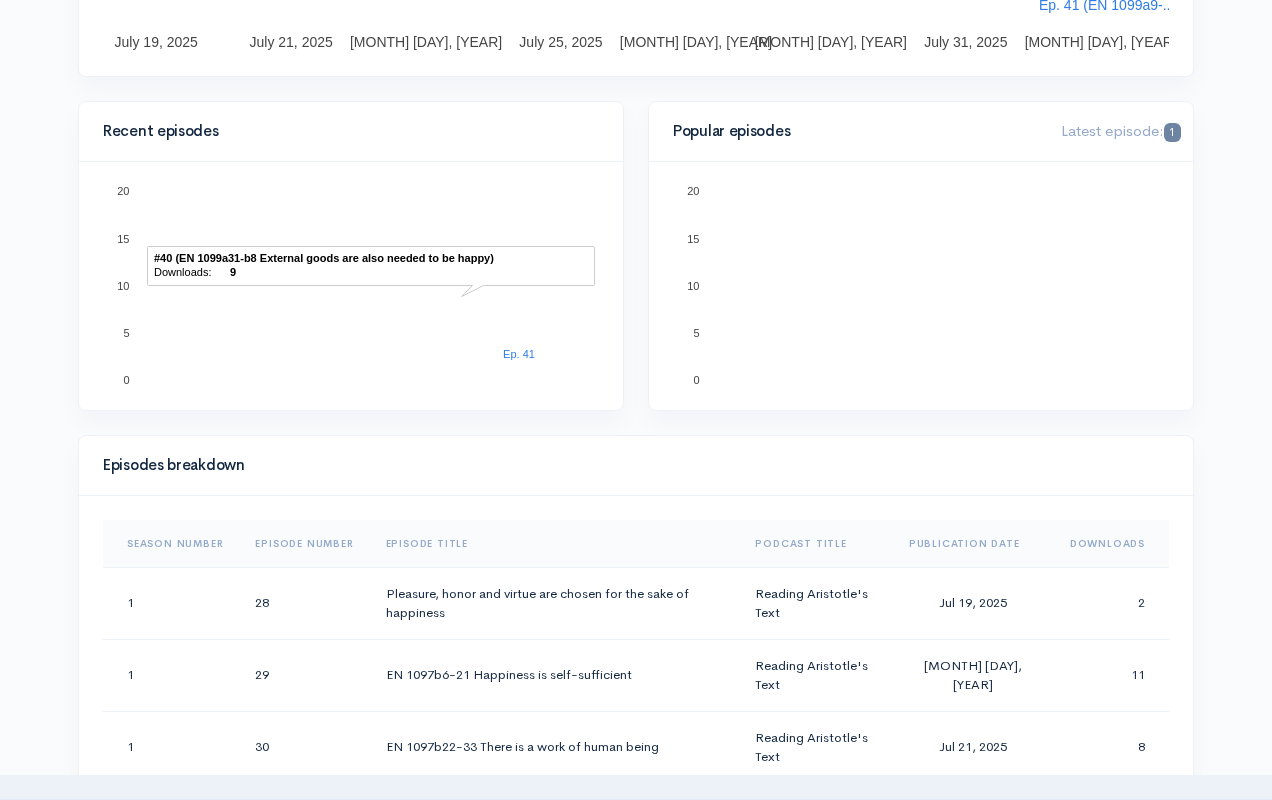 scroll, scrollTop: 588, scrollLeft: 0, axis: vertical 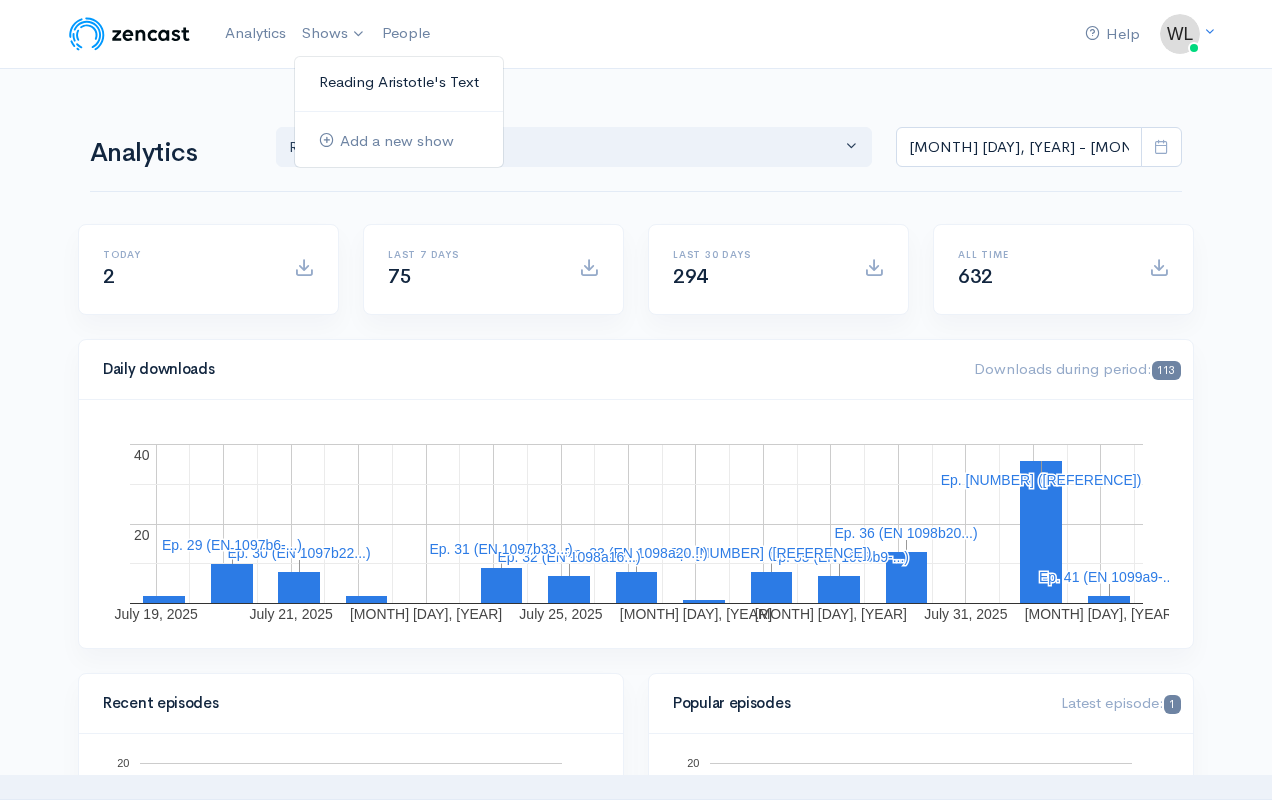 click on "Reading Aristotle's Text" at bounding box center [399, 82] 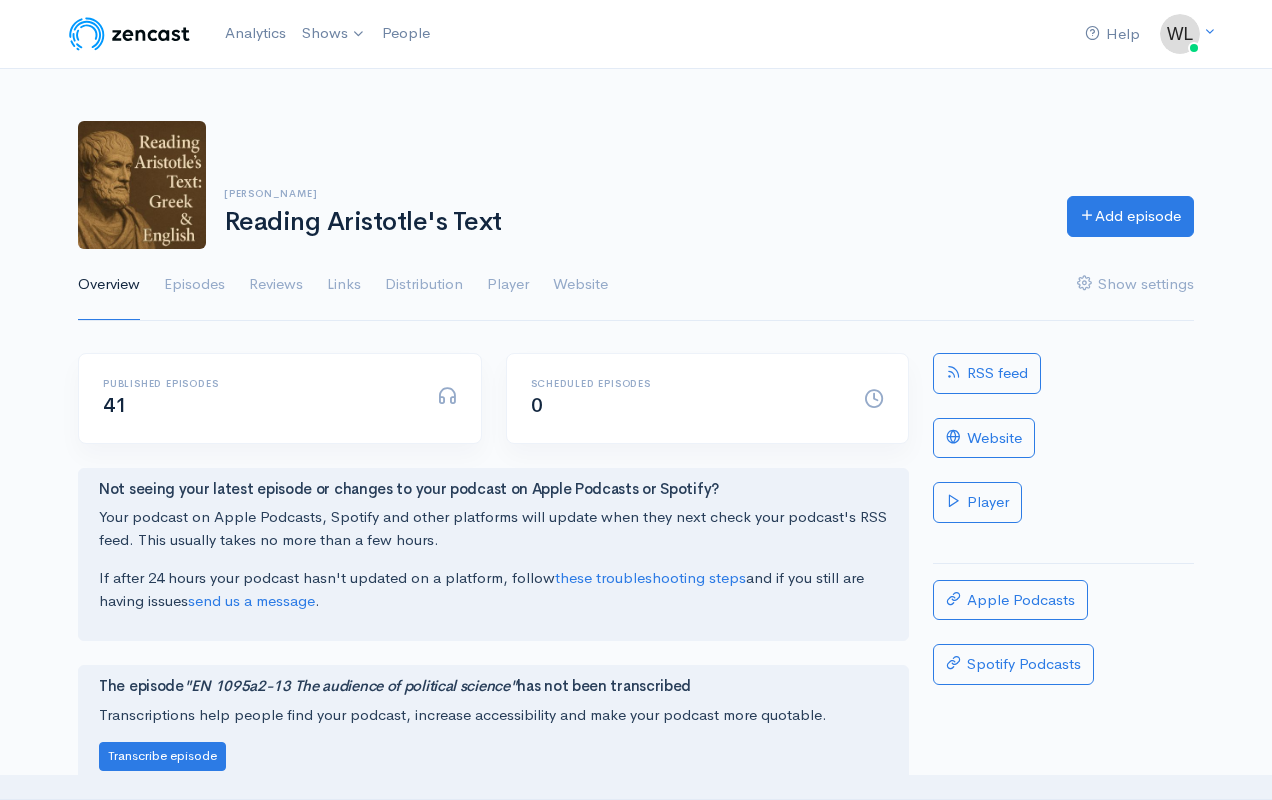 scroll, scrollTop: 0, scrollLeft: 0, axis: both 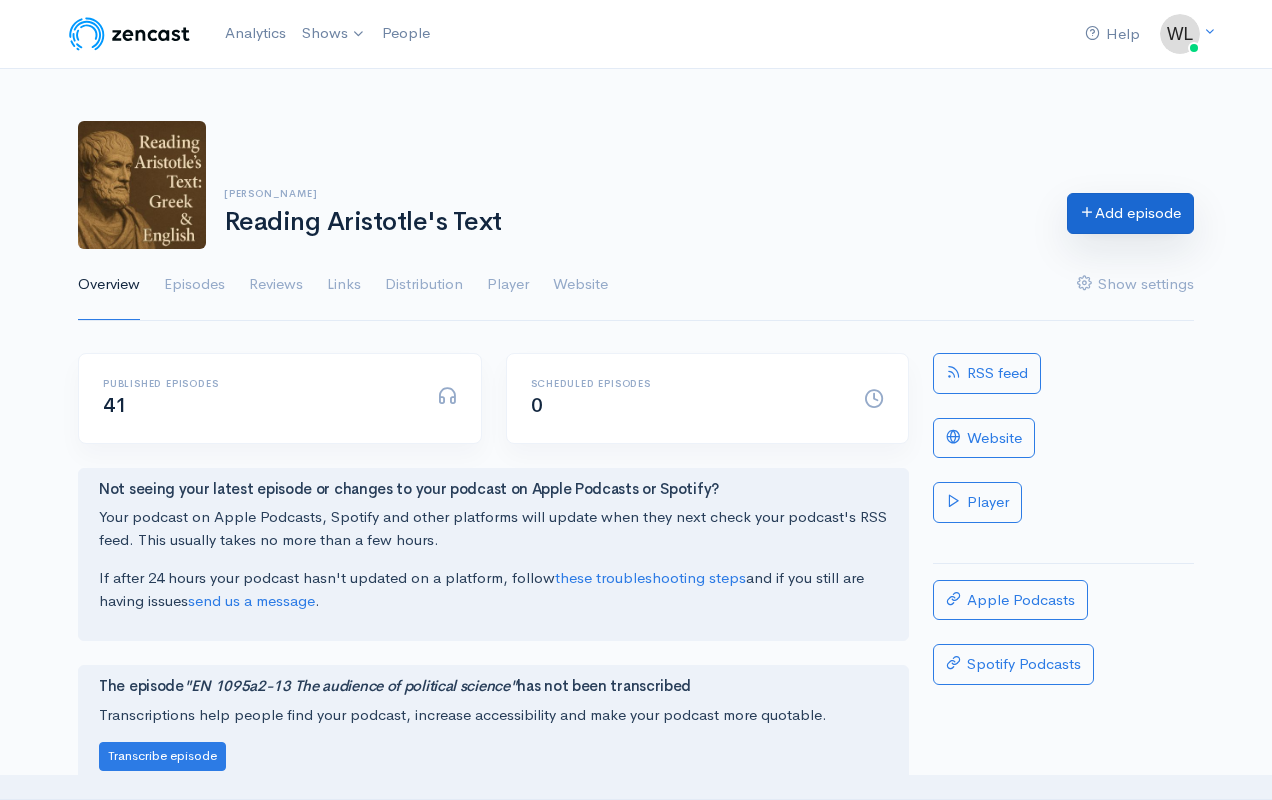 click on "Add episode" at bounding box center (1130, 213) 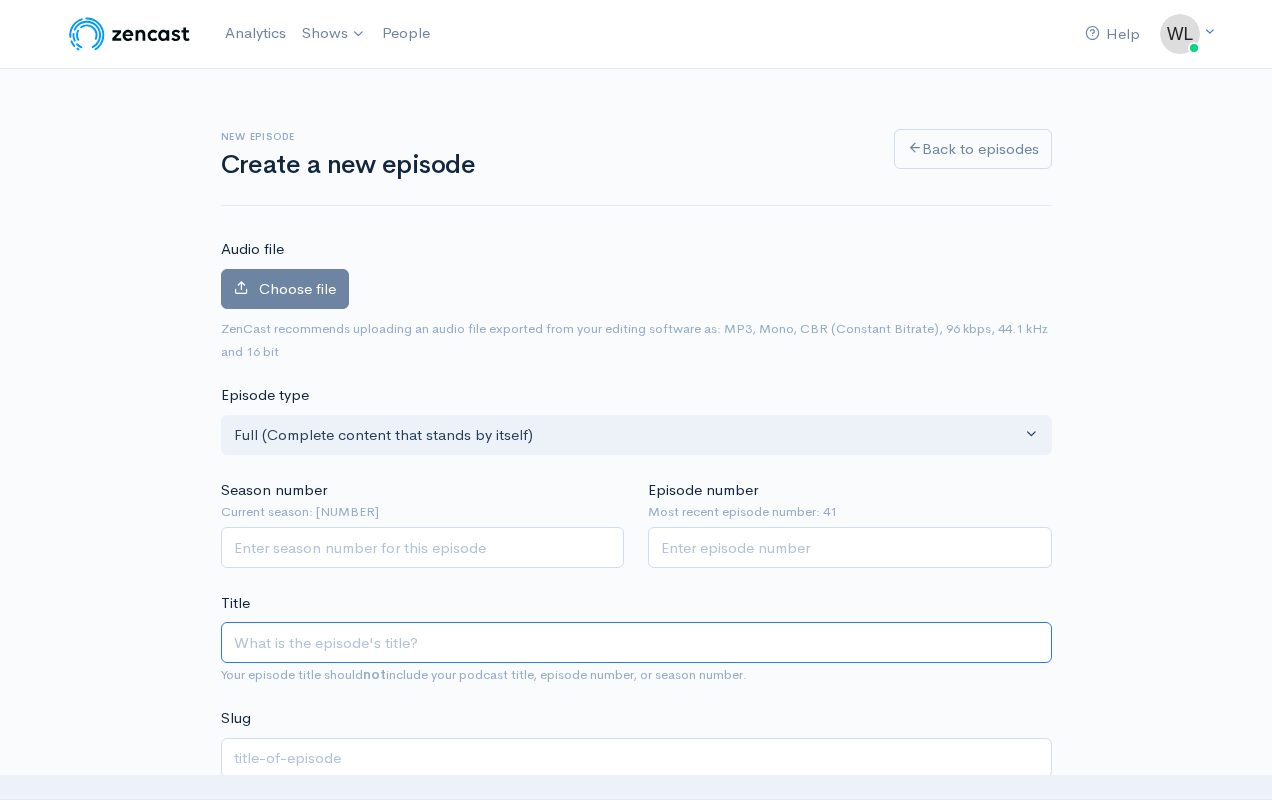 scroll, scrollTop: 0, scrollLeft: 0, axis: both 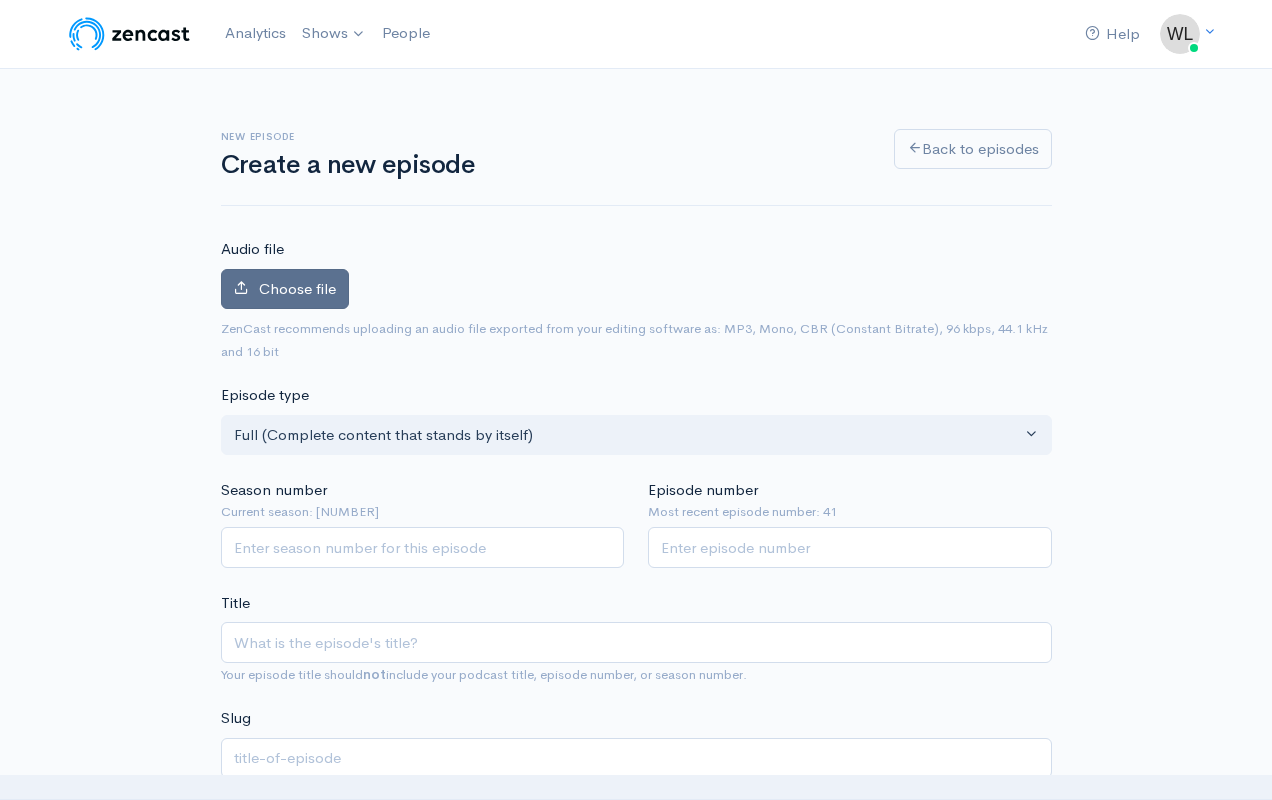 click on "Choose file" at bounding box center (297, 288) 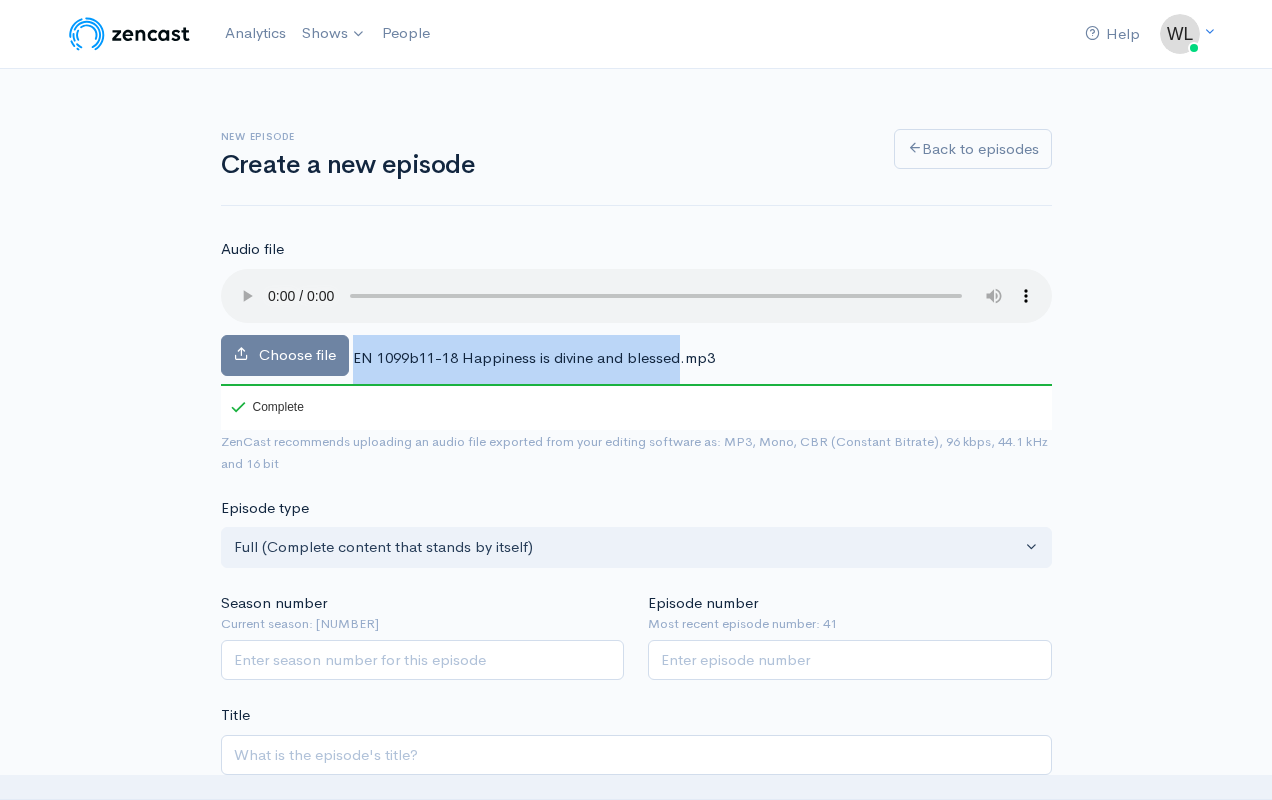 drag, startPoint x: 353, startPoint y: 330, endPoint x: 676, endPoint y: 332, distance: 323.0062 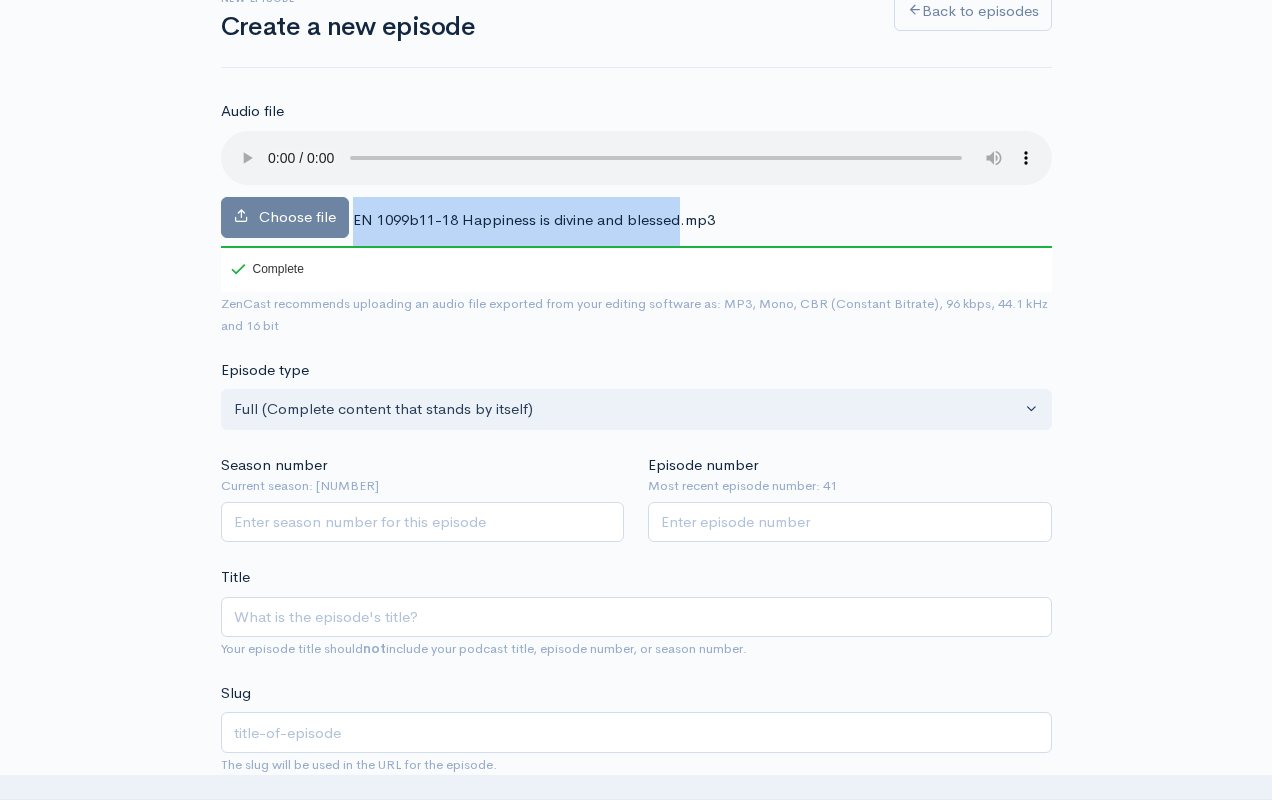 scroll, scrollTop: 138, scrollLeft: 0, axis: vertical 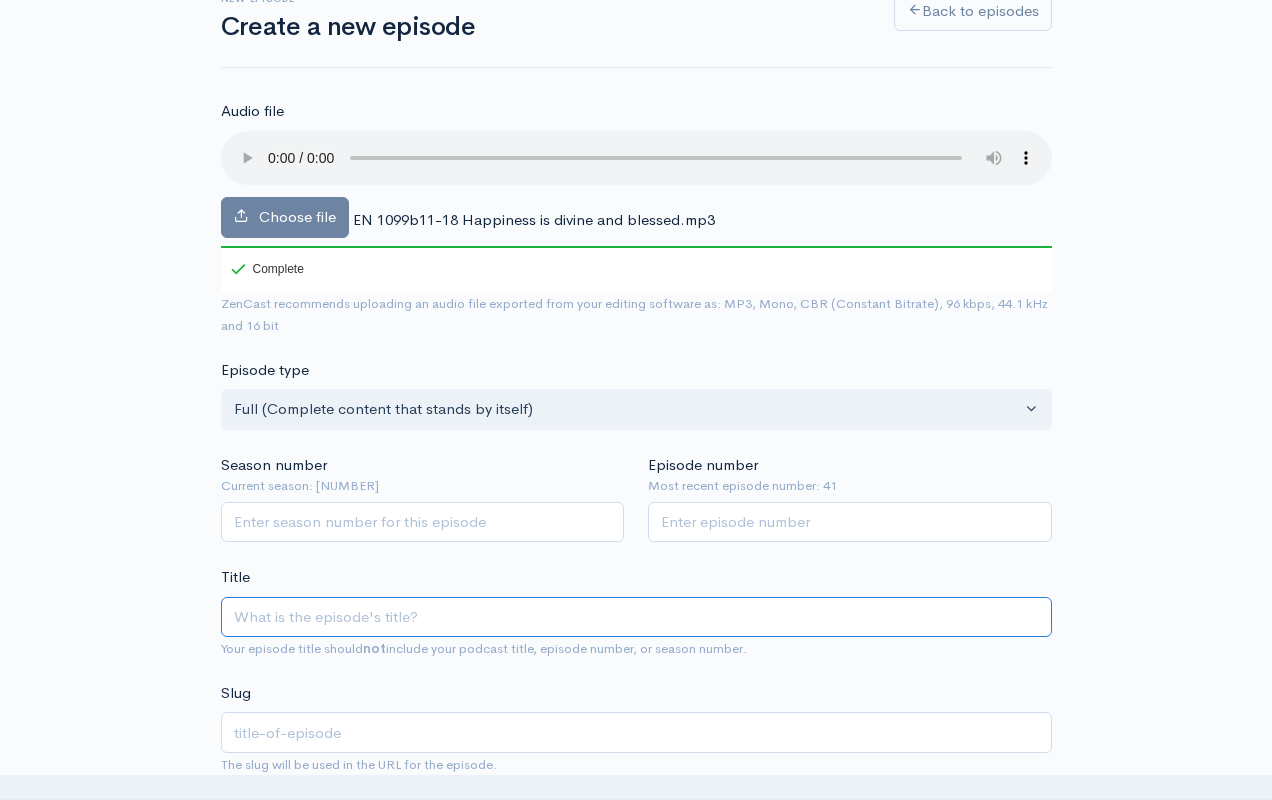 click on "Title" at bounding box center (636, 617) 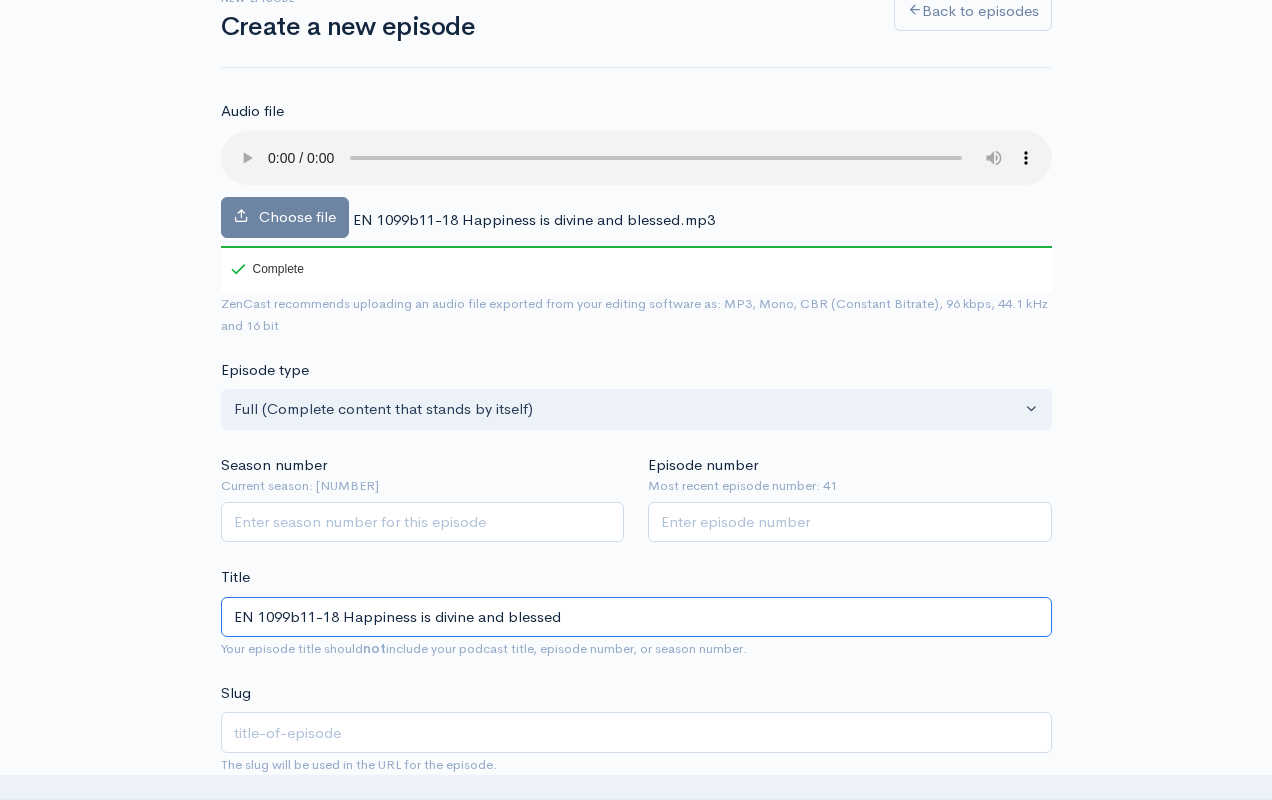 type on "en-1099b11-18-happiness-is-divine-and-blessed" 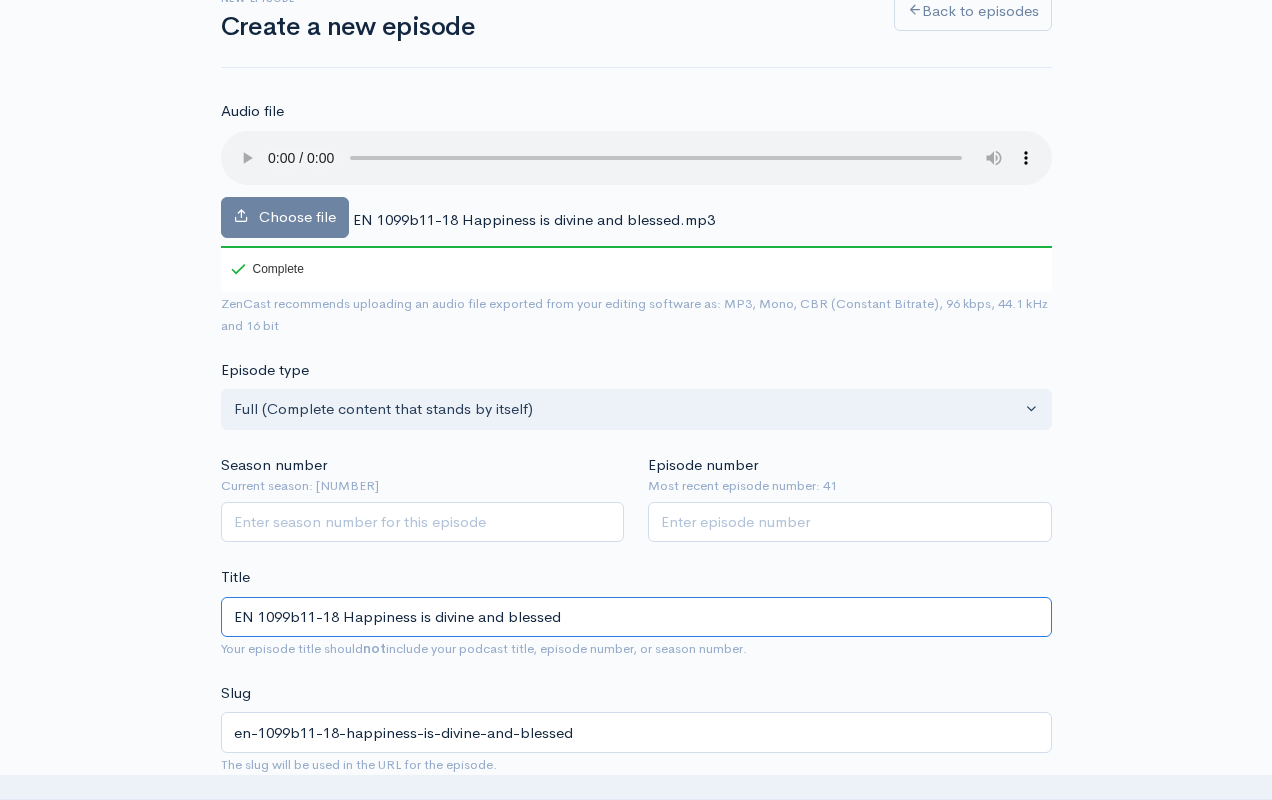 type on "EN 1099b11-18 Happiness is divine and blessed" 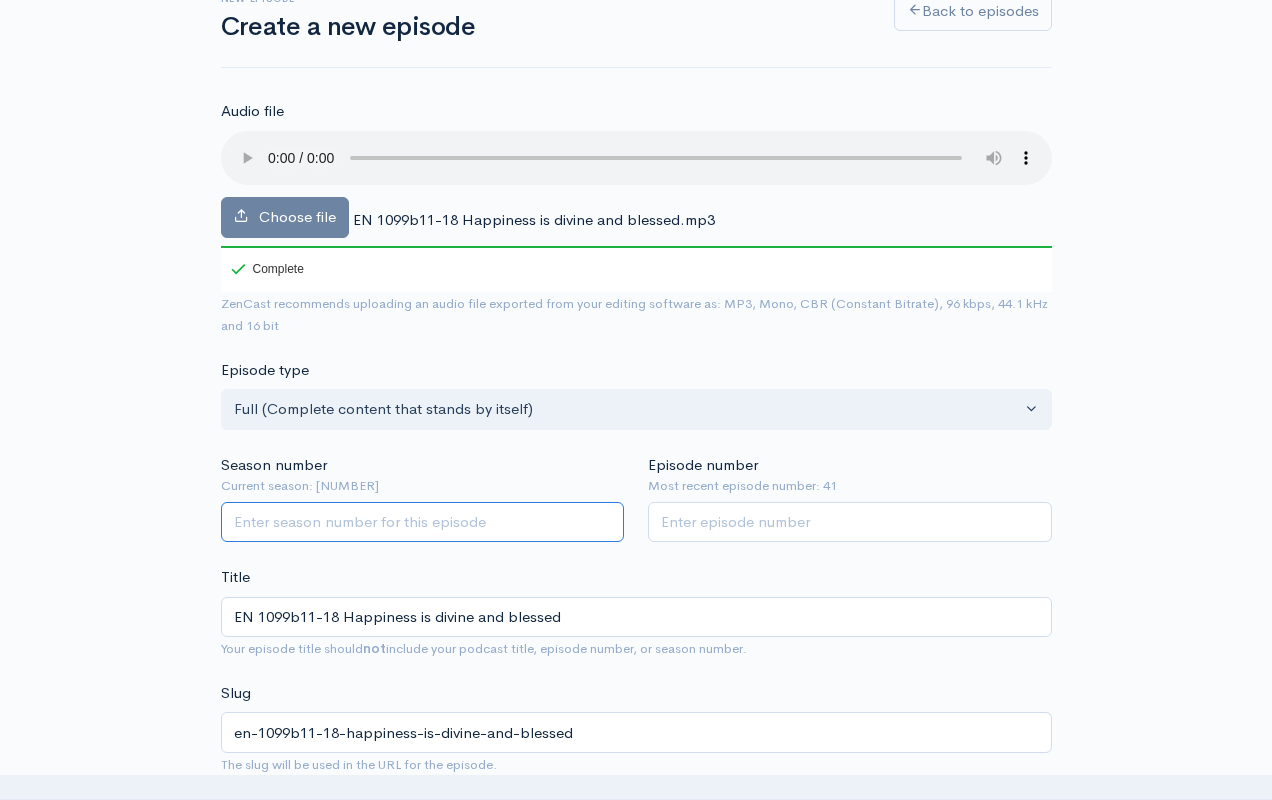click on "Season number" at bounding box center (423, 522) 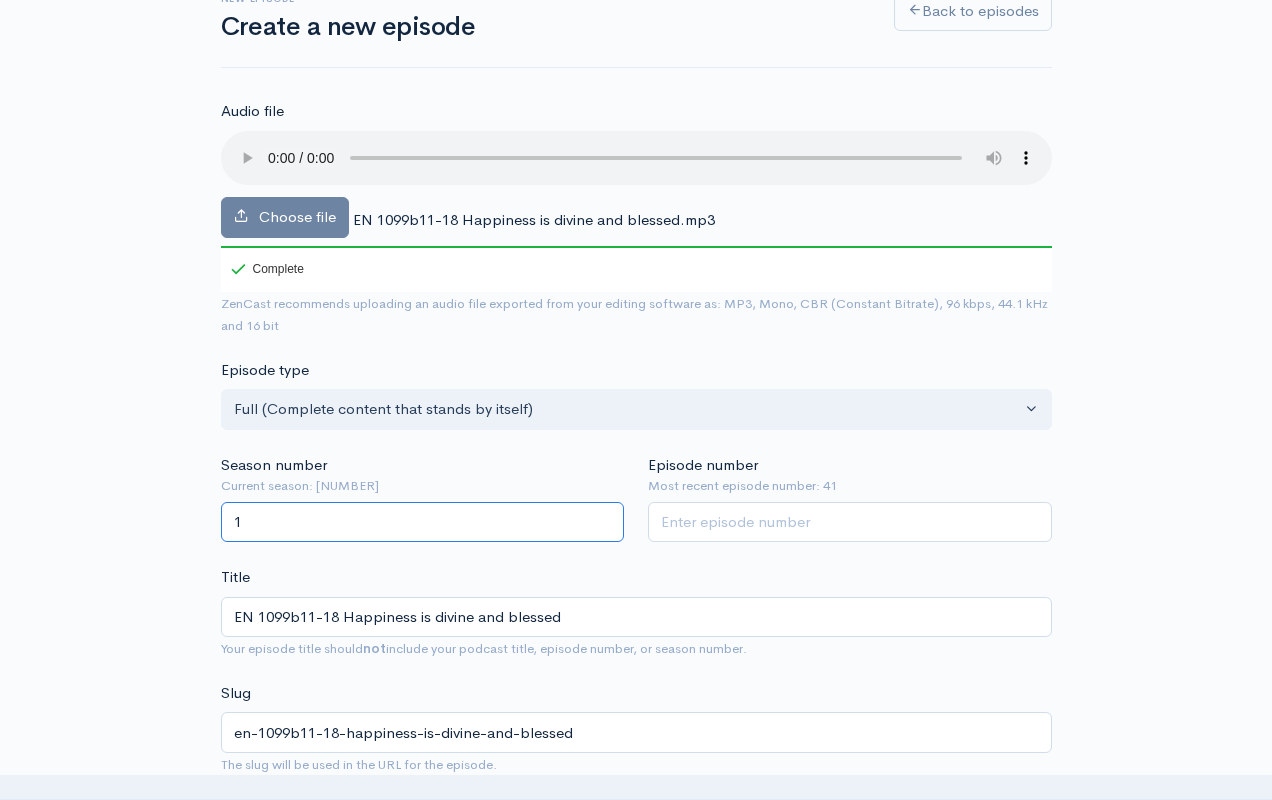 type on "1" 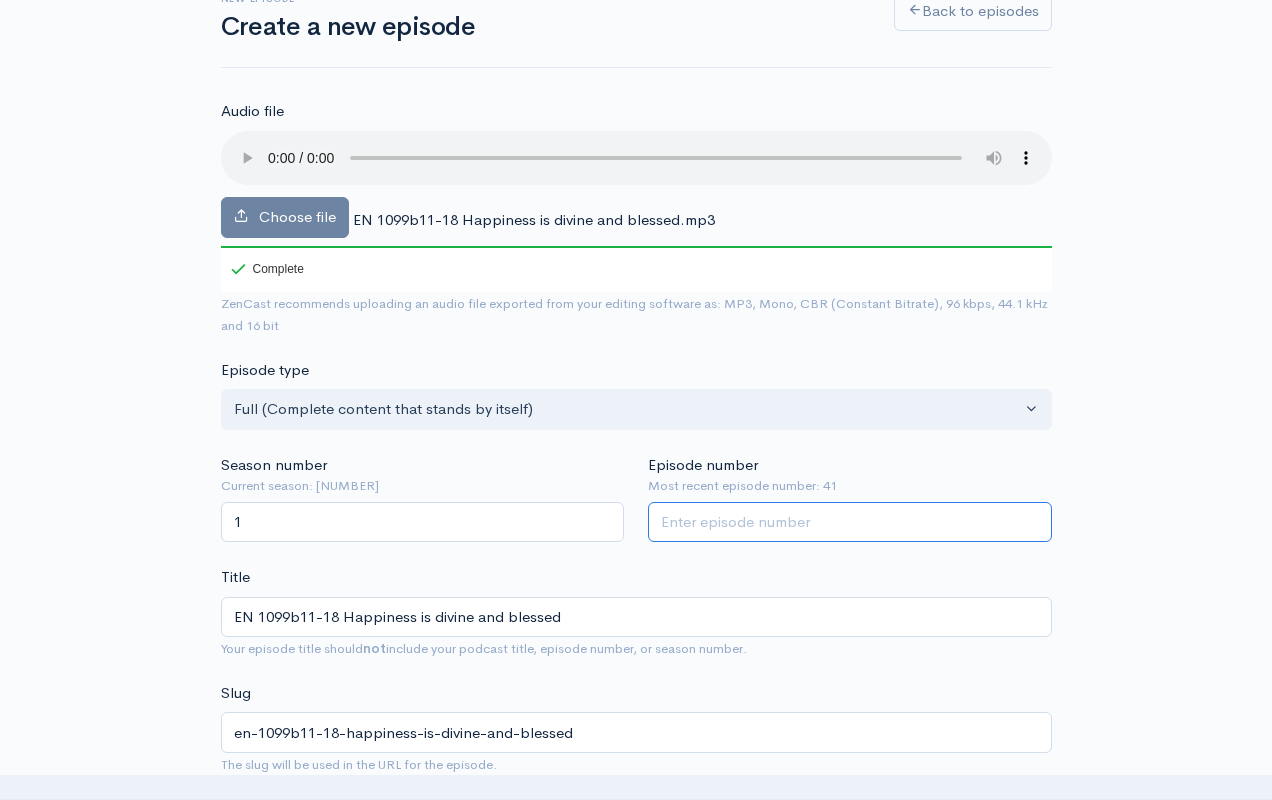 click on "Episode number" at bounding box center [850, 522] 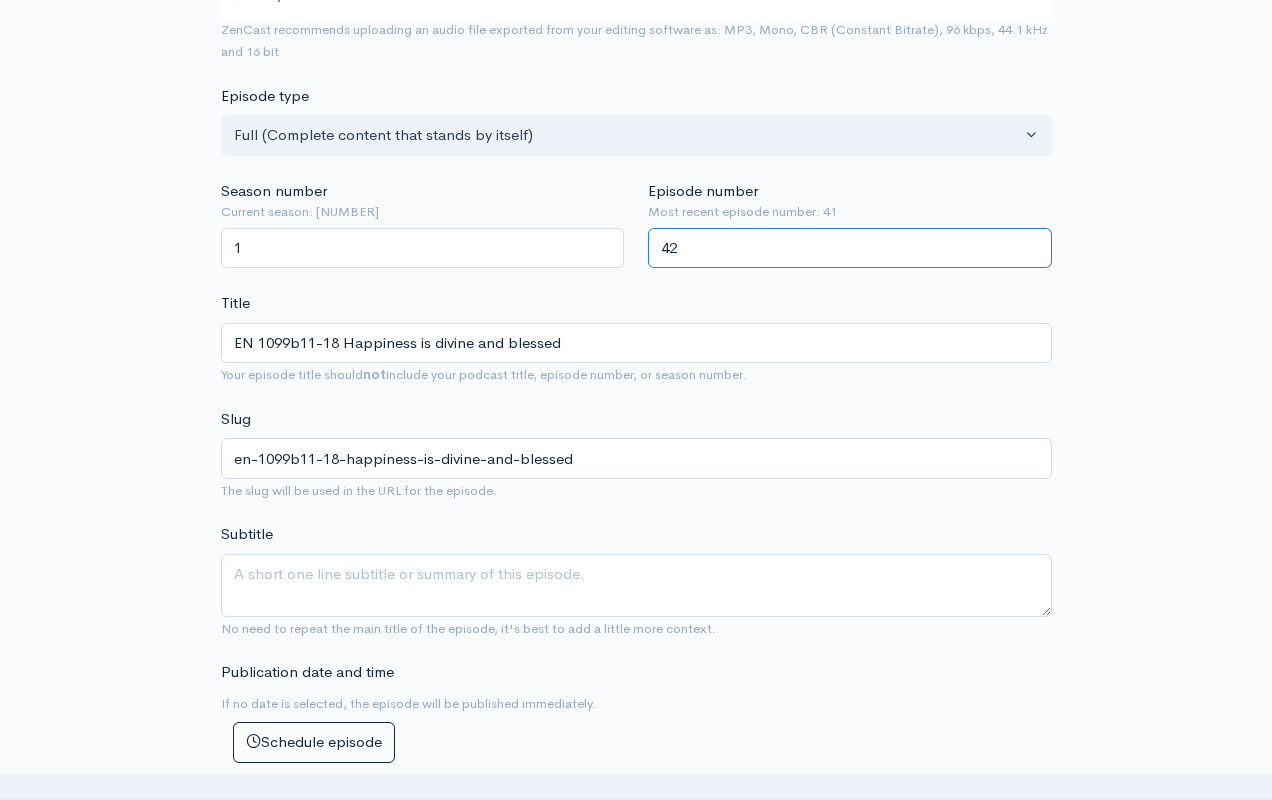 scroll, scrollTop: 417, scrollLeft: 0, axis: vertical 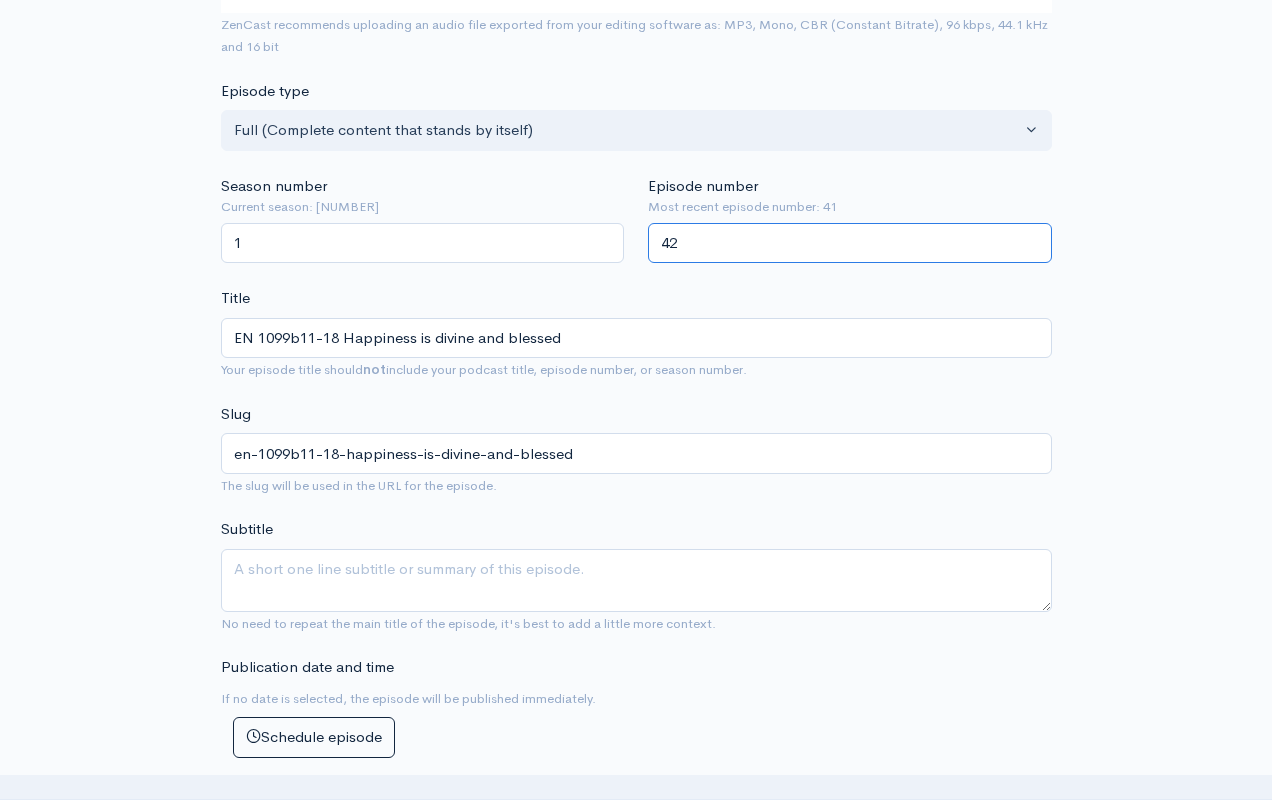 type on "42" 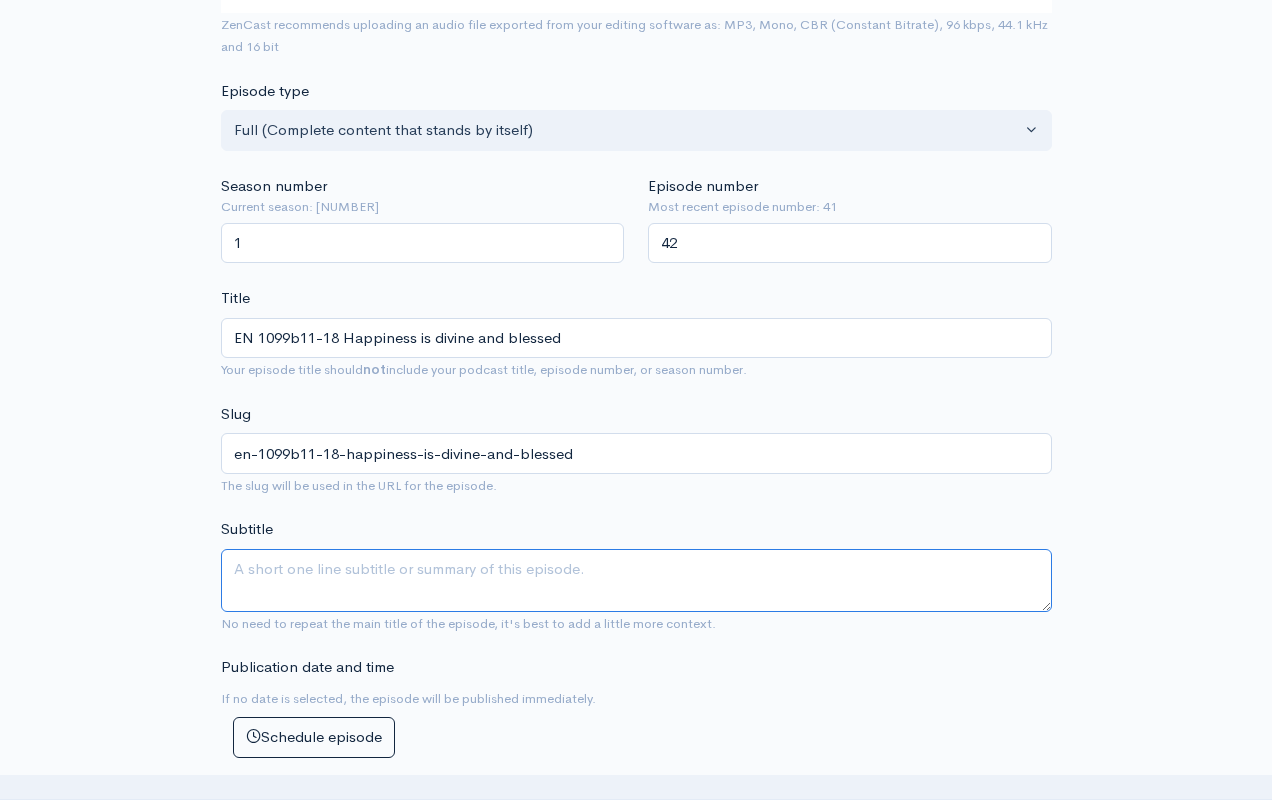 click on "Subtitle" at bounding box center (636, 580) 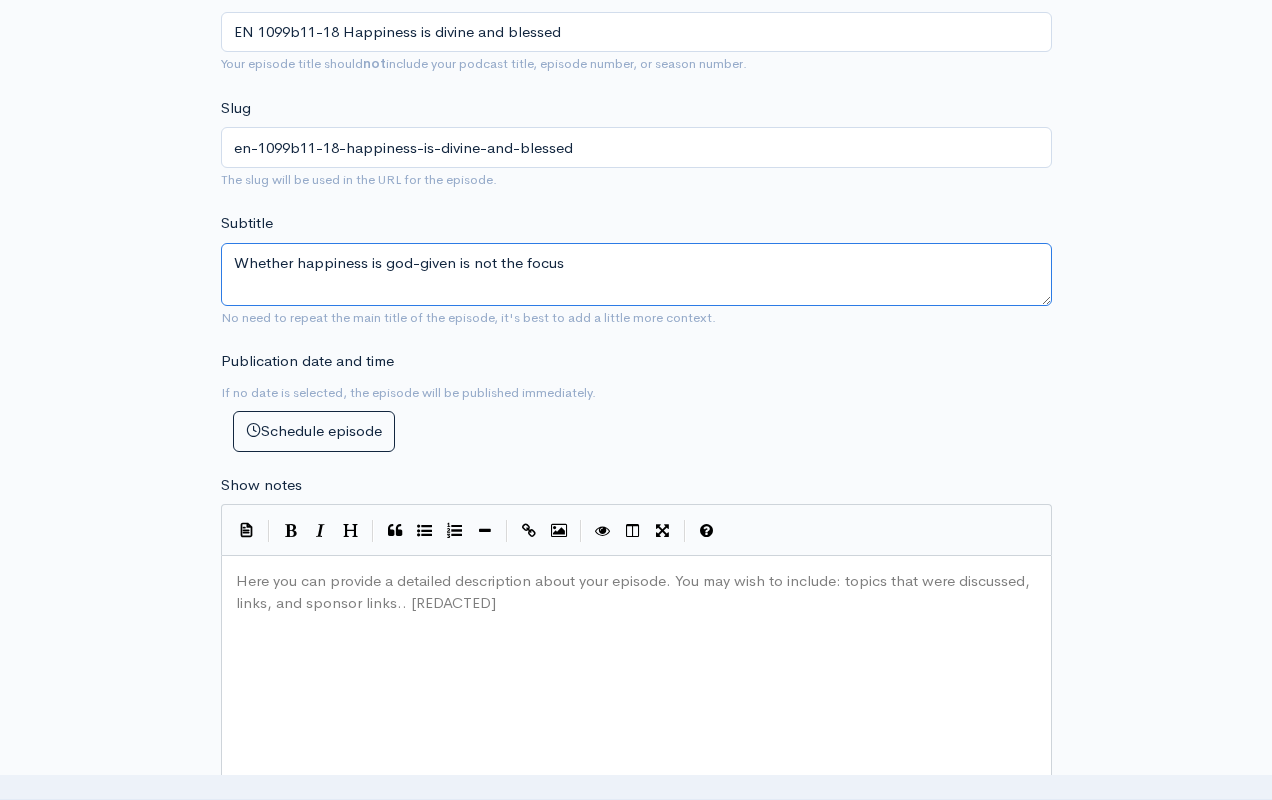 scroll, scrollTop: 723, scrollLeft: 0, axis: vertical 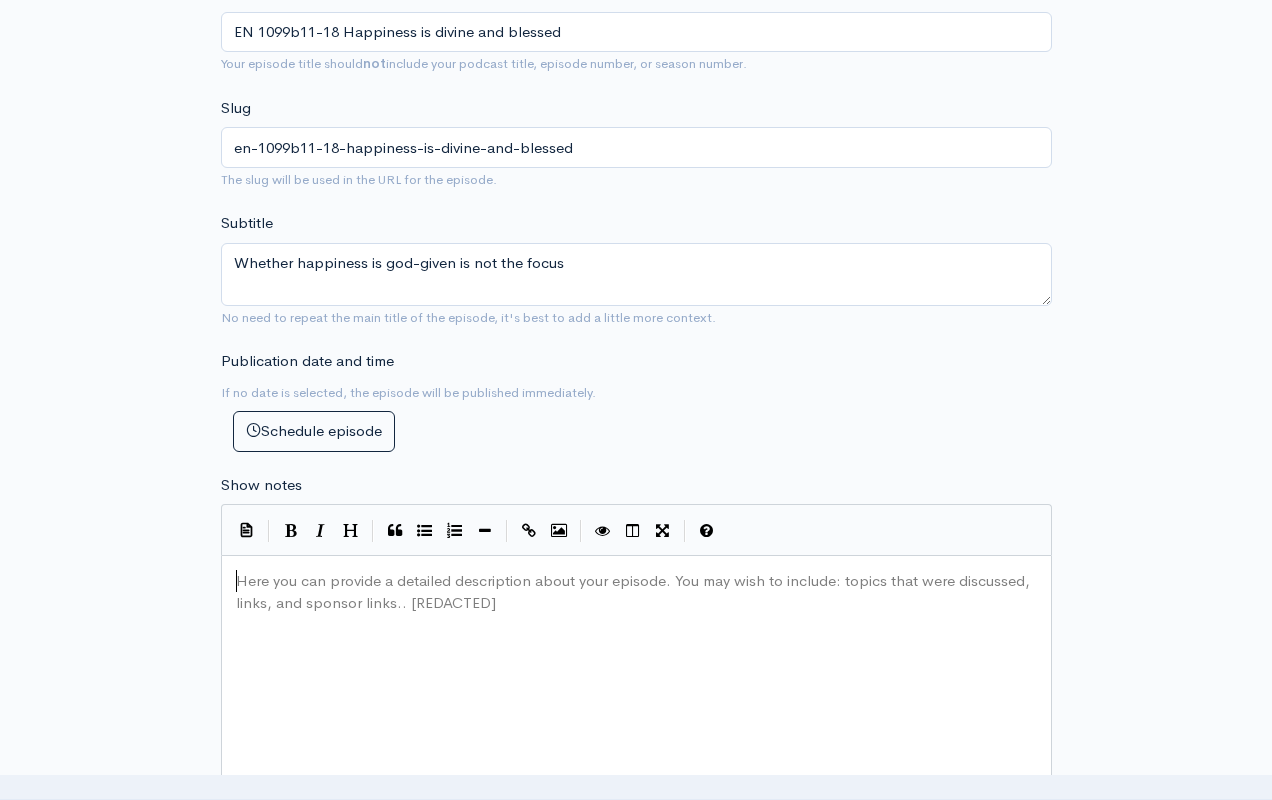 click on "Here you can provide a detailed description about your episode. You may wish to include: topics that were discussed, links, and sponsor links.. xxxxxxxxxx   ​" at bounding box center (661, 741) 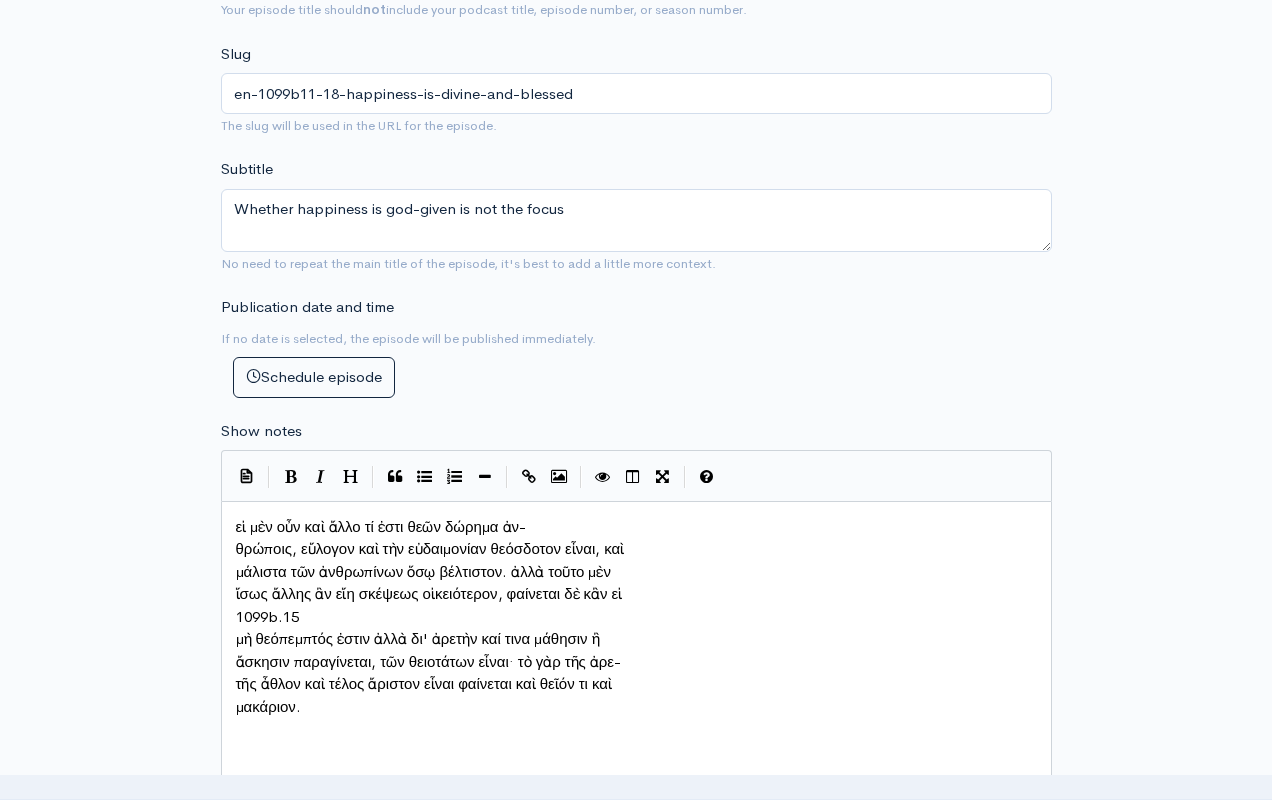 scroll, scrollTop: 781, scrollLeft: 0, axis: vertical 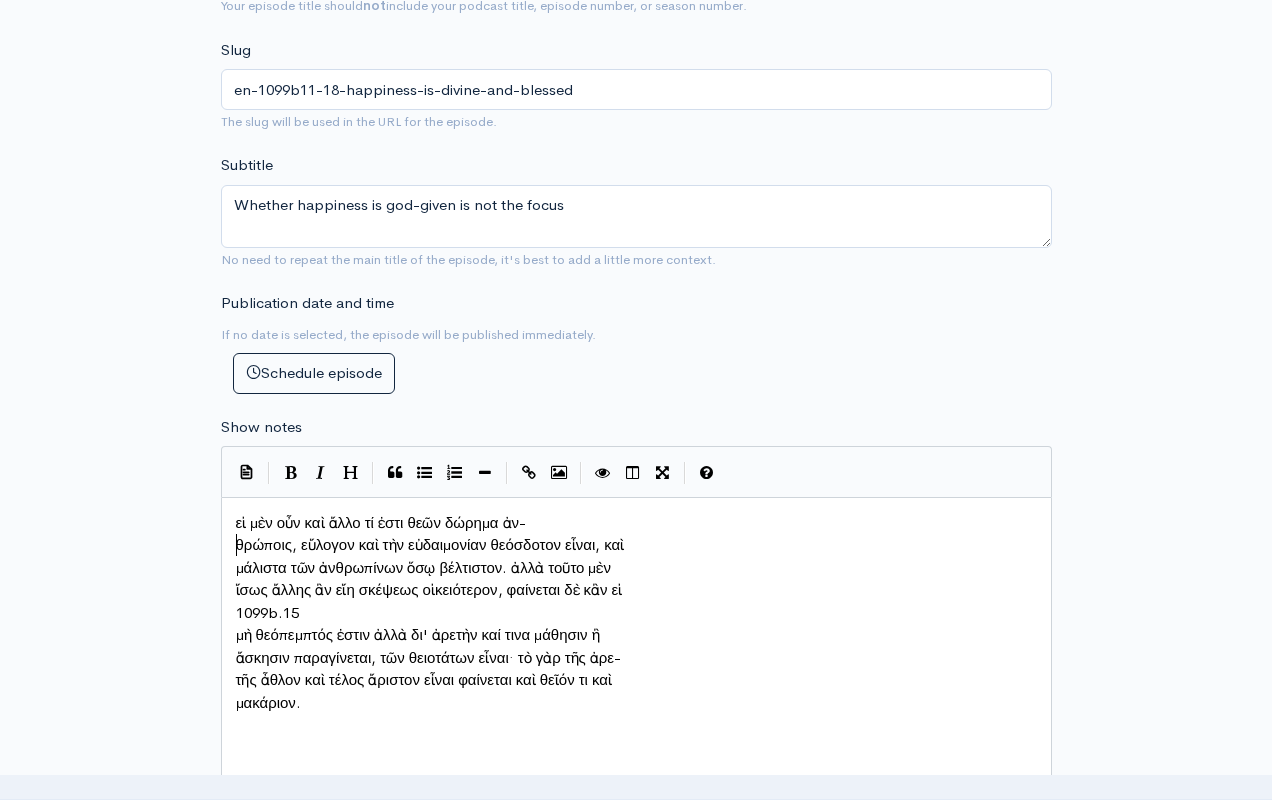 click on "θρώποις, εὔλογον καὶ τὴν εὐδαιμονίαν θεόσδοτον εἶναι, καὶ" at bounding box center (430, 544) 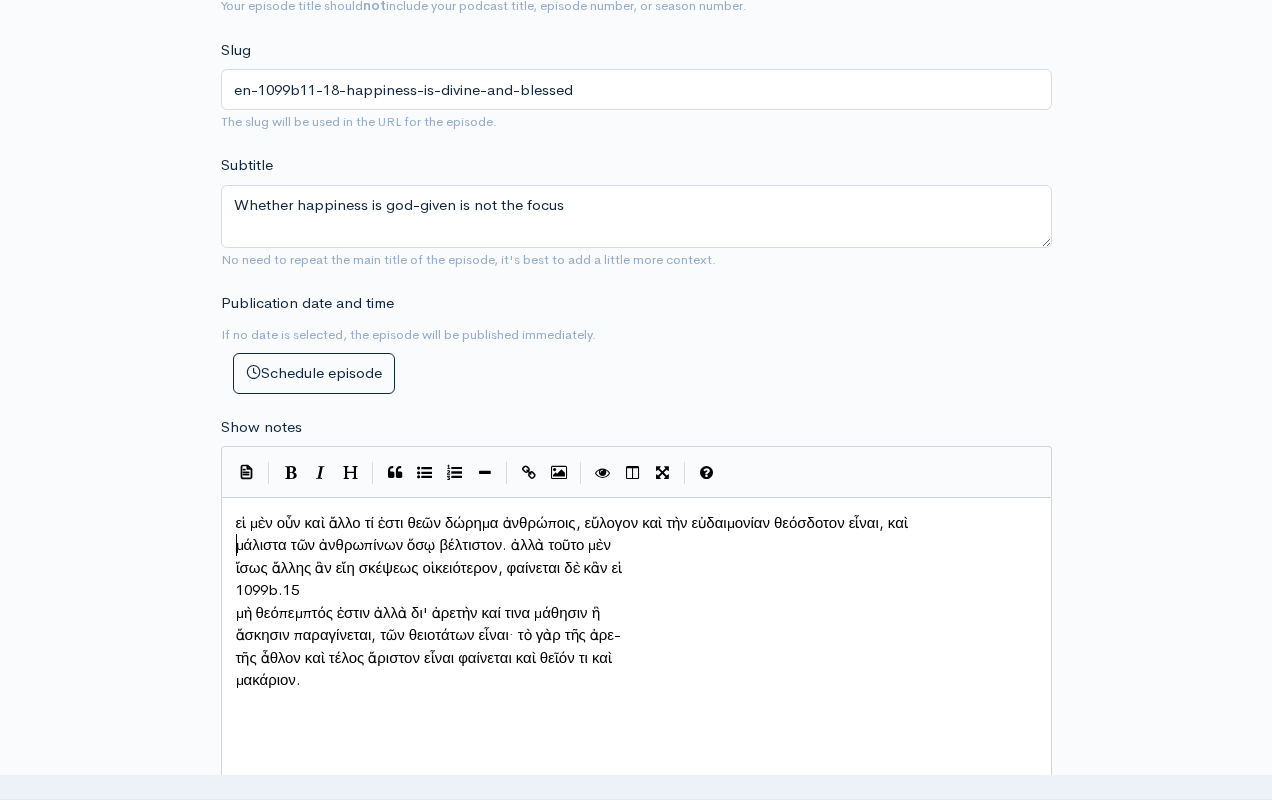 click on "μάλιστα τῶν ἀνθρωπίνων ὅσῳ βέλτιστον. ἀλλὰ τοῦτο μὲν" at bounding box center [428, 544] 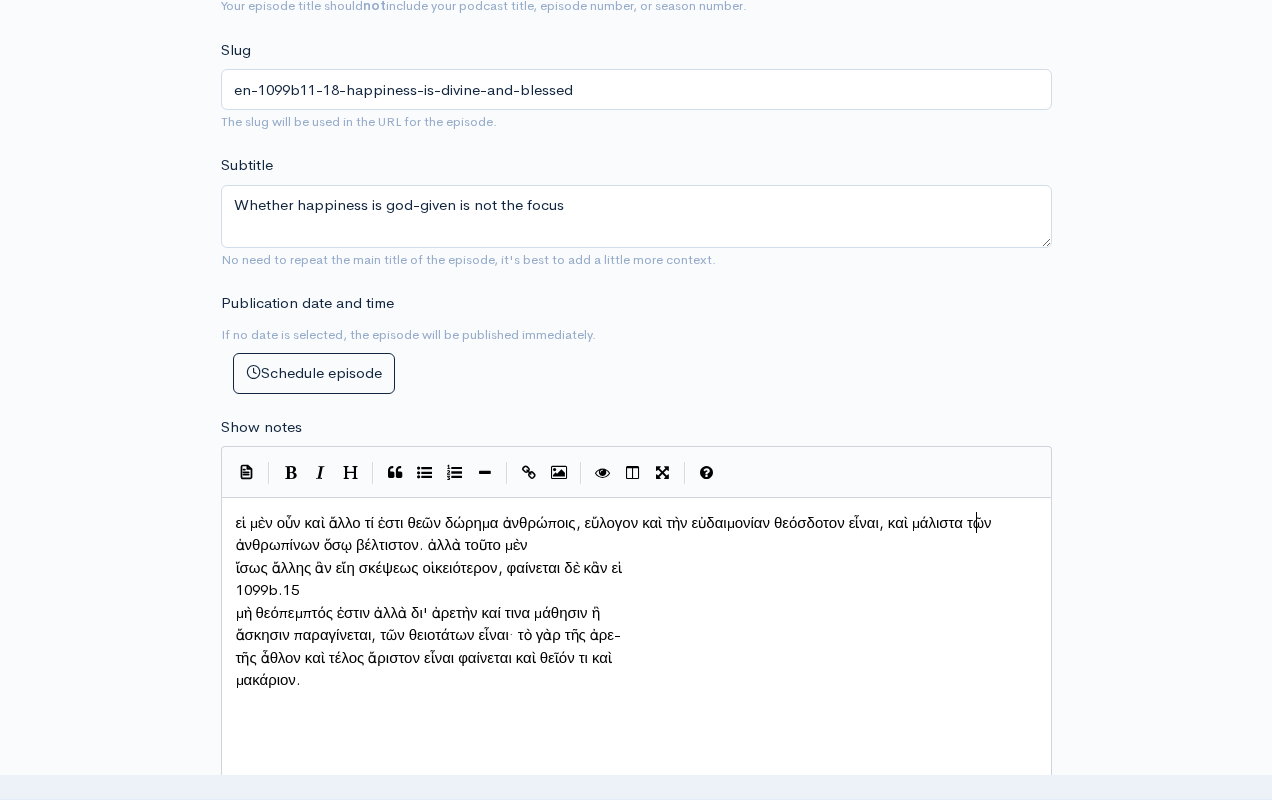 scroll, scrollTop: 10, scrollLeft: 4, axis: both 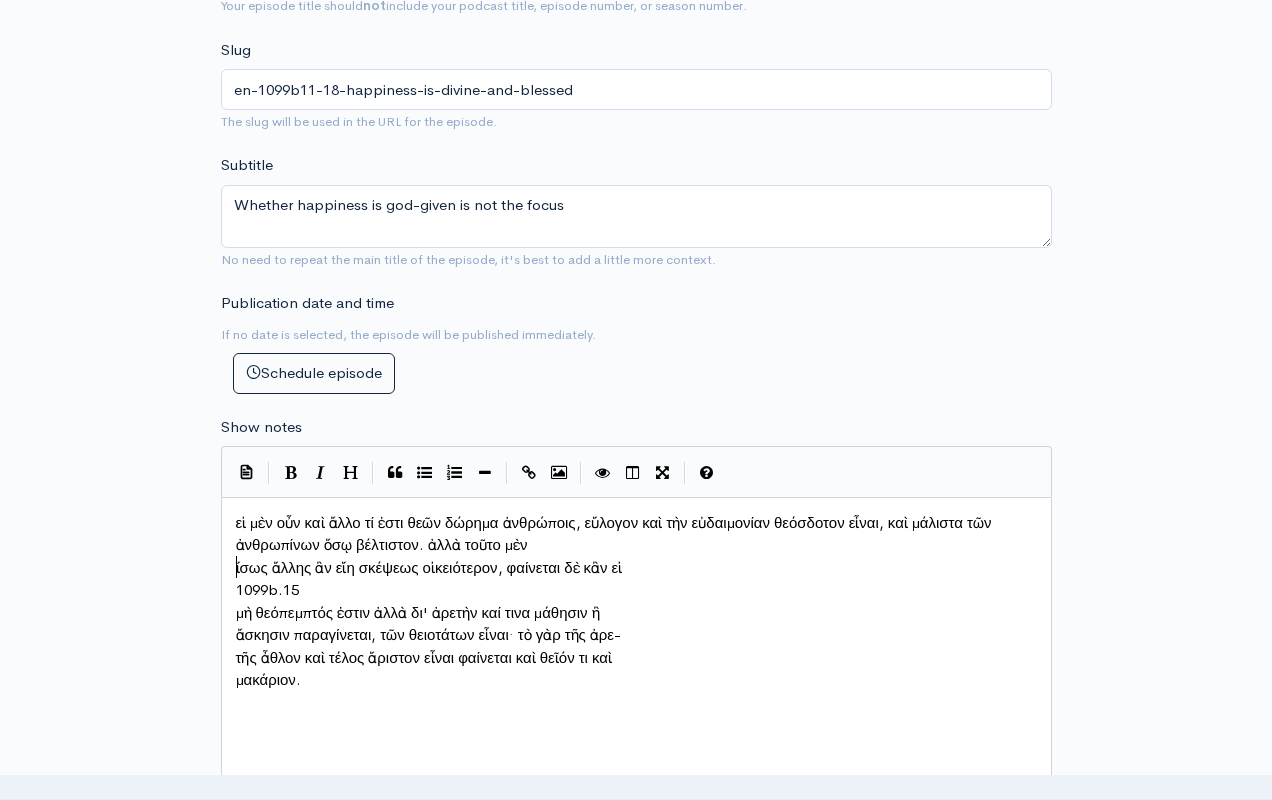 click on "ἴσως ἄλλης ἂν εἴη σκέψεως οἰκειότερον, φαίνεται δὲ κἂν εἰ" at bounding box center [636, 568] 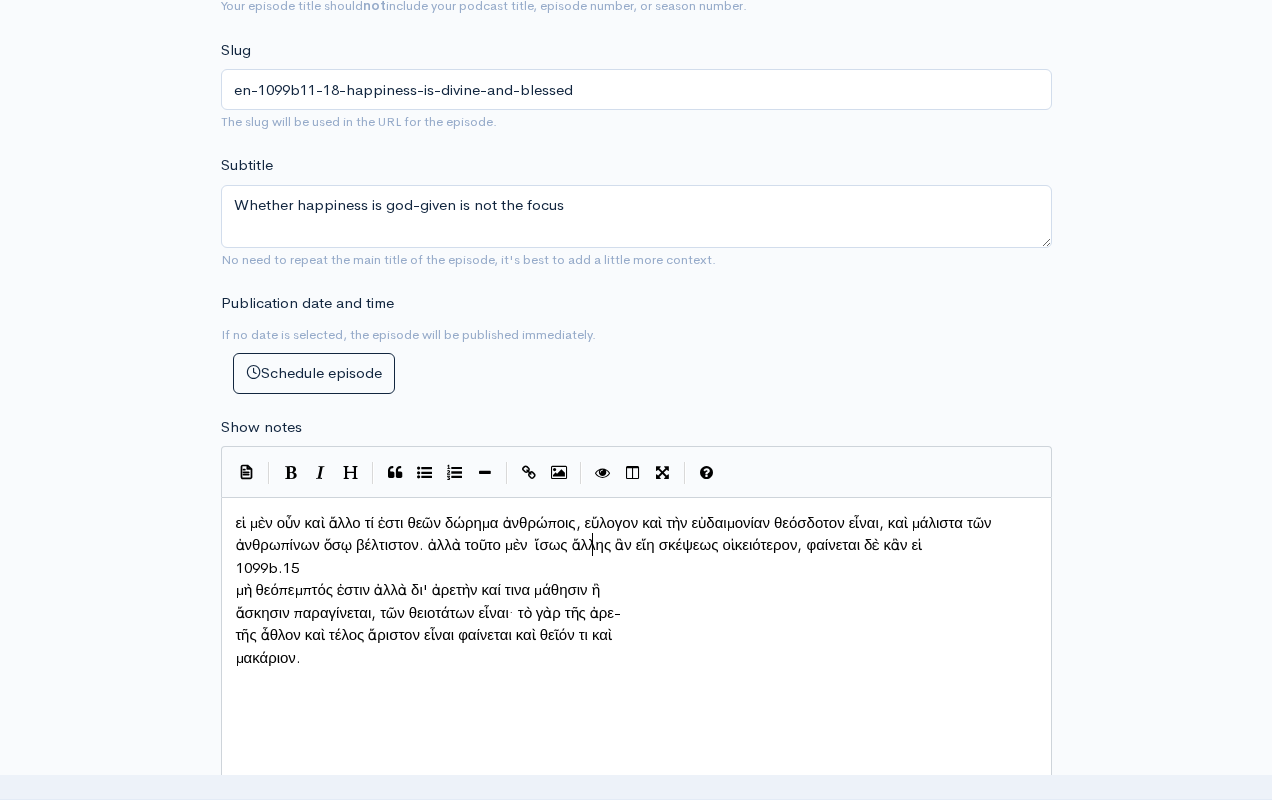 scroll, scrollTop: 10, scrollLeft: 3, axis: both 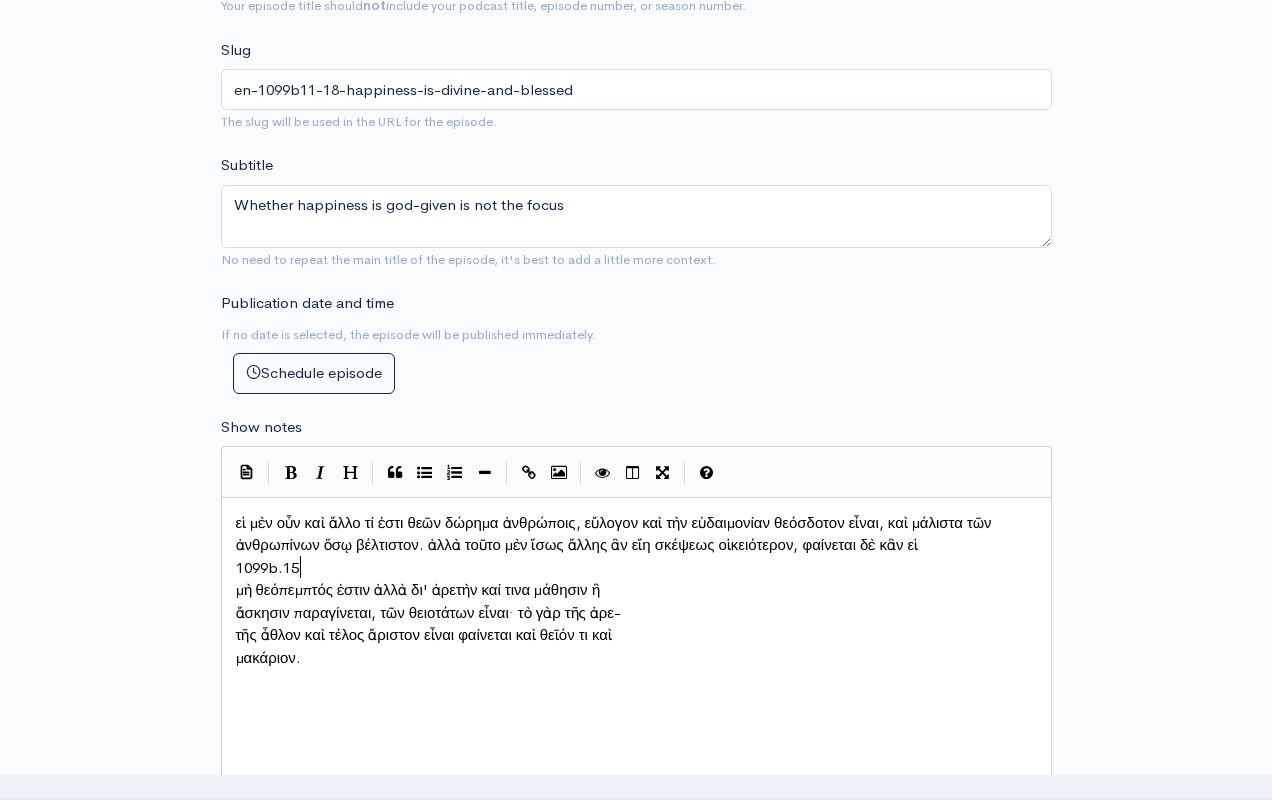 type on "1099b.15" 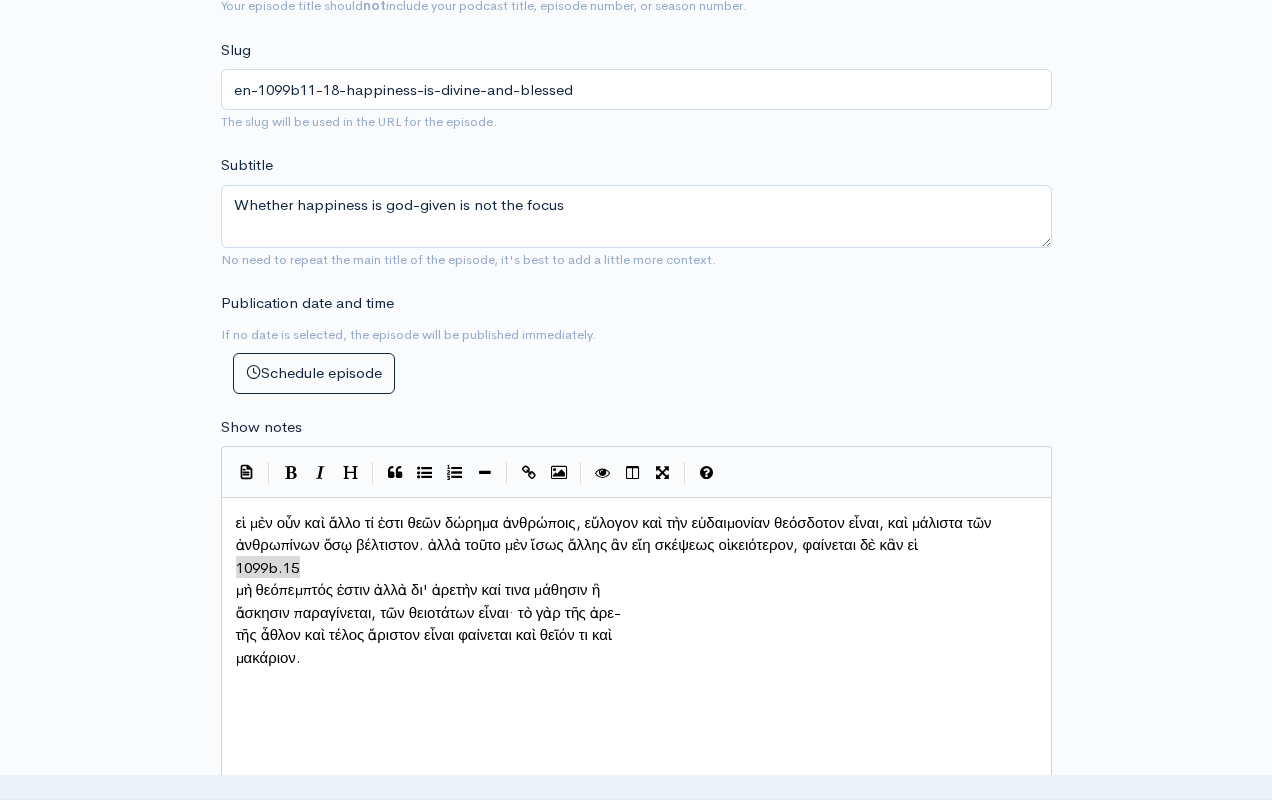 drag, startPoint x: 312, startPoint y: 560, endPoint x: 205, endPoint y: 553, distance: 107.22873 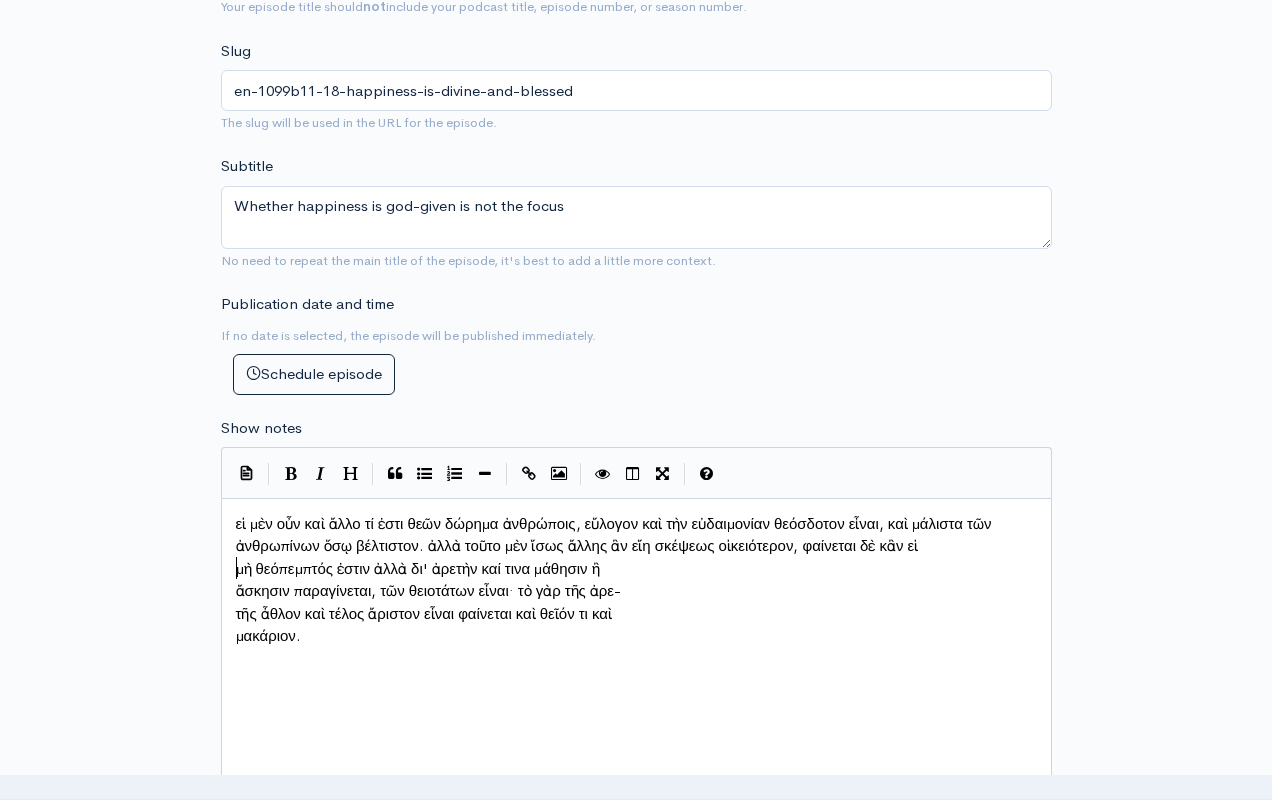 click on "μὴ θεόπεμπτός ἐστιν ἀλλὰ δι' ἀρετὴν καί τινα μάθησιν ἢ" at bounding box center [418, 568] 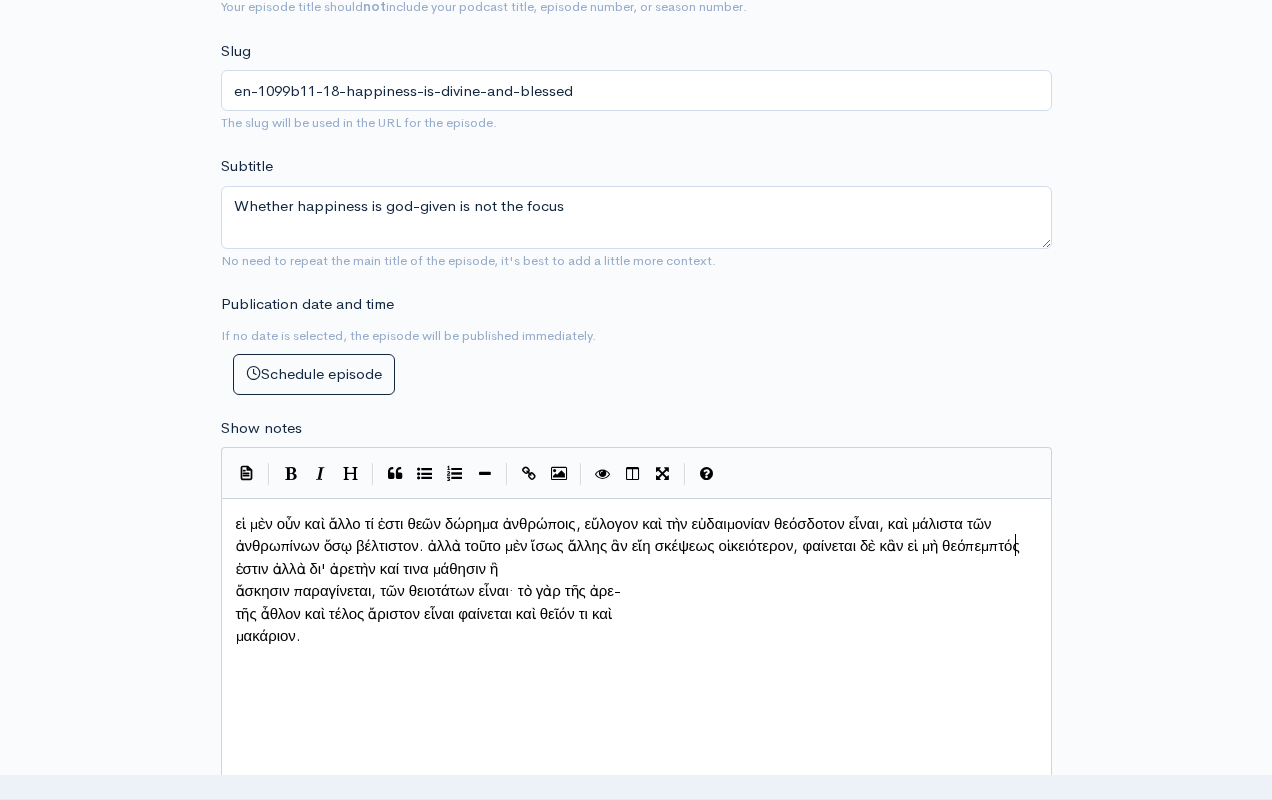 scroll, scrollTop: 10, scrollLeft: 4, axis: both 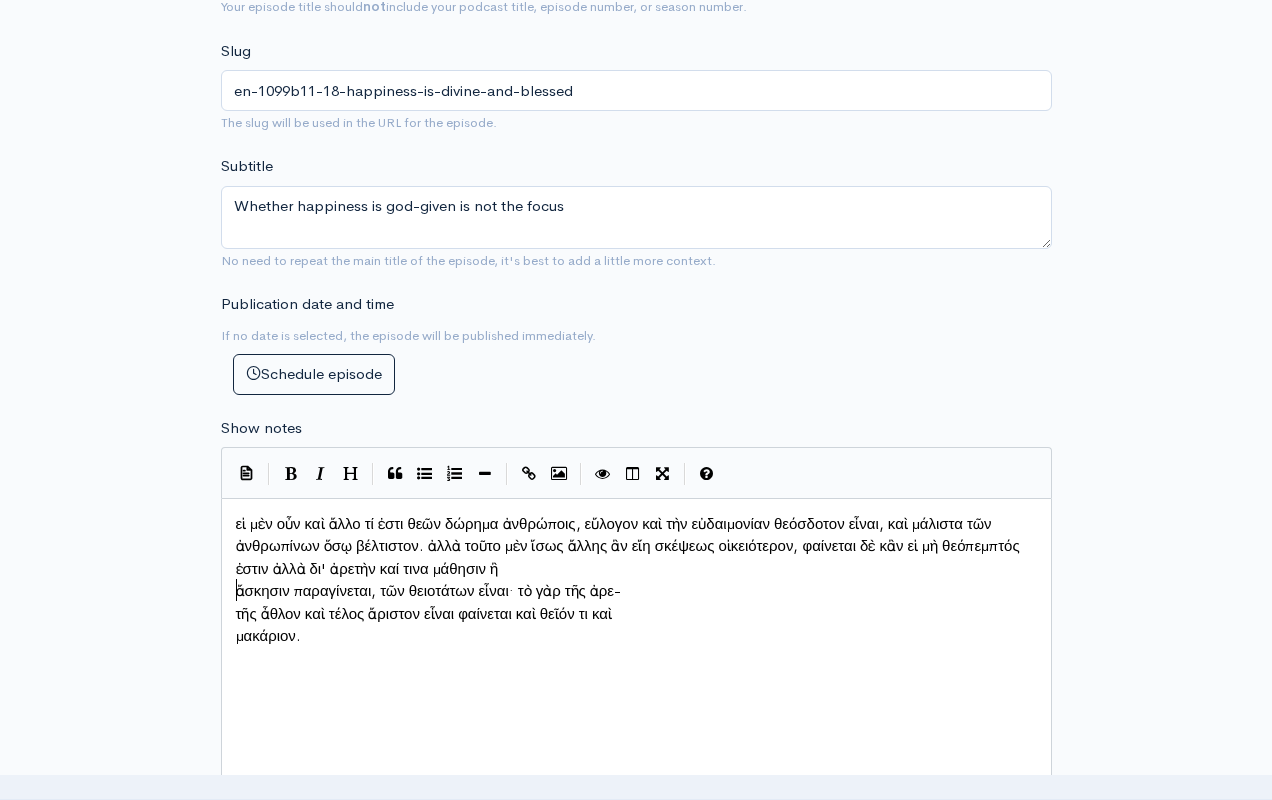 click on "ἄσκησιν παραγίνεται, τῶν θειοτάτων εἶναι· τὸ γὰρ τῆς ἀρε-" at bounding box center (636, 591) 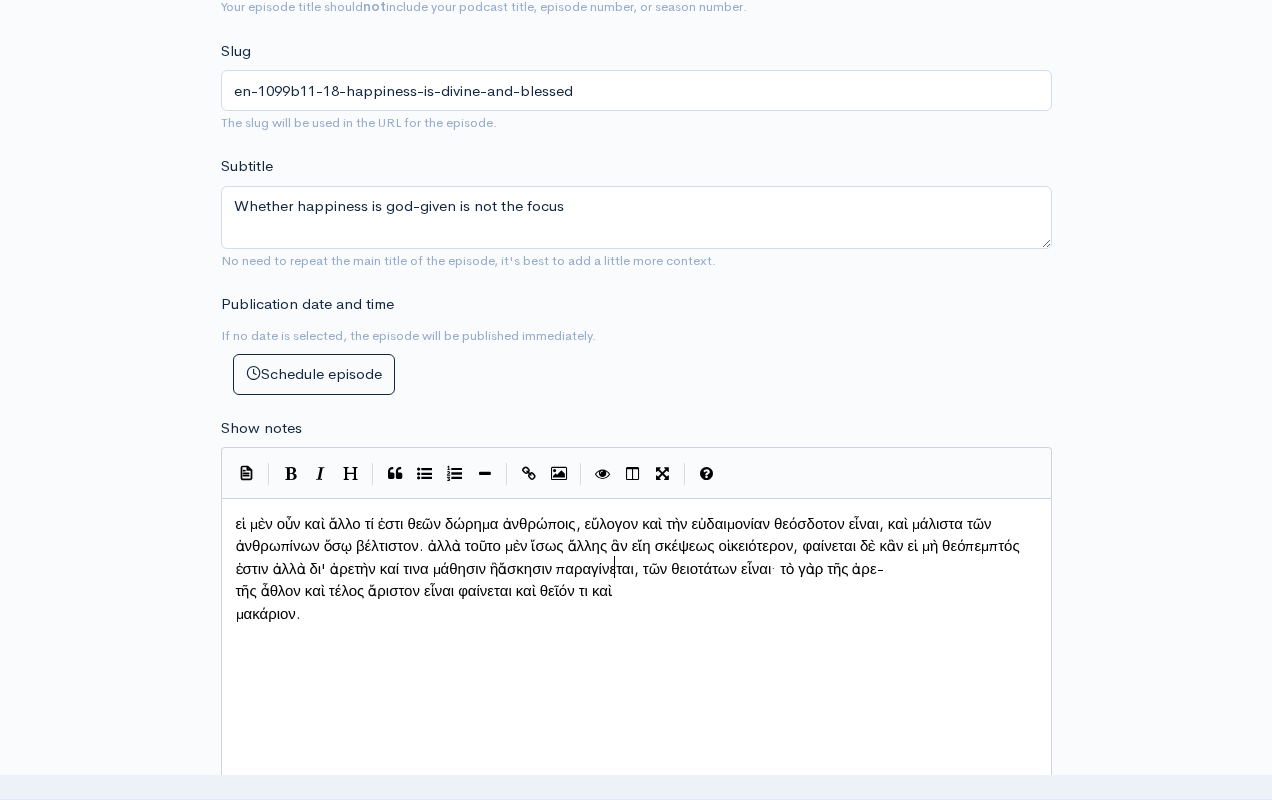 scroll, scrollTop: 10, scrollLeft: 3, axis: both 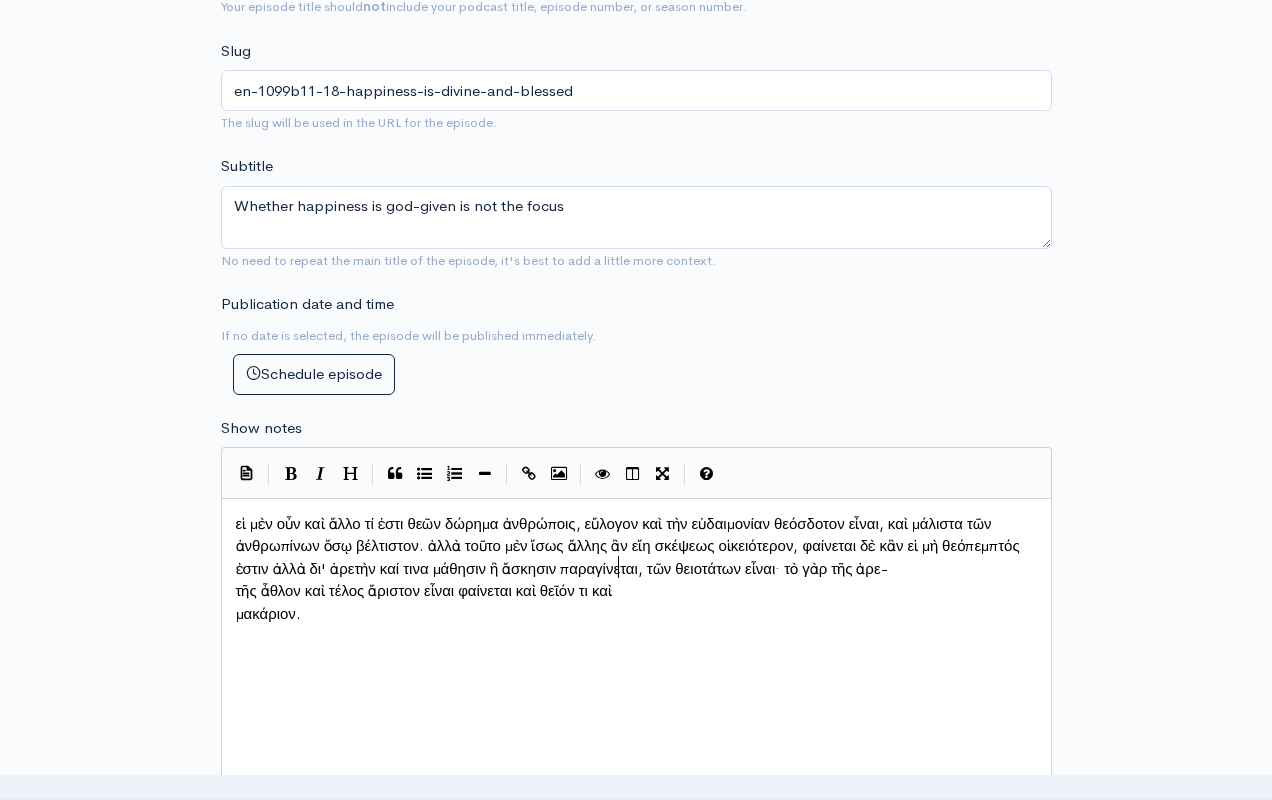 click on "τῆς ἆθλον καὶ τέλος ἄριστον εἶναι φαίνεται καὶ θεῖόν τι καὶ" at bounding box center [424, 590] 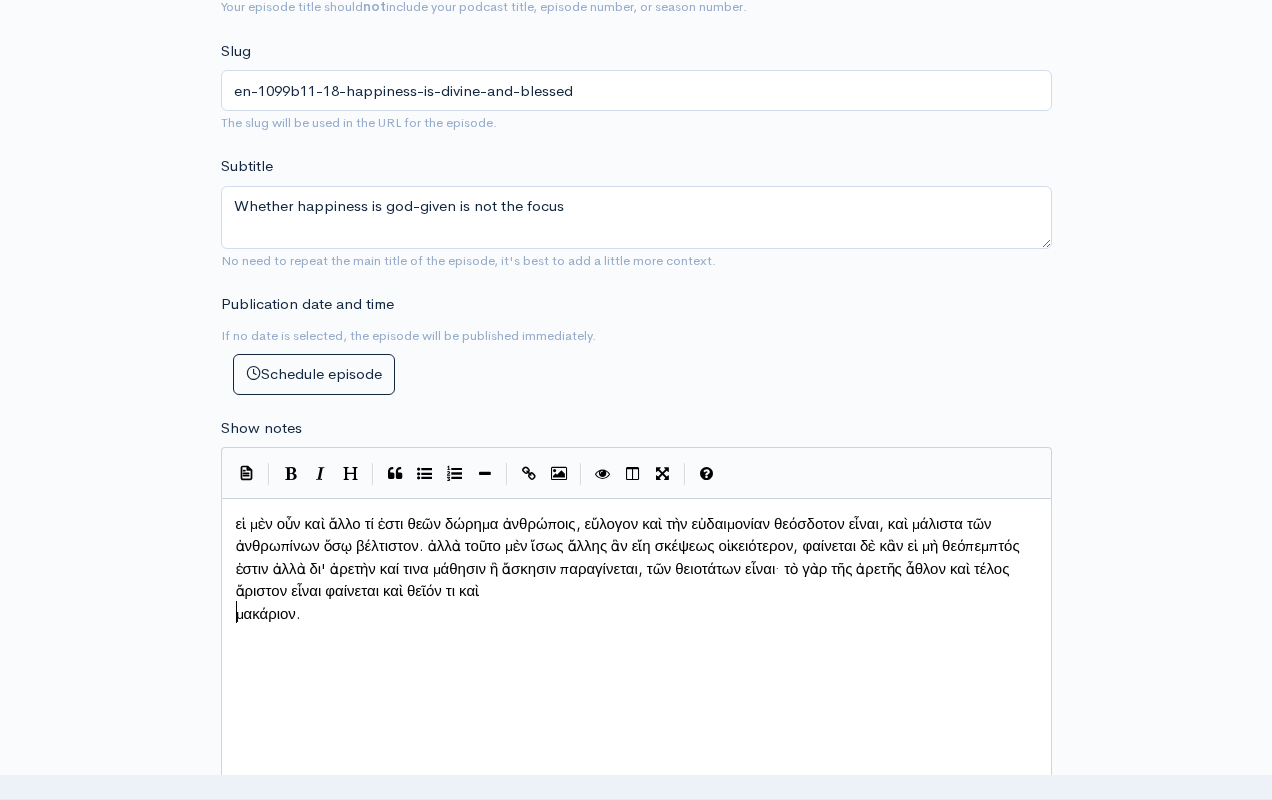 click on "μακάριον." at bounding box center (636, 614) 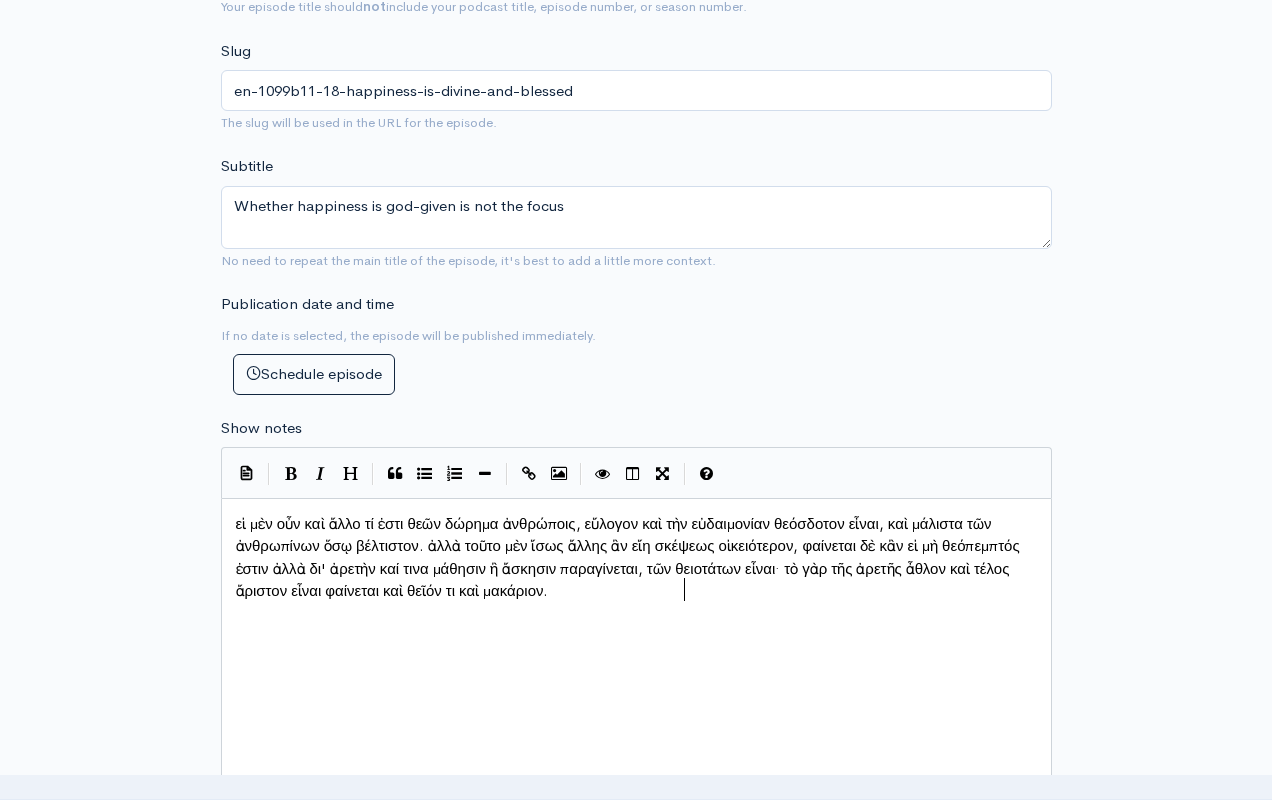 scroll, scrollTop: 10, scrollLeft: 4, axis: both 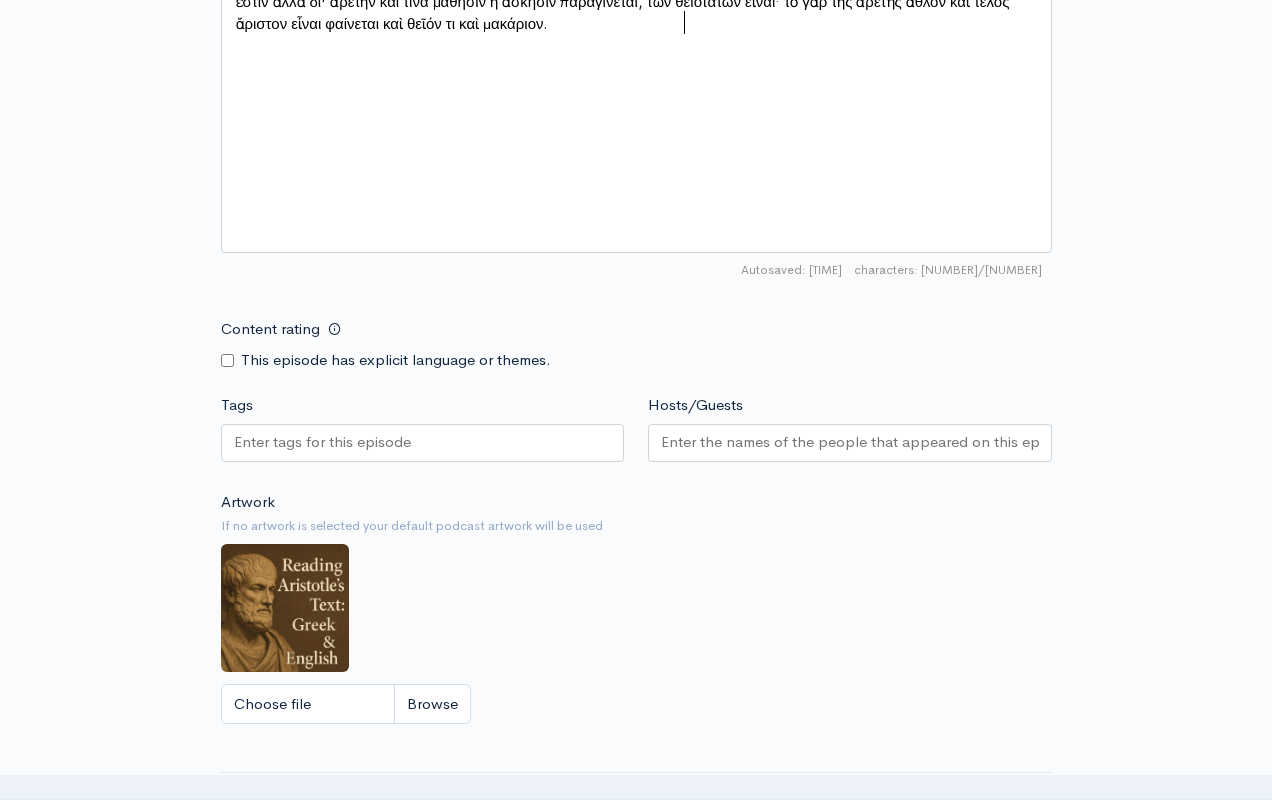 type 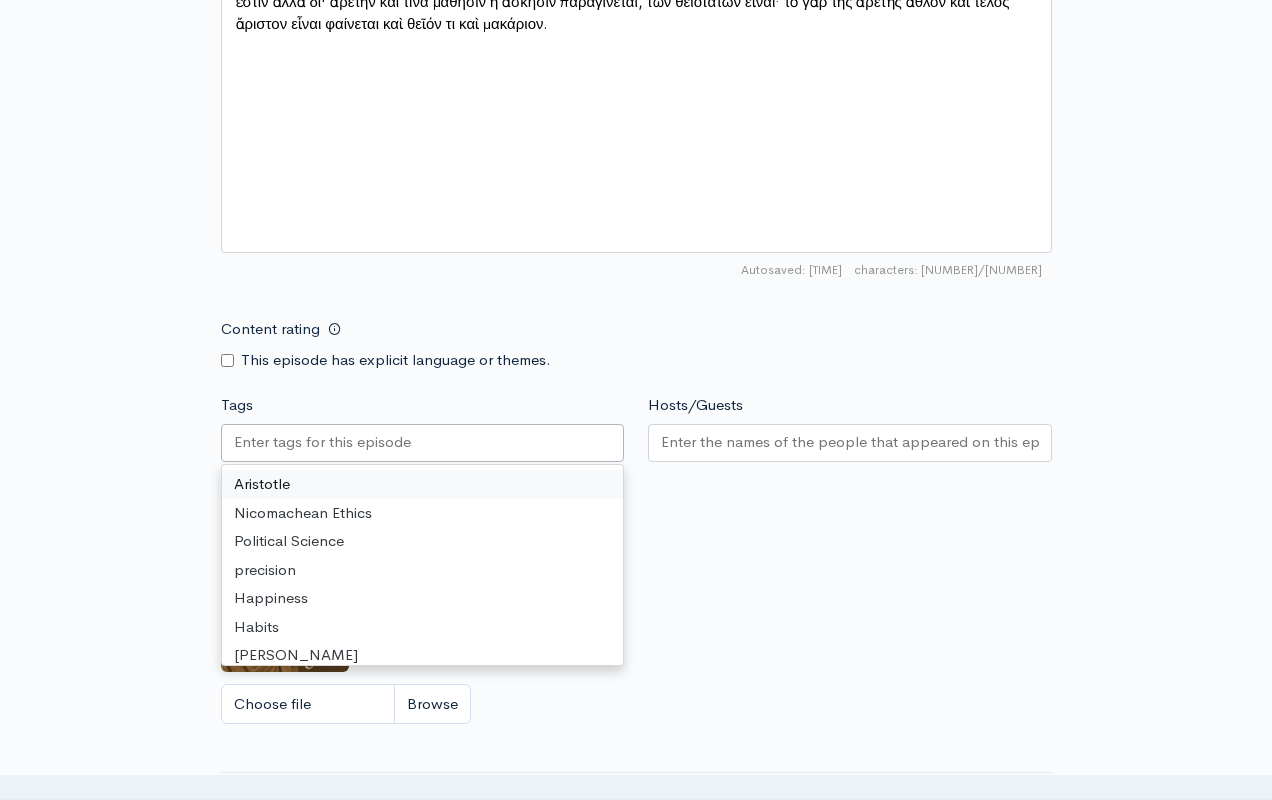 click on "Tags" at bounding box center (324, 442) 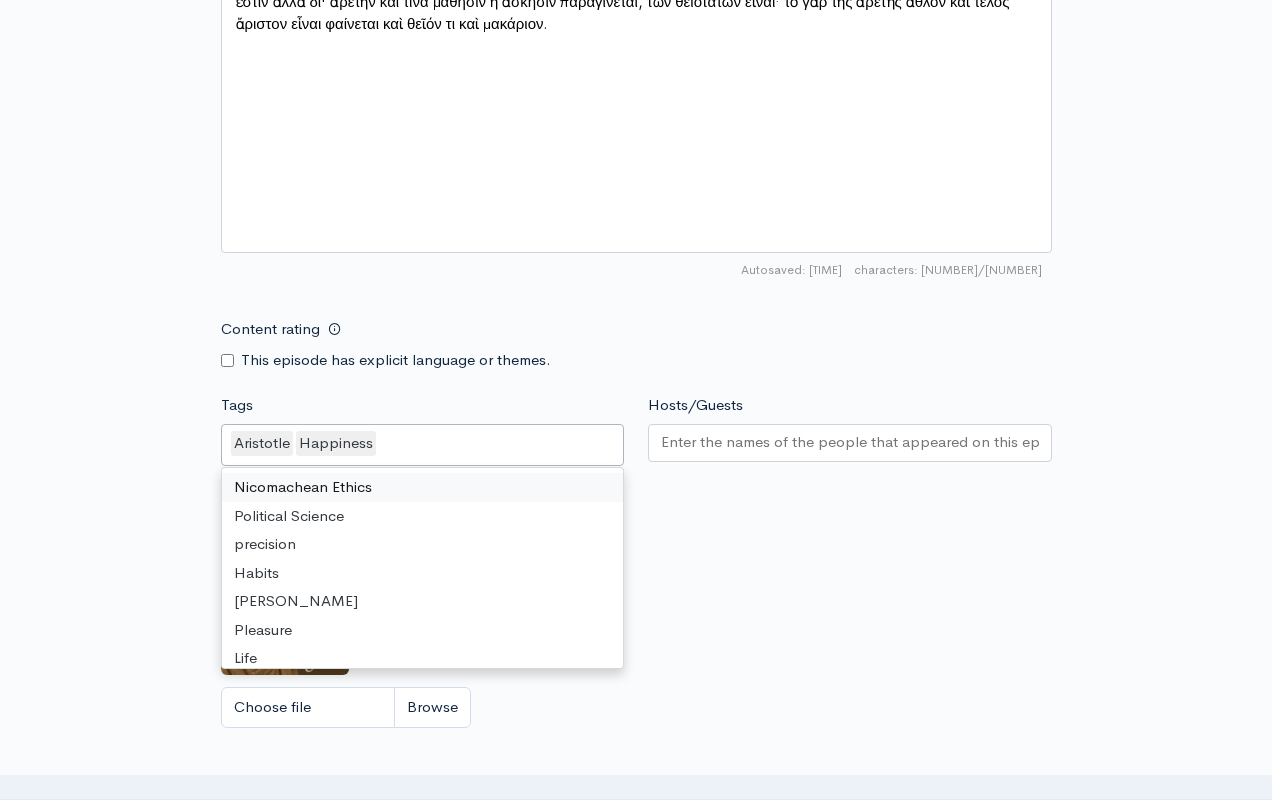 click on "Aristotle Happiness" at bounding box center (423, 445) 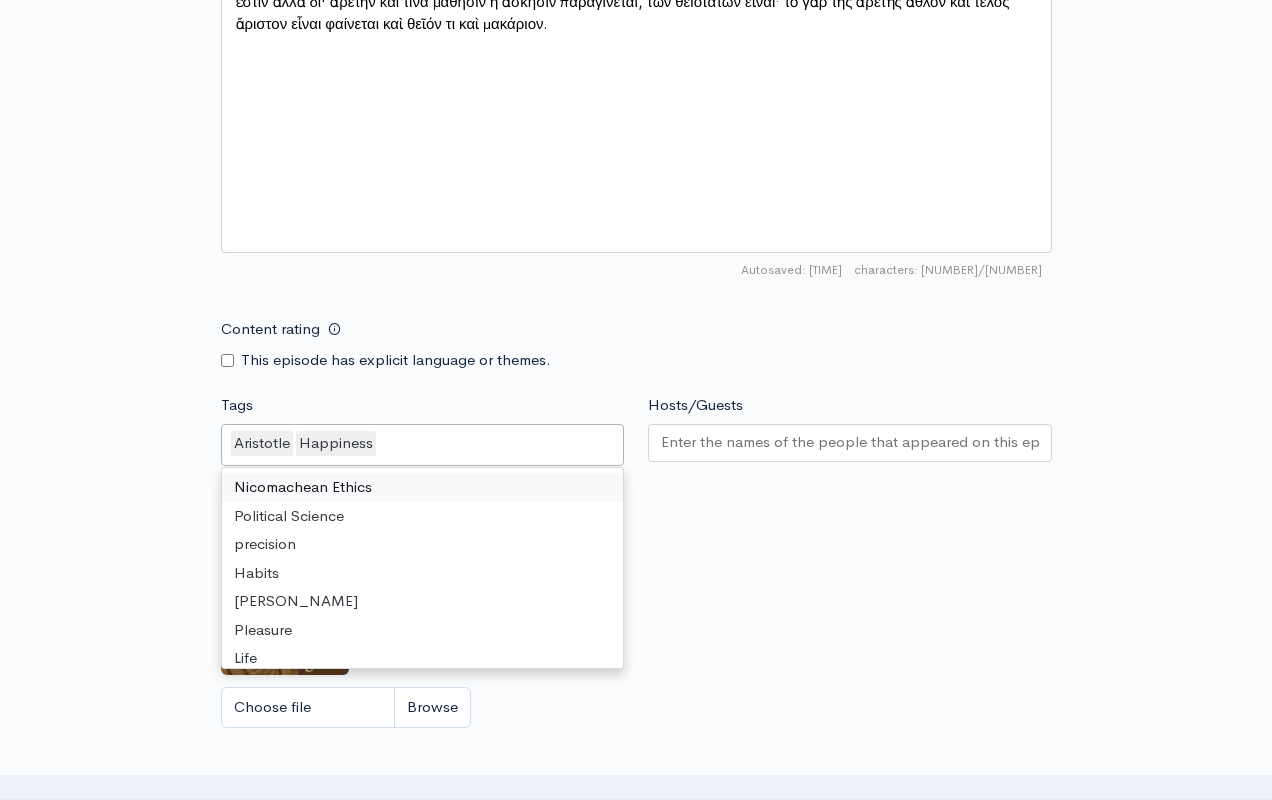 type on "G" 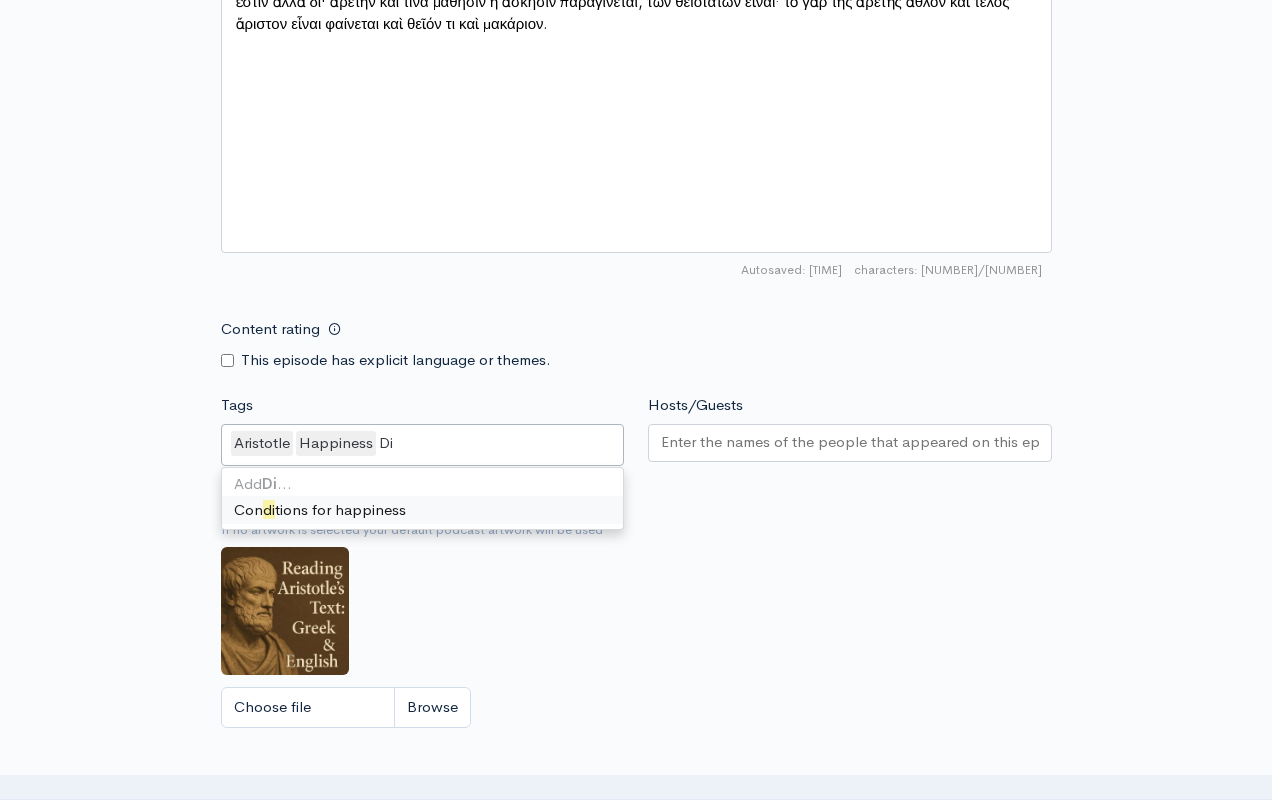 scroll, scrollTop: 0, scrollLeft: 0, axis: both 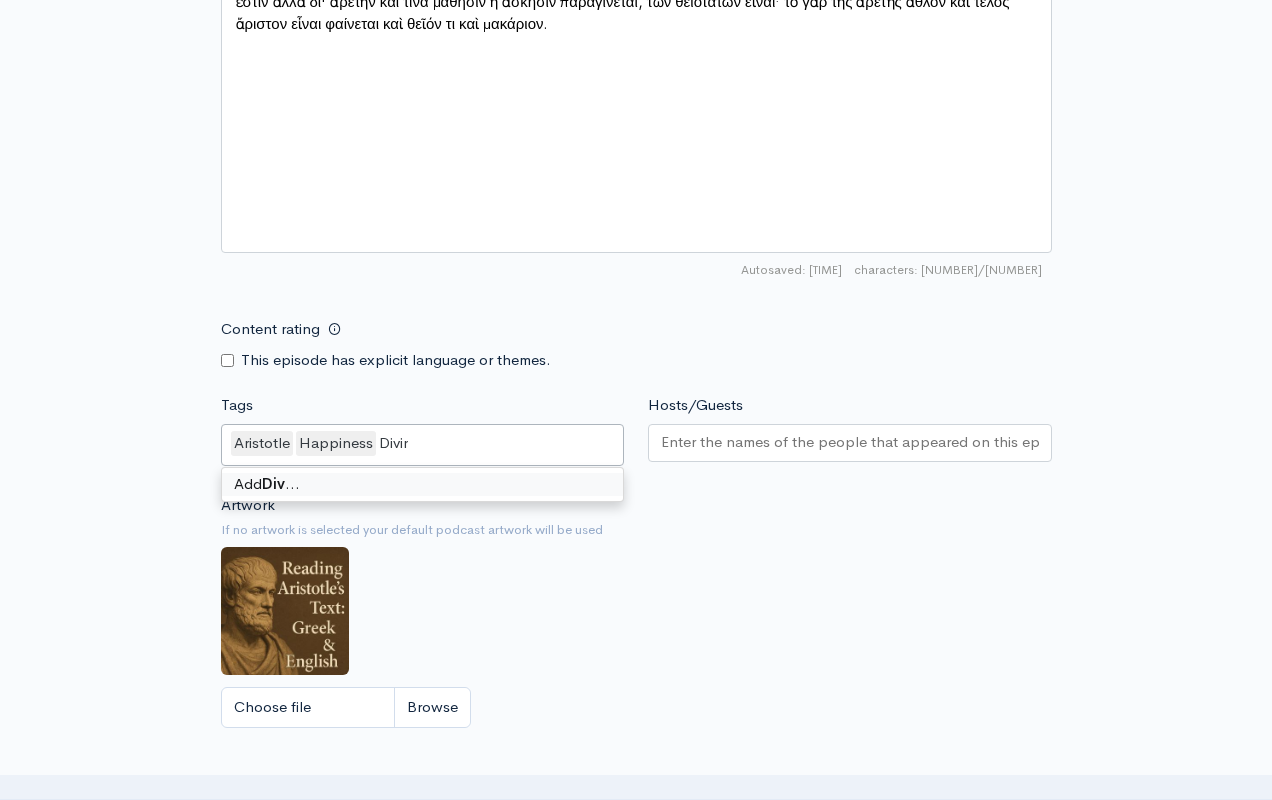 type on "Divine" 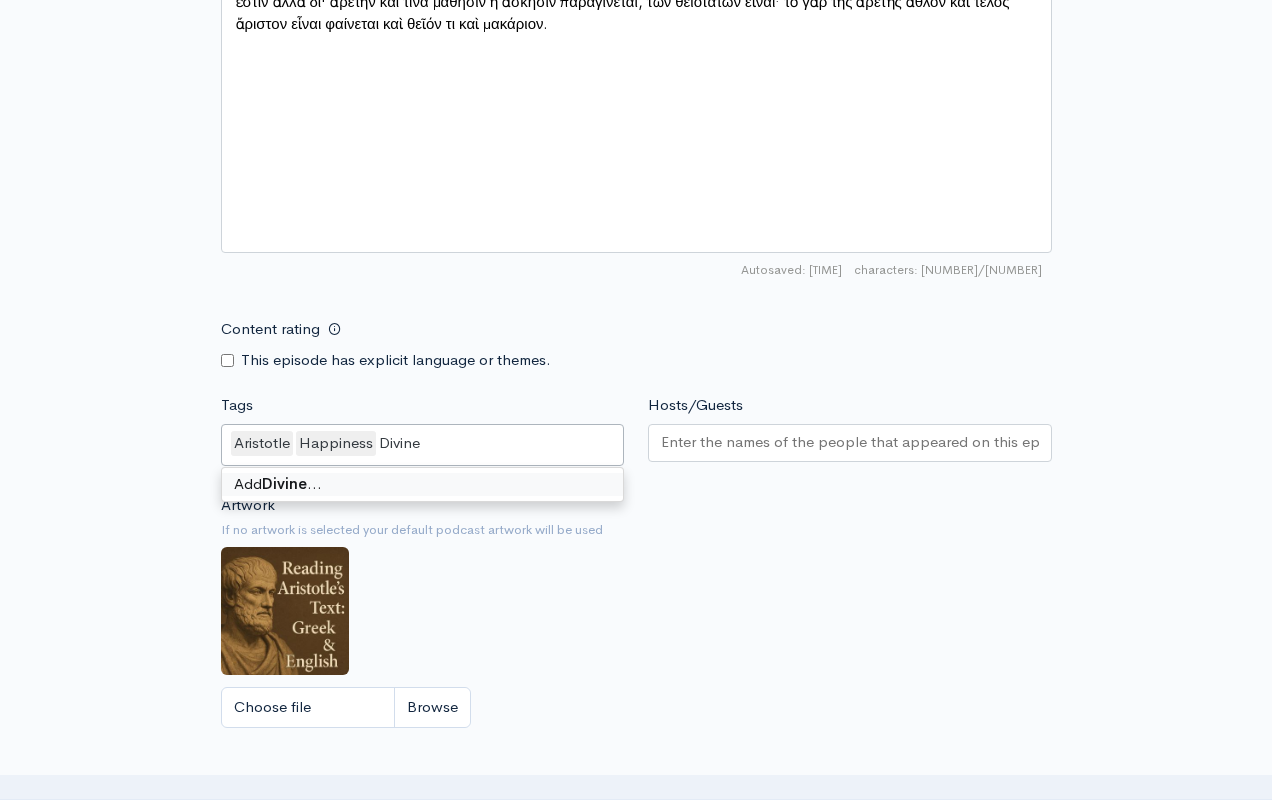 type 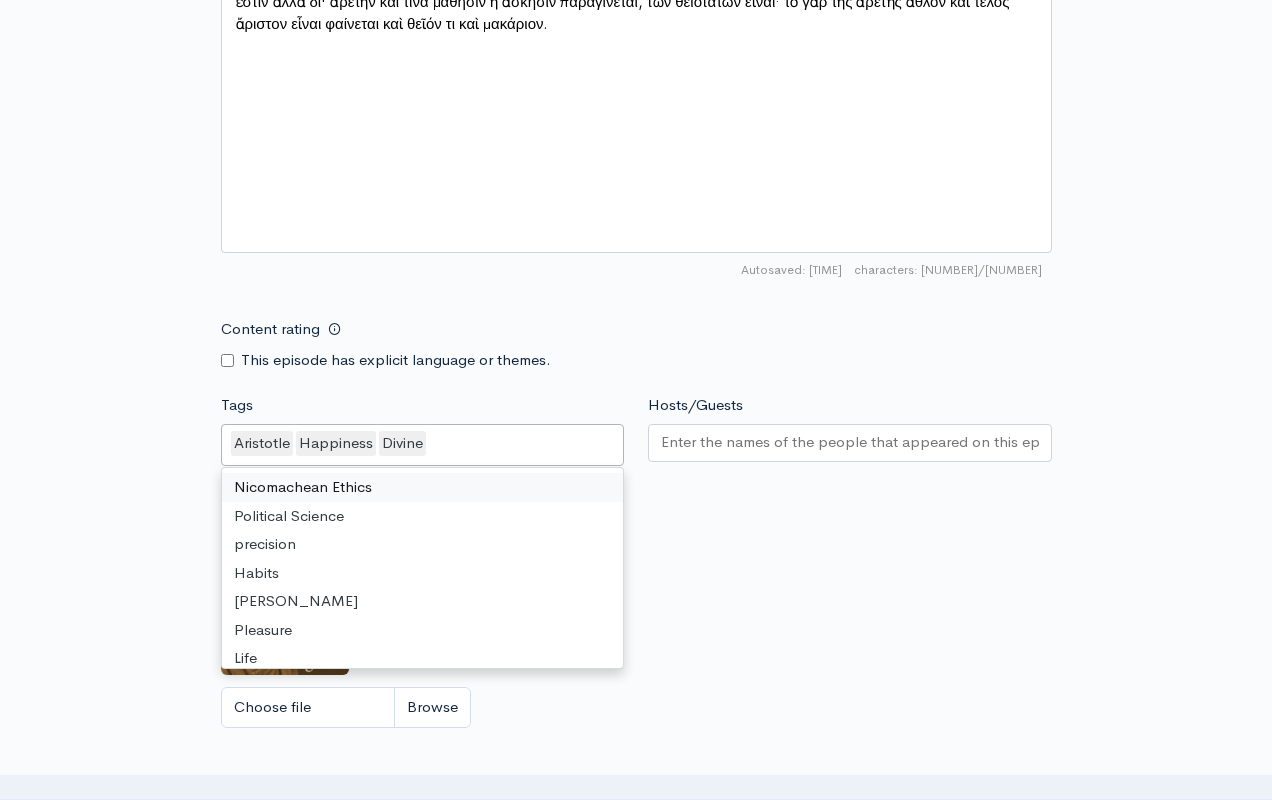 scroll, scrollTop: 1347, scrollLeft: 1, axis: both 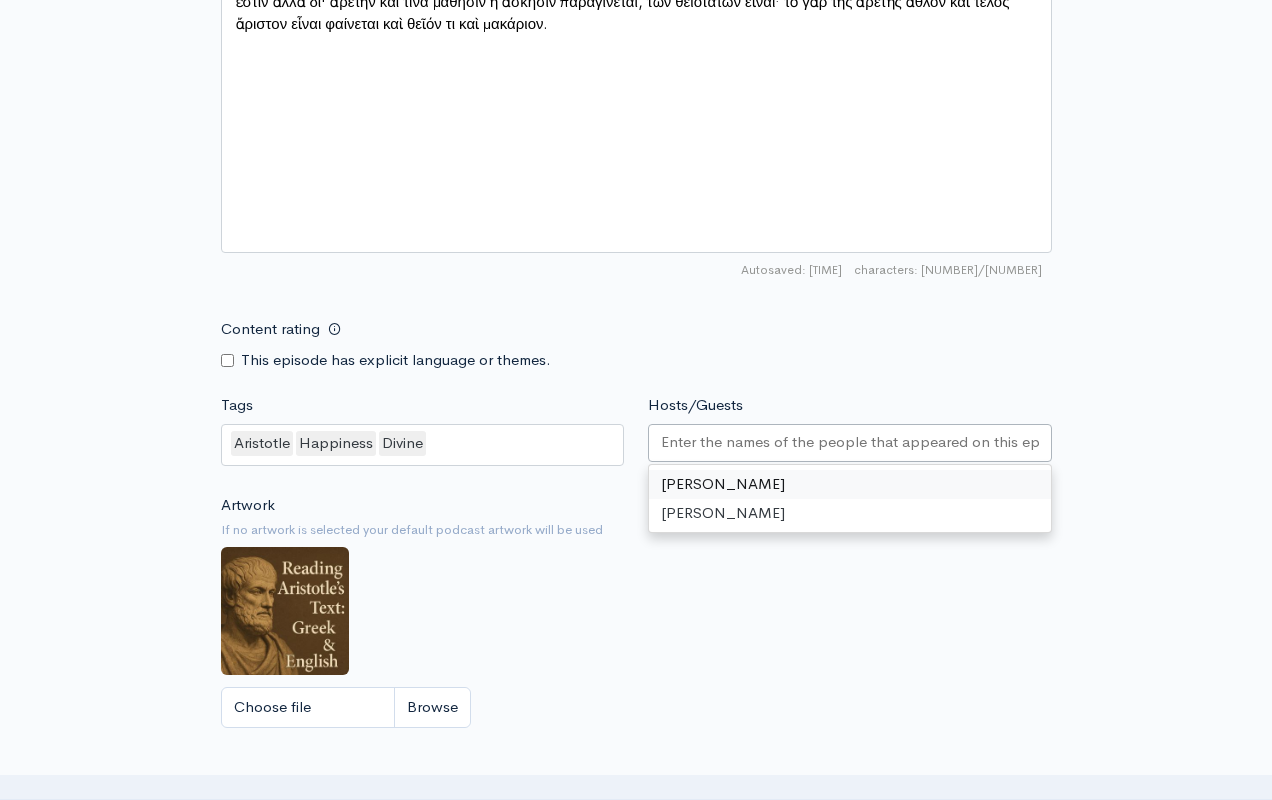 click on "Hosts/Guests" at bounding box center (850, 442) 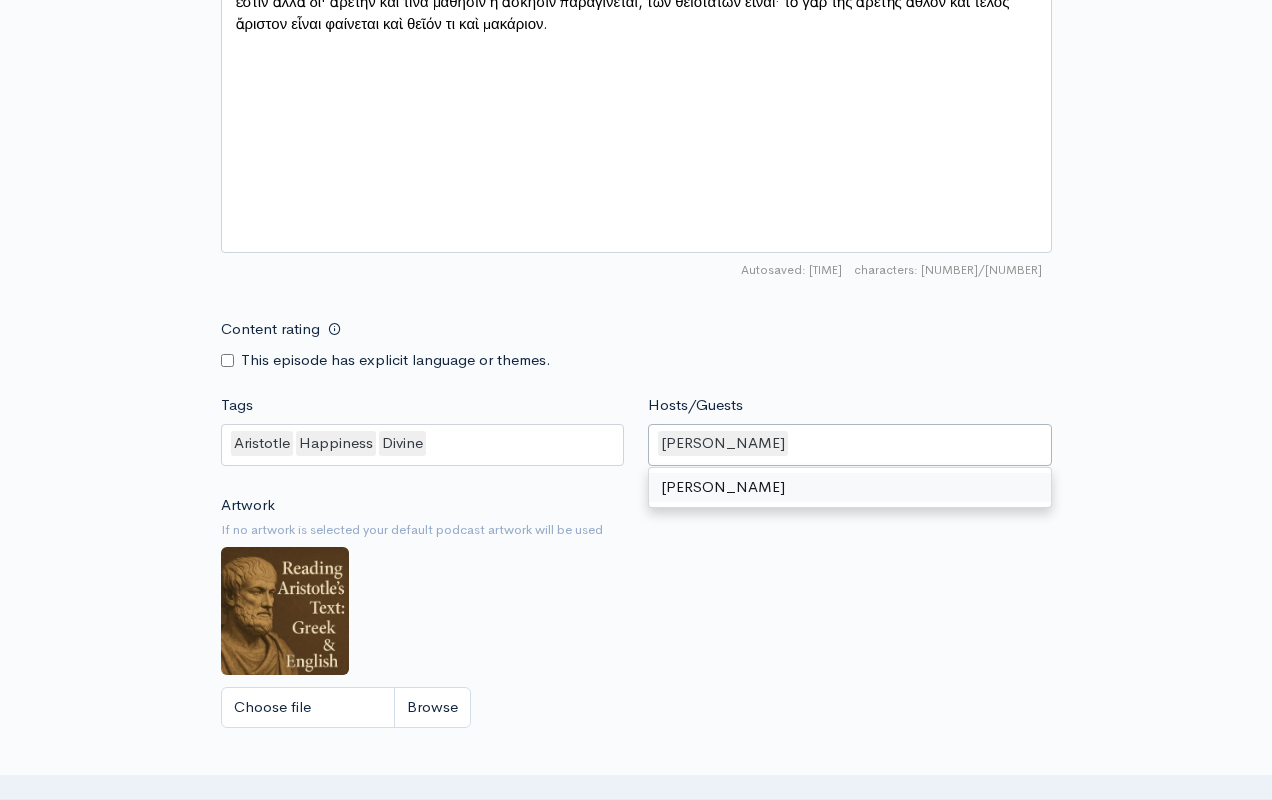 click on "Artwork
If no artwork is selected your default podcast artwork will be used
Choose file   0" at bounding box center (636, 617) 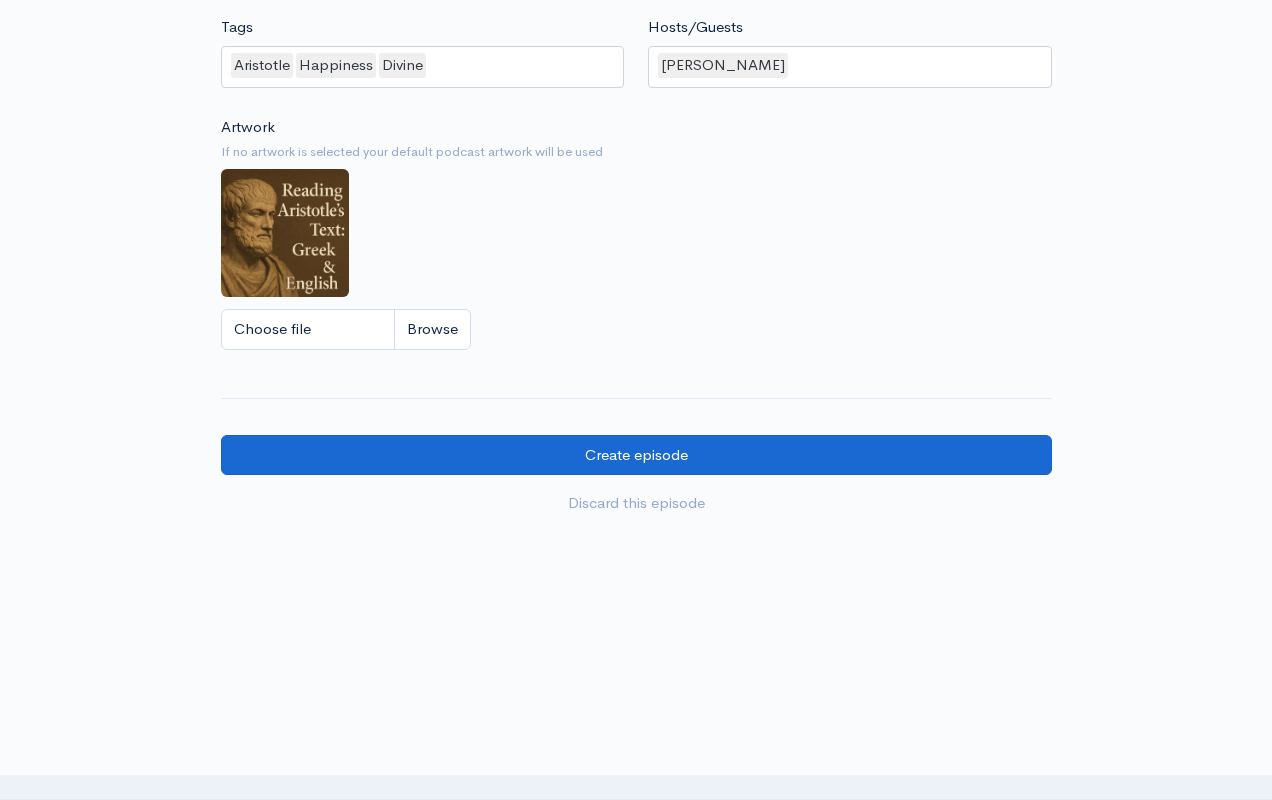 scroll, scrollTop: 1724, scrollLeft: 0, axis: vertical 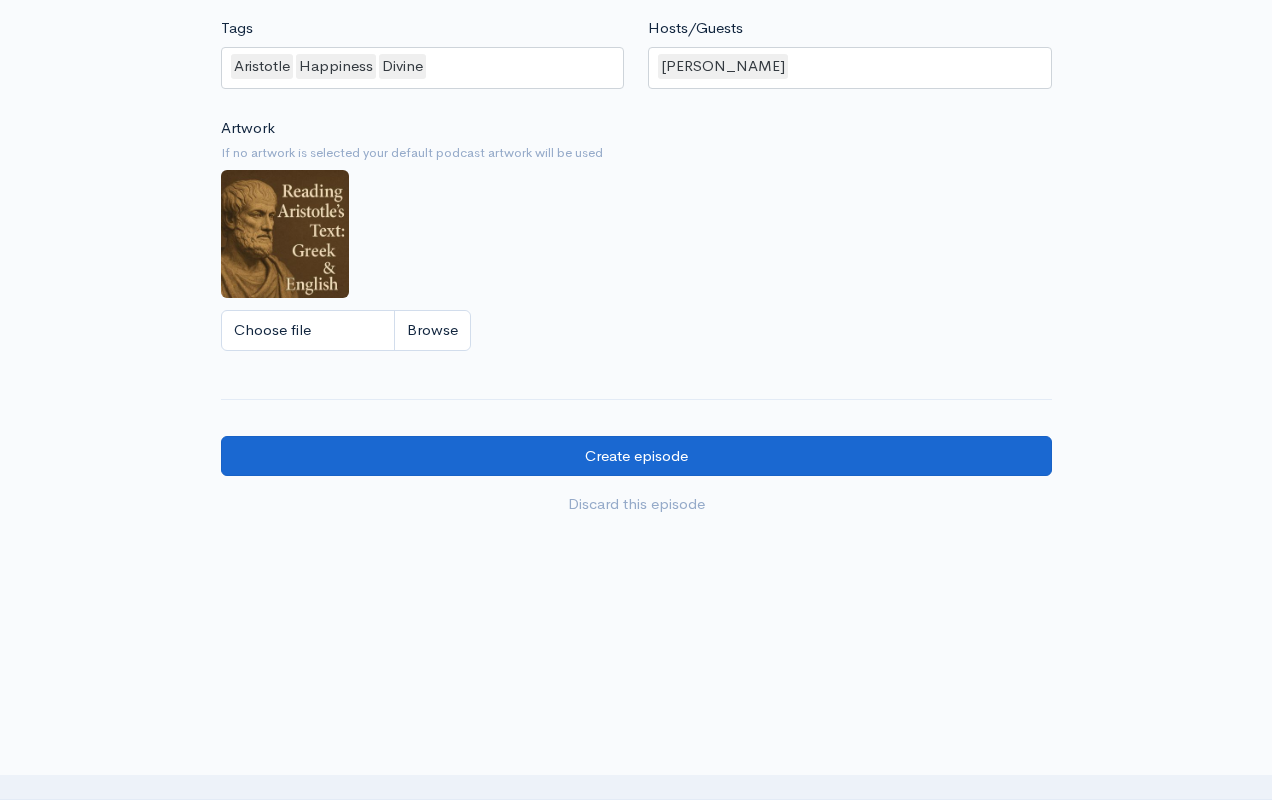 click on "Create episode" at bounding box center (636, 456) 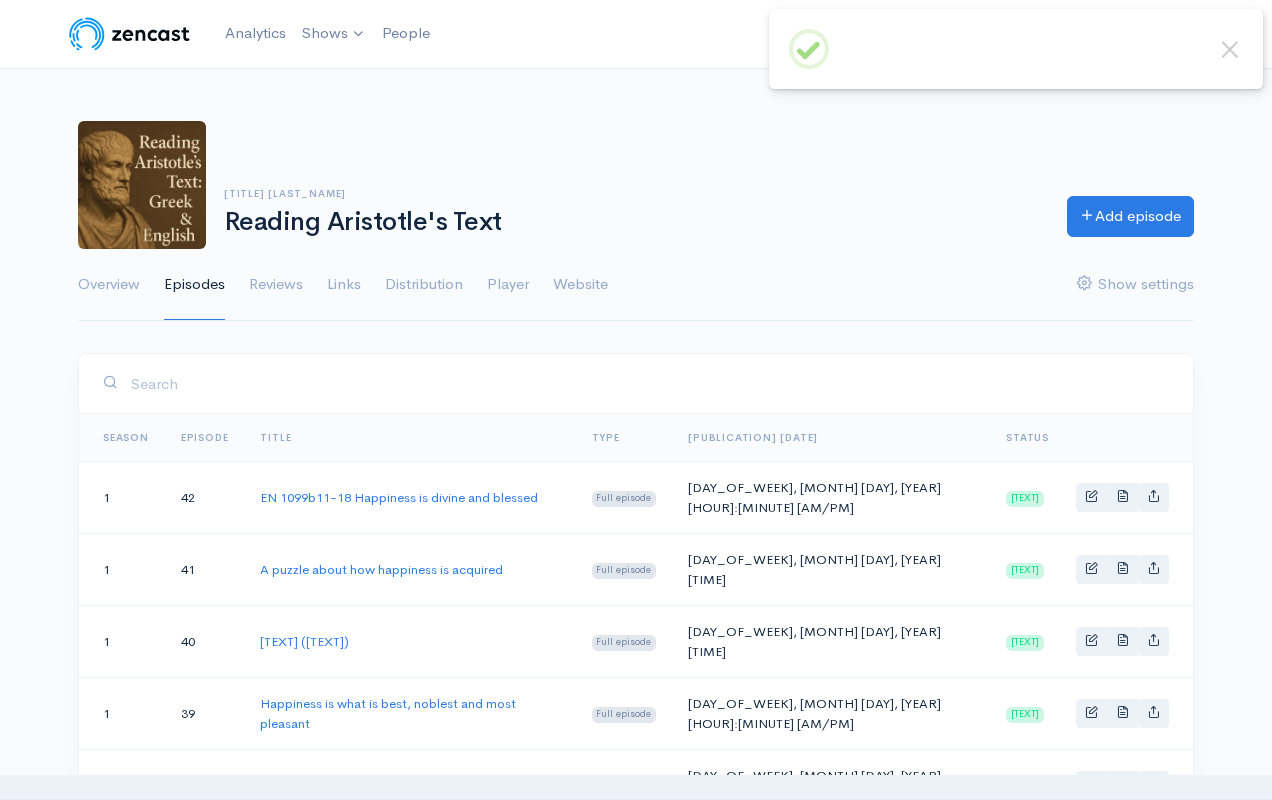 scroll, scrollTop: 0, scrollLeft: 0, axis: both 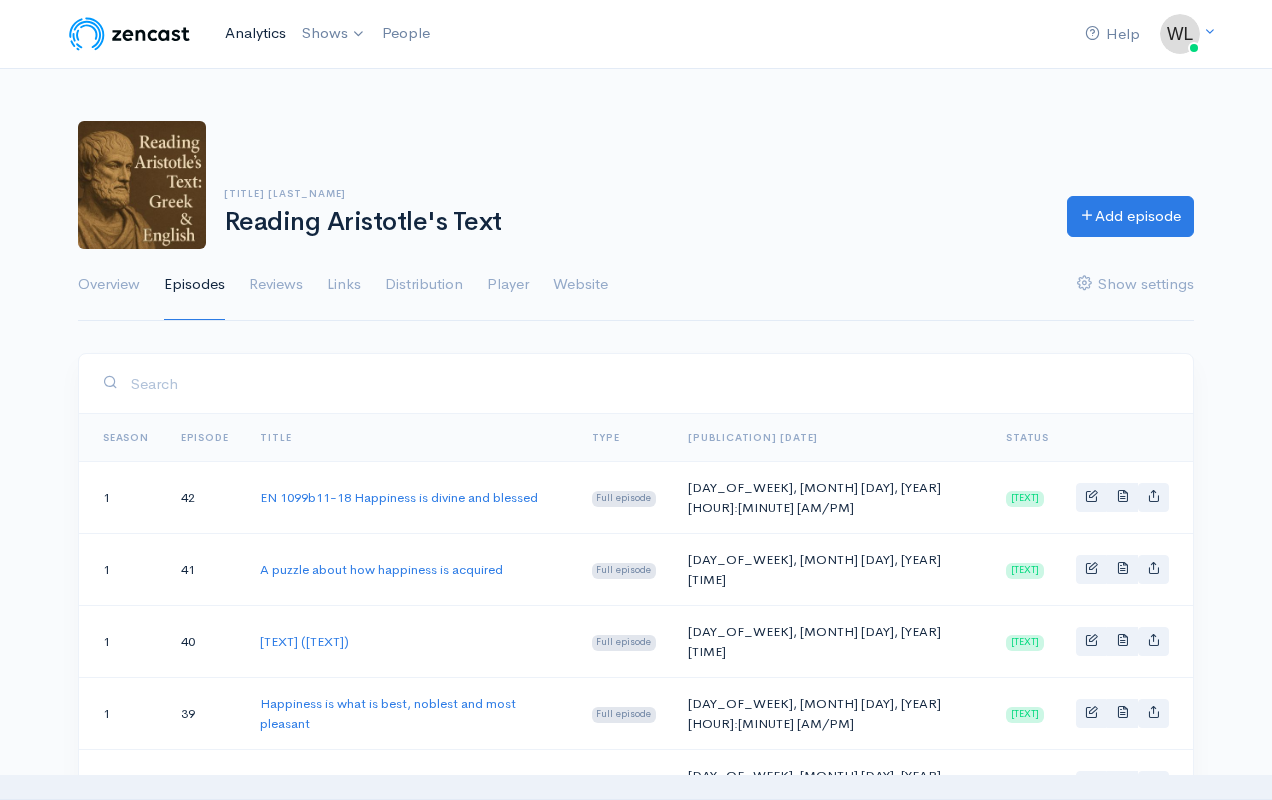 click on "Analytics" at bounding box center [255, 33] 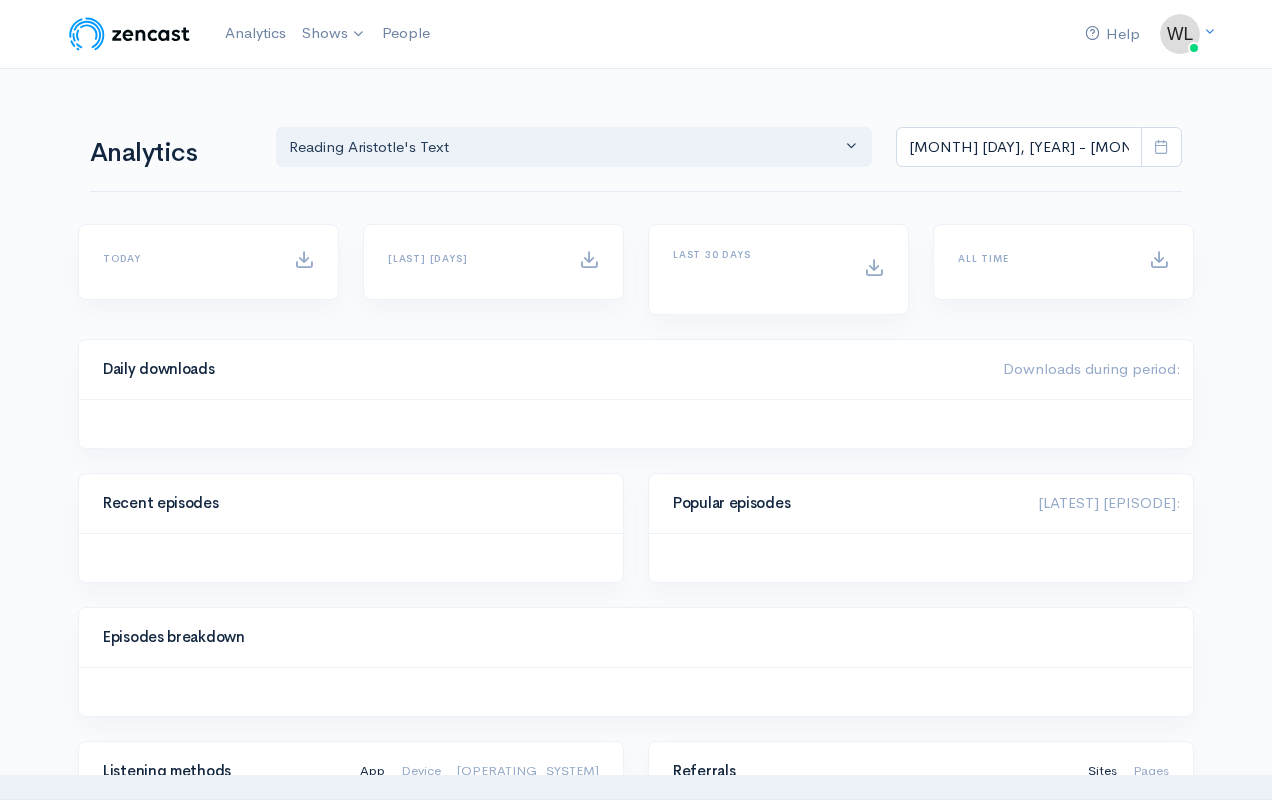 scroll, scrollTop: 0, scrollLeft: 0, axis: both 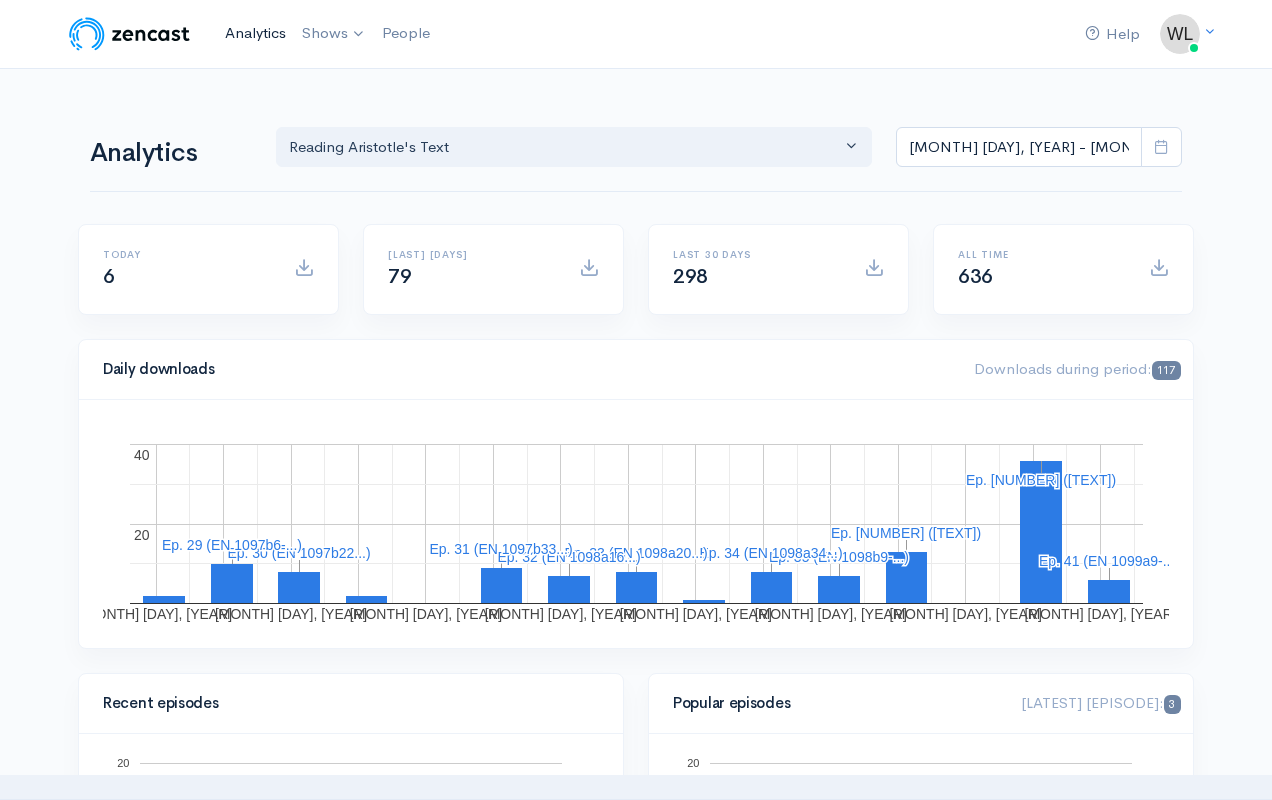 click on "Analytics" at bounding box center (255, 33) 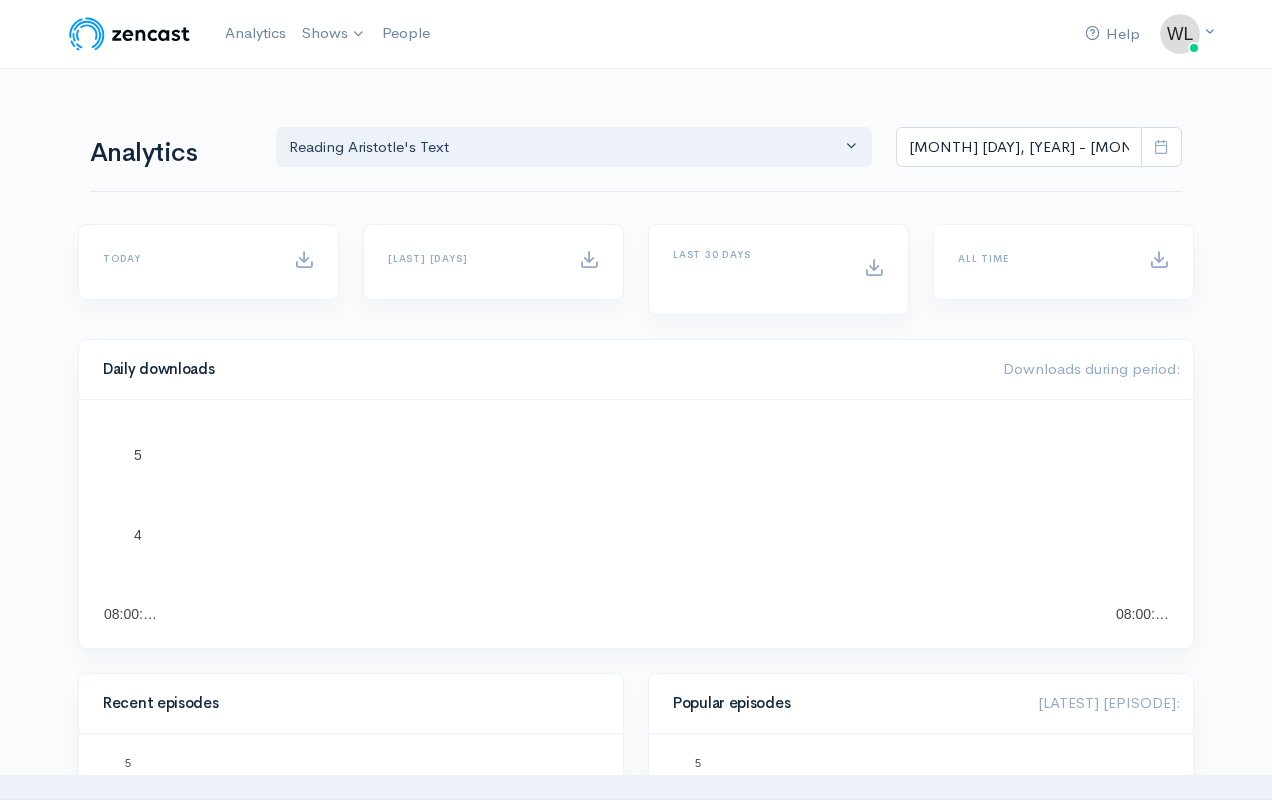 scroll, scrollTop: 0, scrollLeft: 0, axis: both 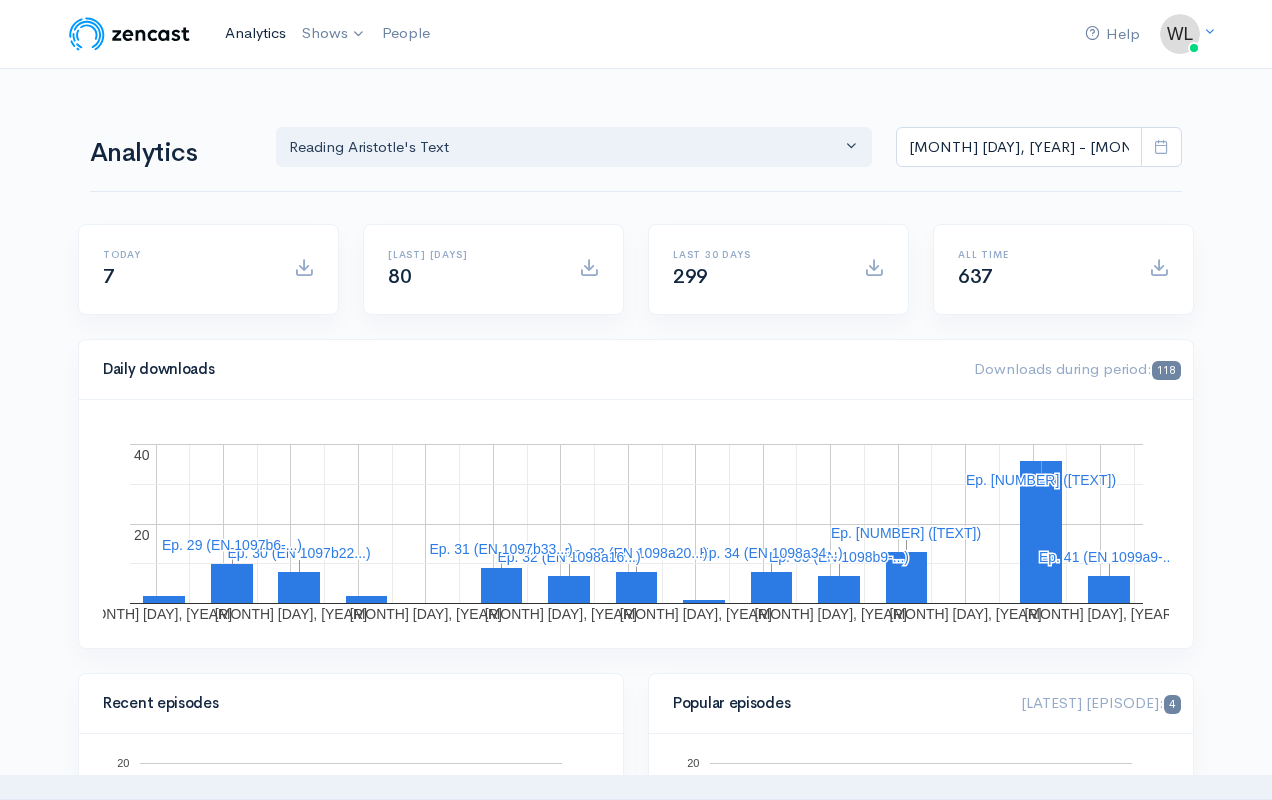 click on "Analytics" at bounding box center (255, 33) 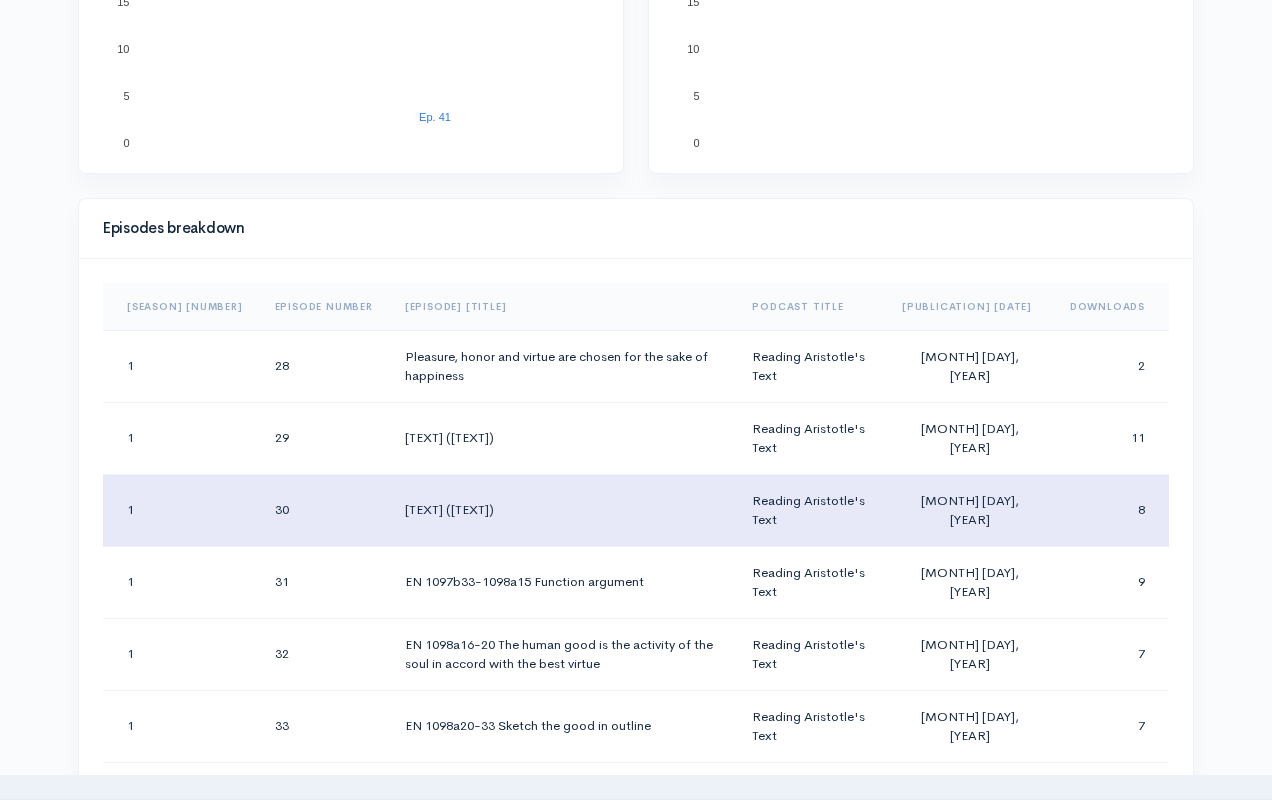 scroll, scrollTop: 1018, scrollLeft: 0, axis: vertical 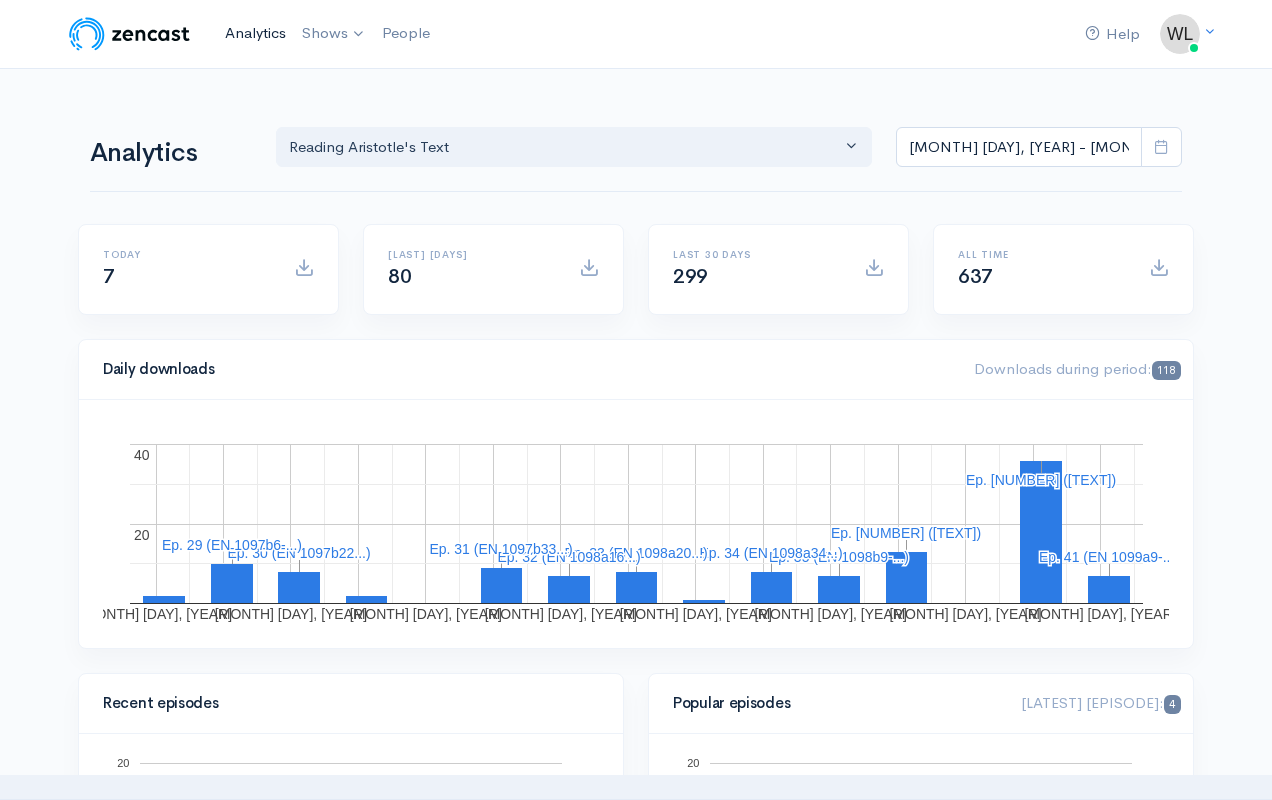 click on "Analytics" at bounding box center [255, 33] 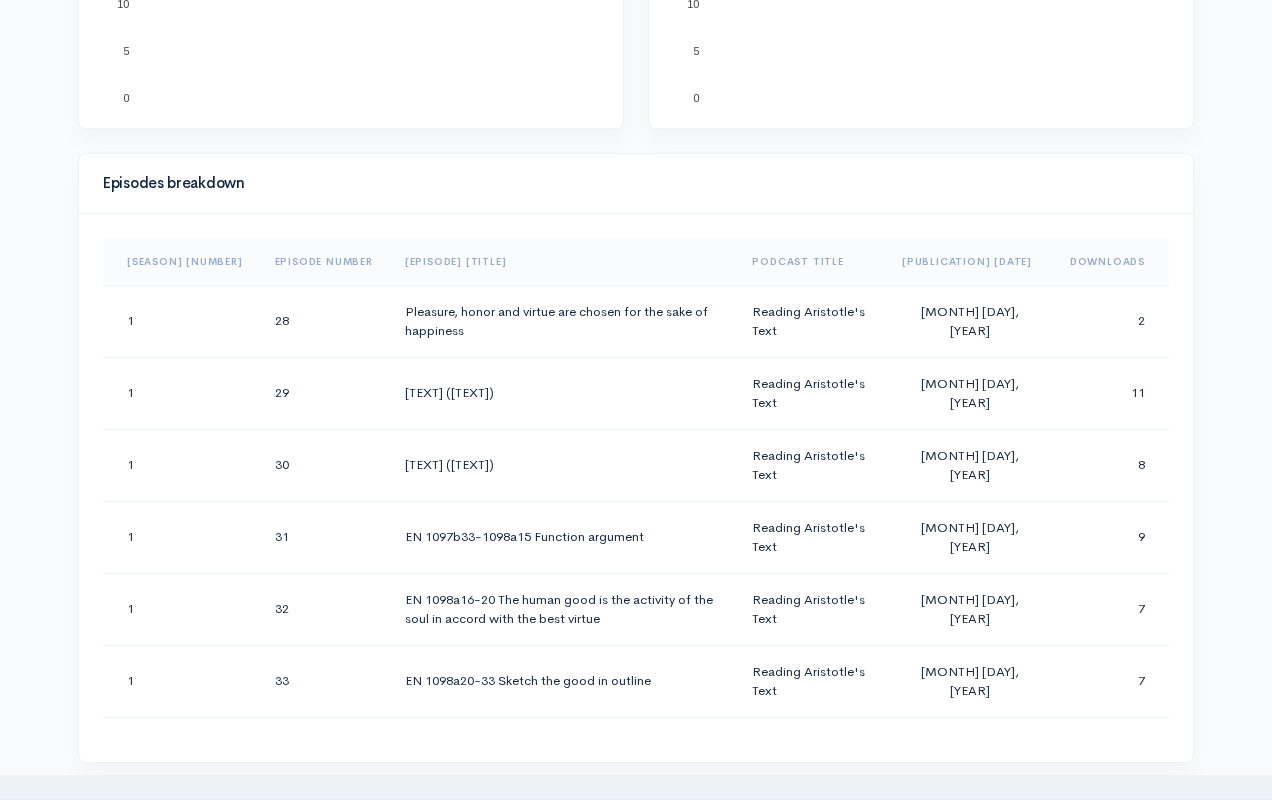 scroll, scrollTop: 900, scrollLeft: 0, axis: vertical 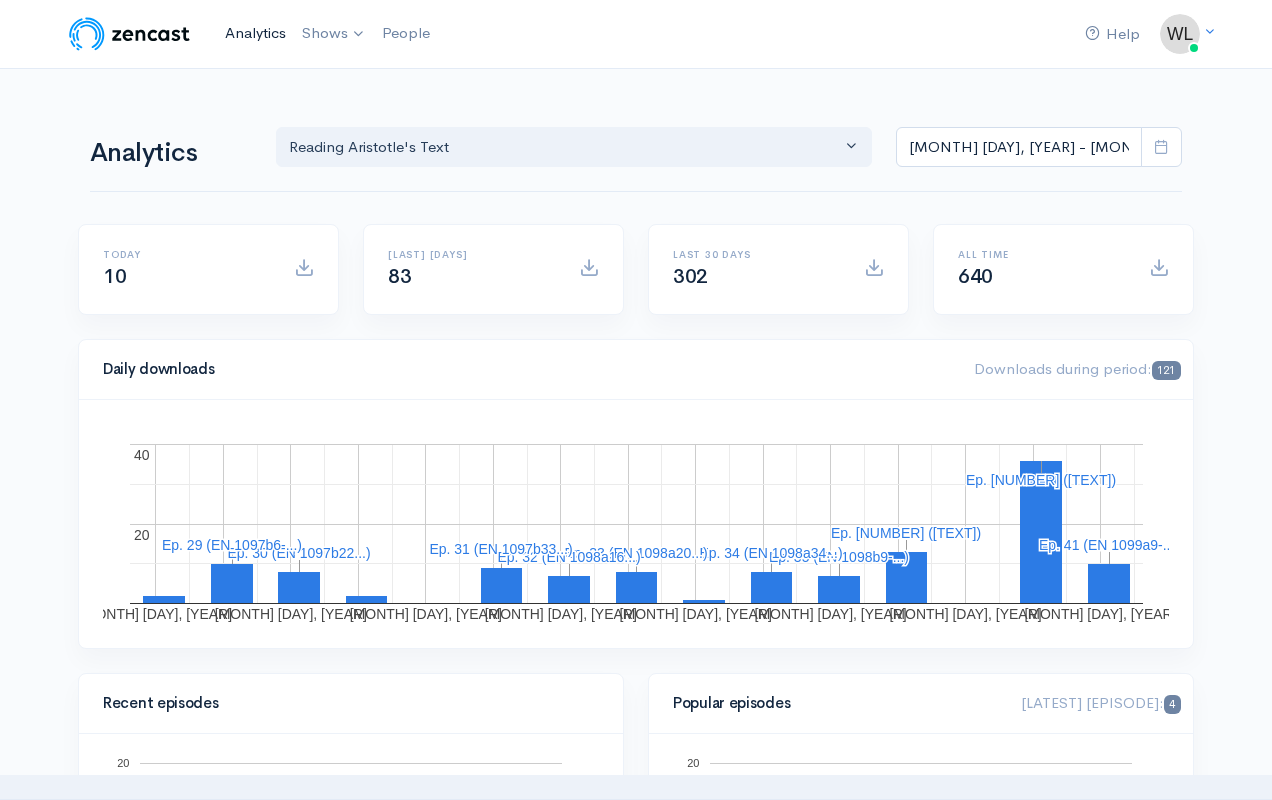 click on "Analytics" at bounding box center (255, 33) 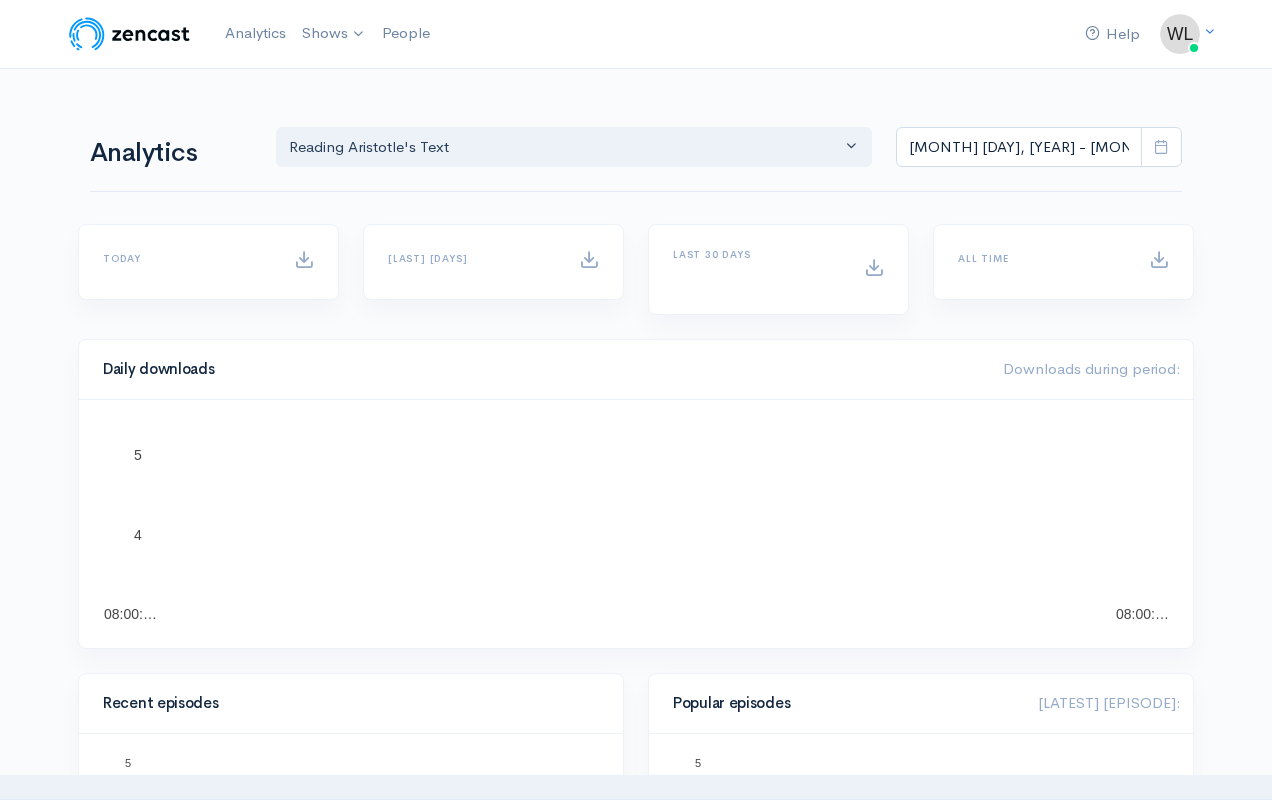 scroll, scrollTop: 0, scrollLeft: 0, axis: both 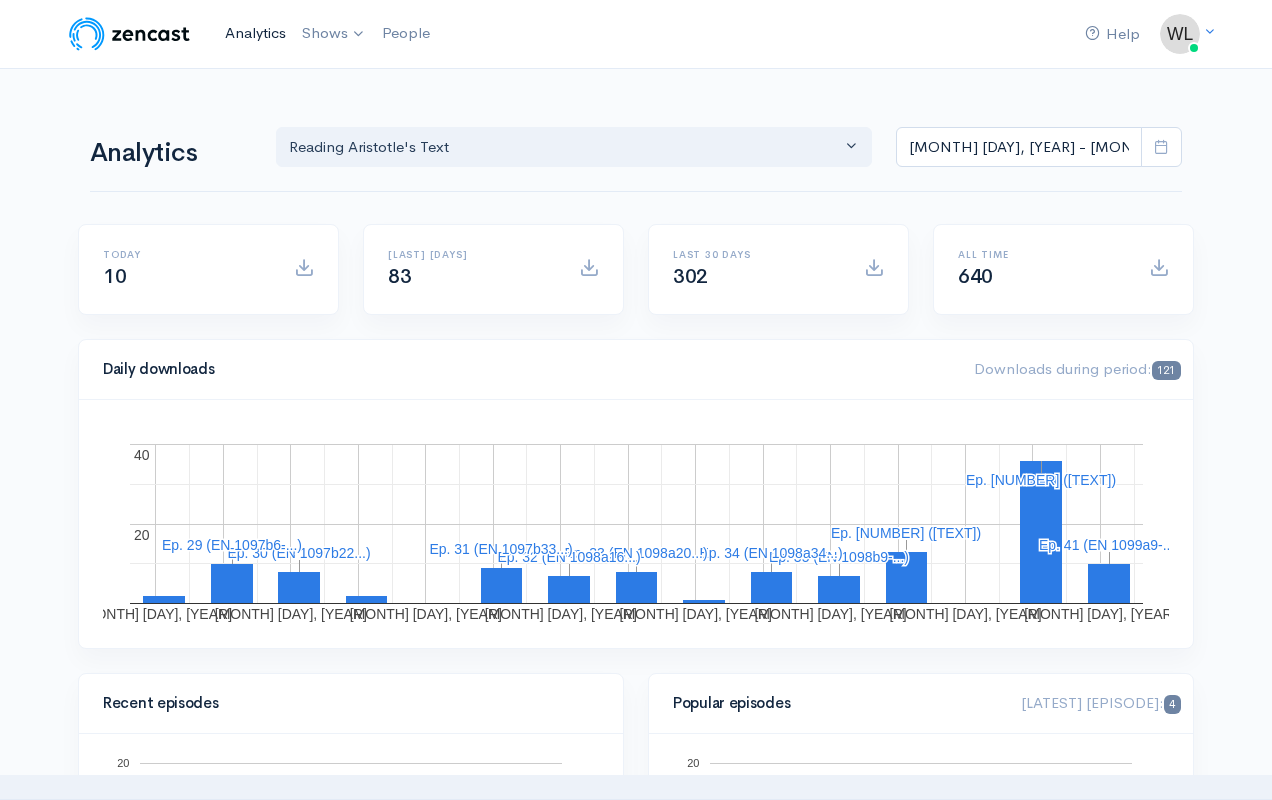 click on "Analytics" at bounding box center (255, 33) 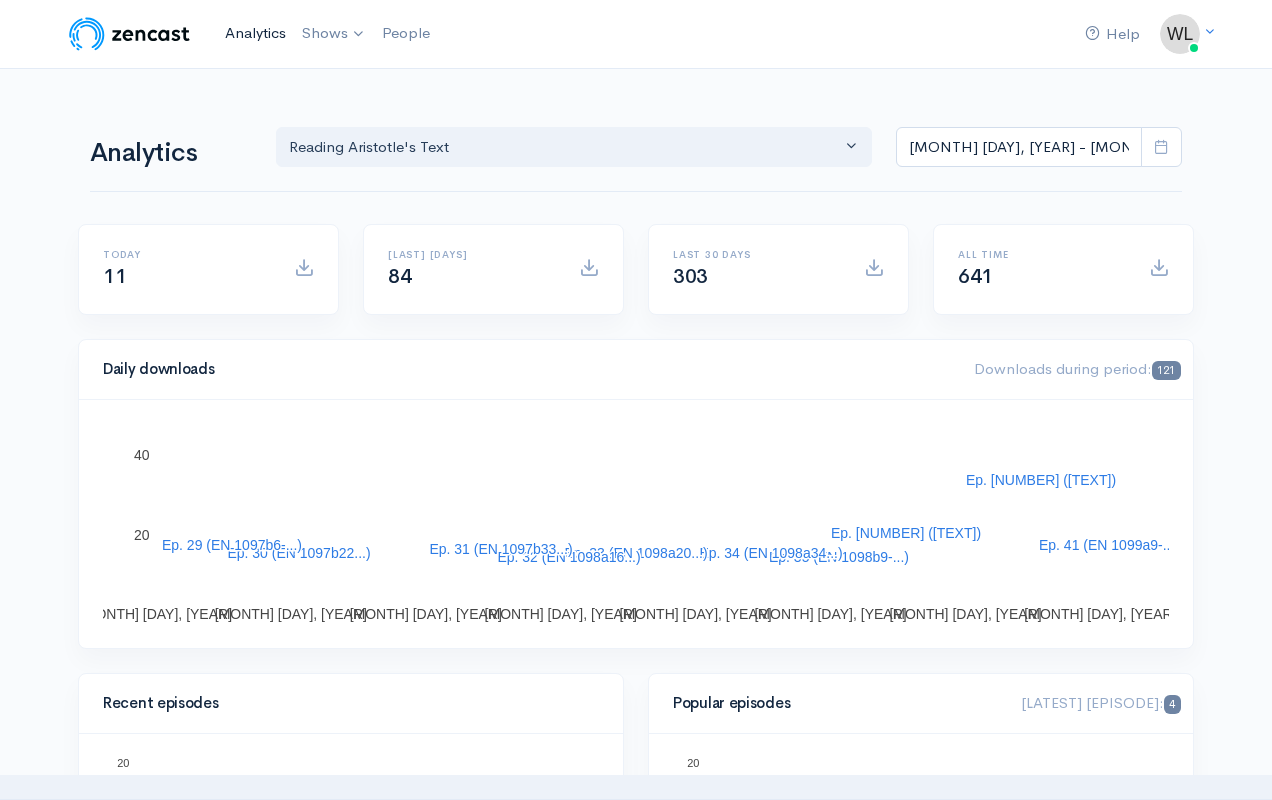 scroll, scrollTop: 0, scrollLeft: 0, axis: both 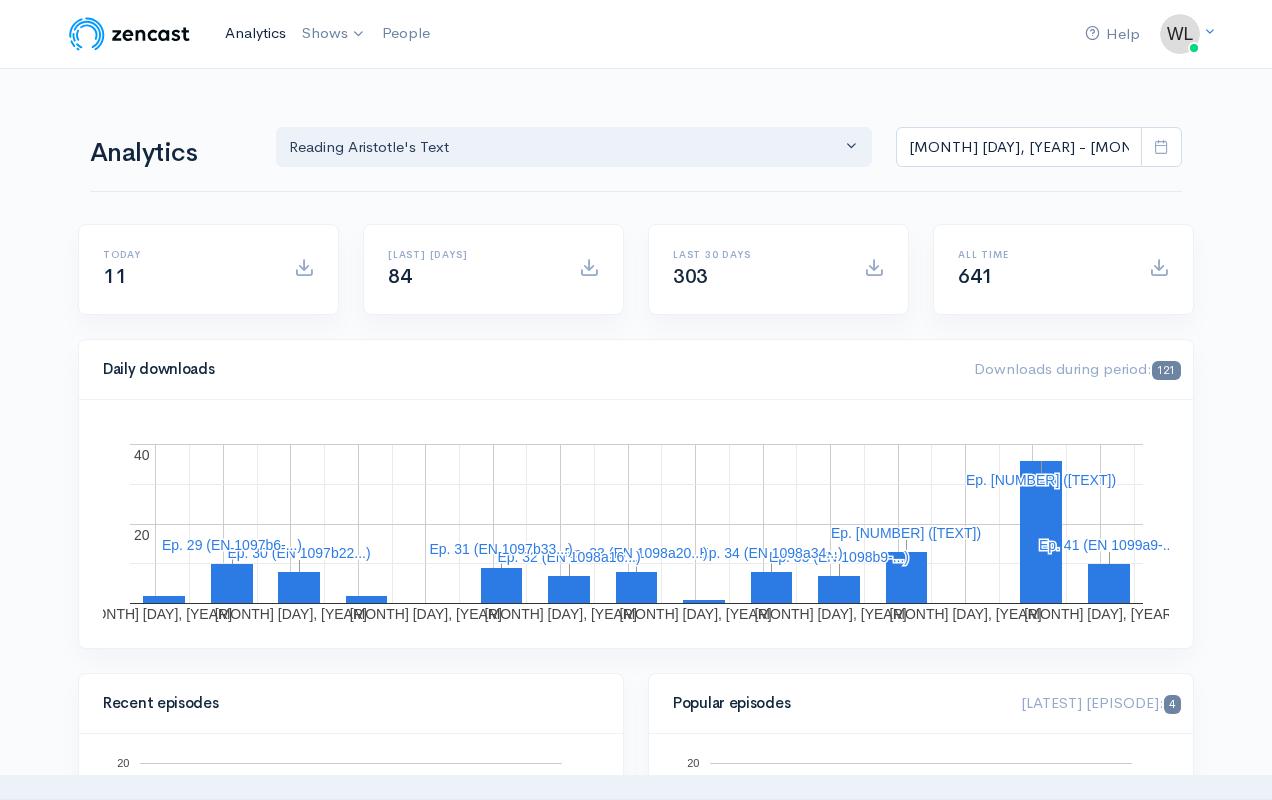 click on "Analytics" at bounding box center (255, 33) 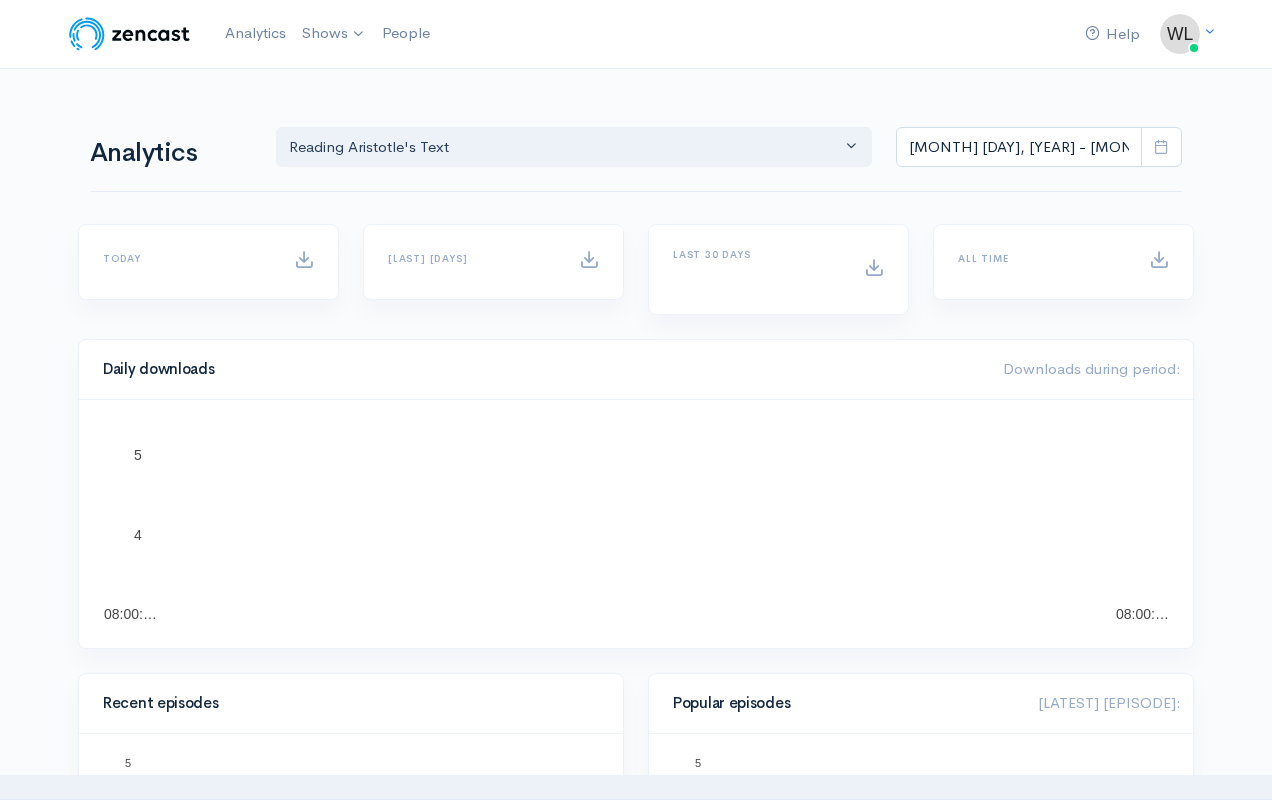 scroll, scrollTop: 0, scrollLeft: 0, axis: both 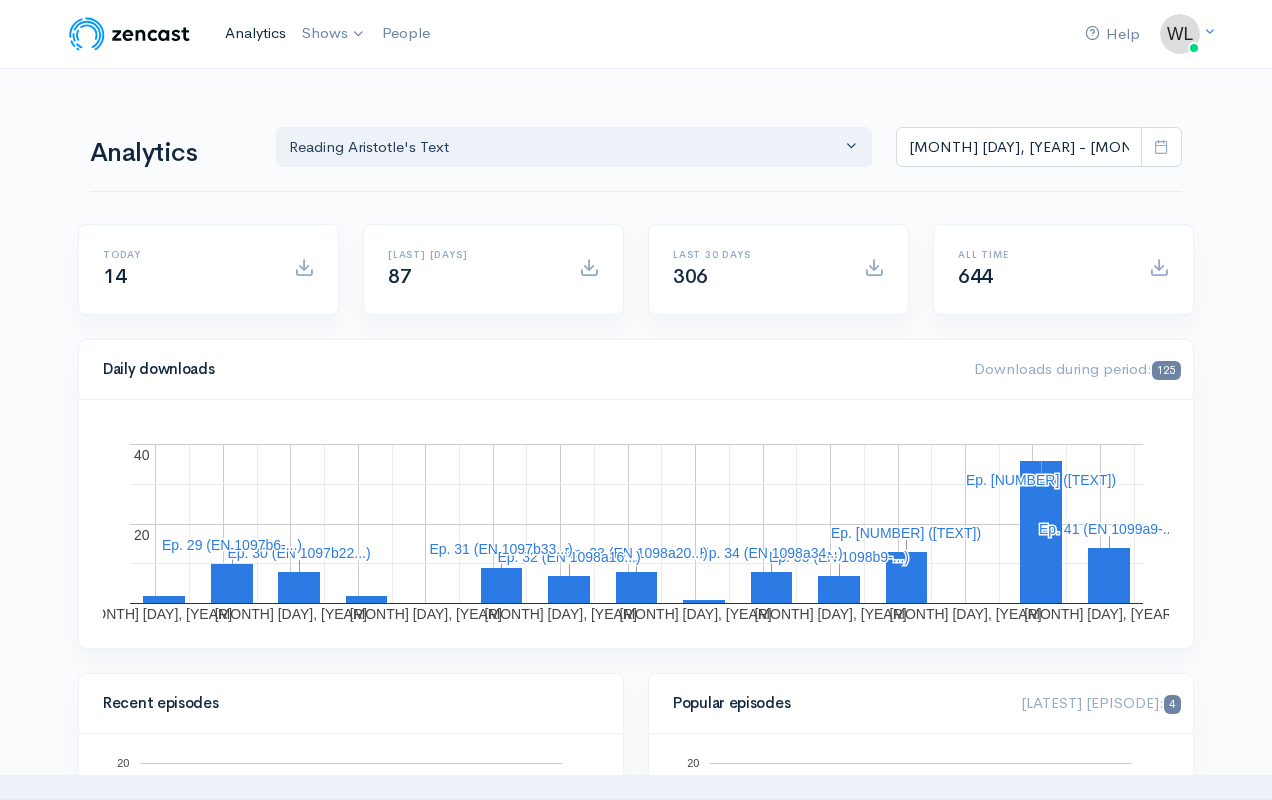 click on "Analytics" at bounding box center (255, 33) 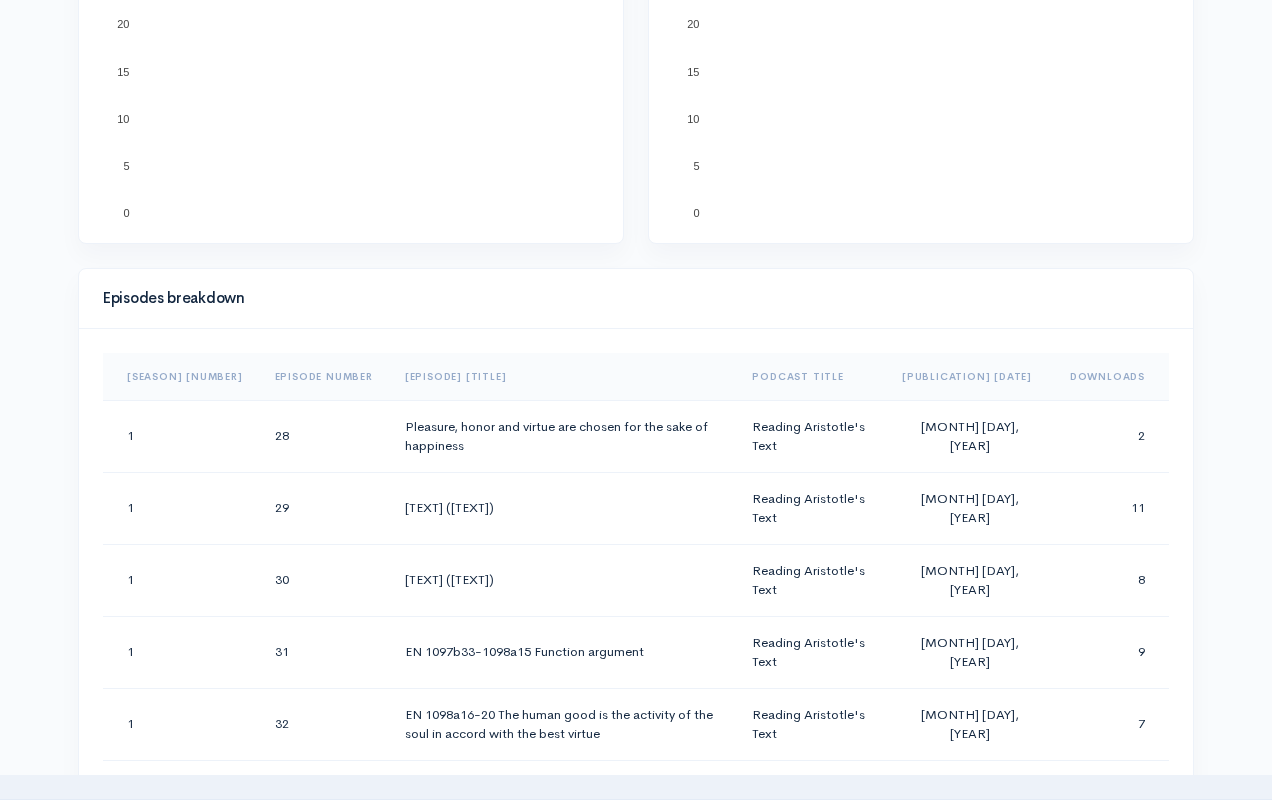 scroll, scrollTop: 811, scrollLeft: 0, axis: vertical 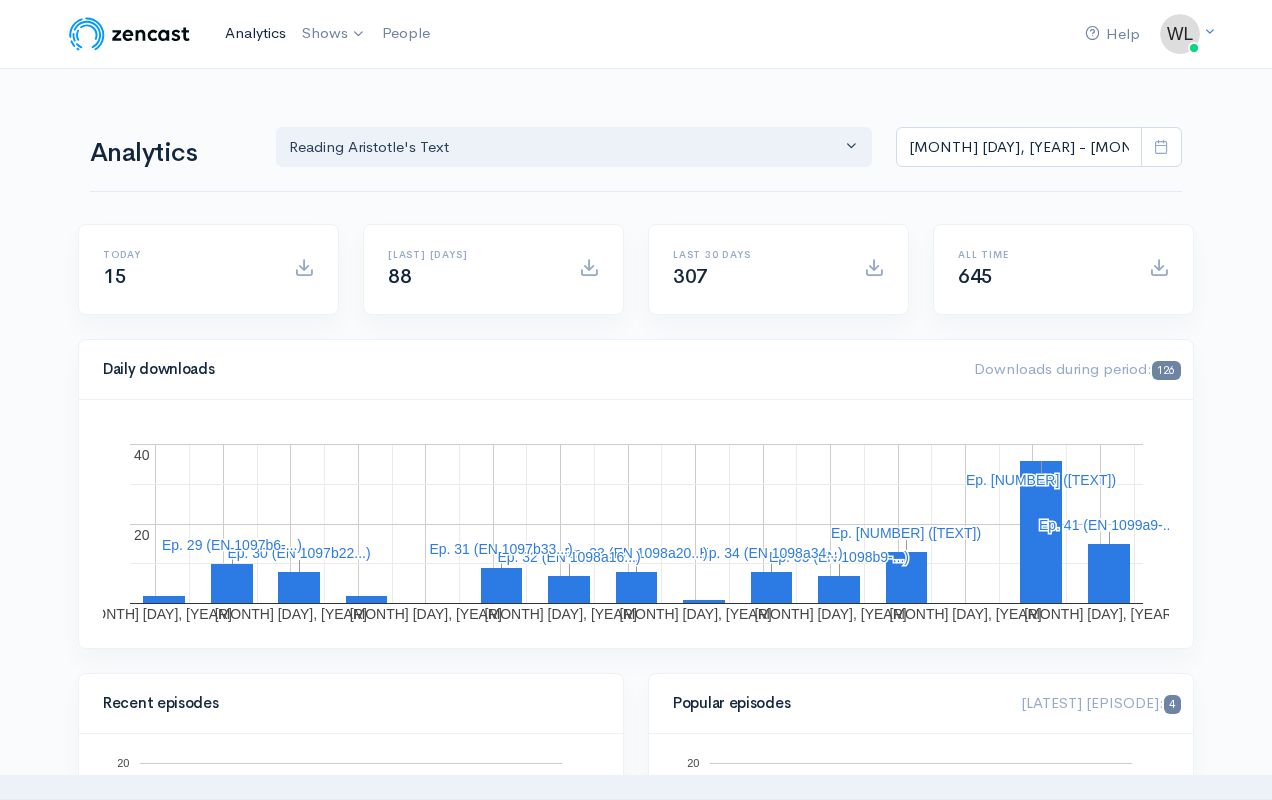 click on "Analytics" at bounding box center (255, 33) 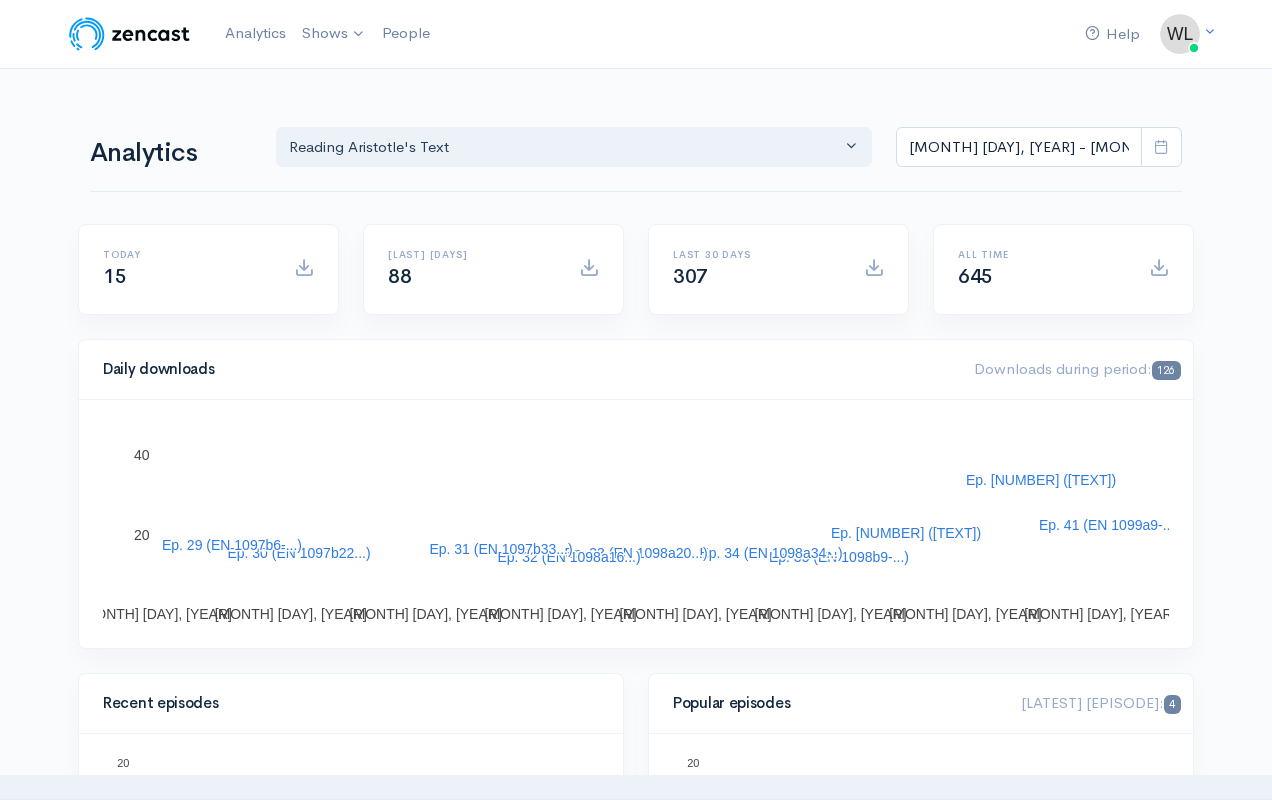scroll, scrollTop: 0, scrollLeft: 0, axis: both 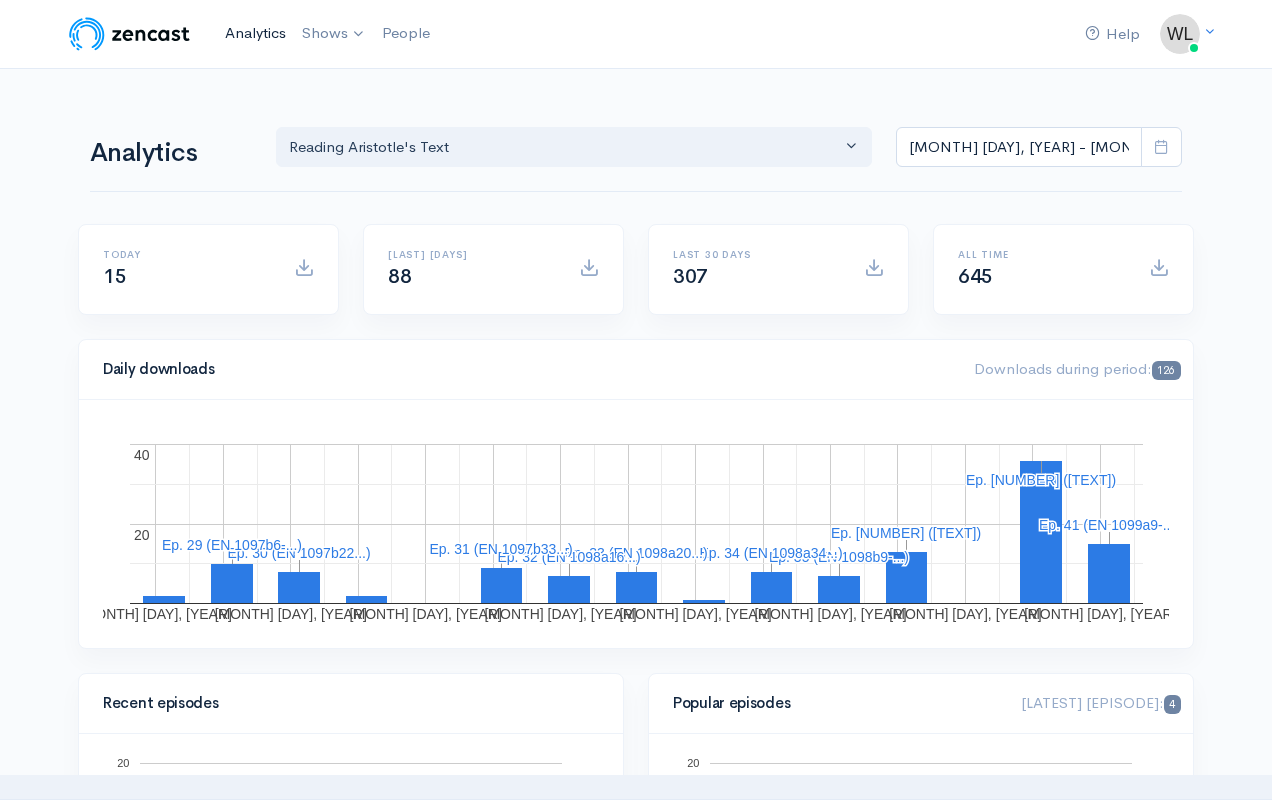 click on "Analytics" at bounding box center (255, 33) 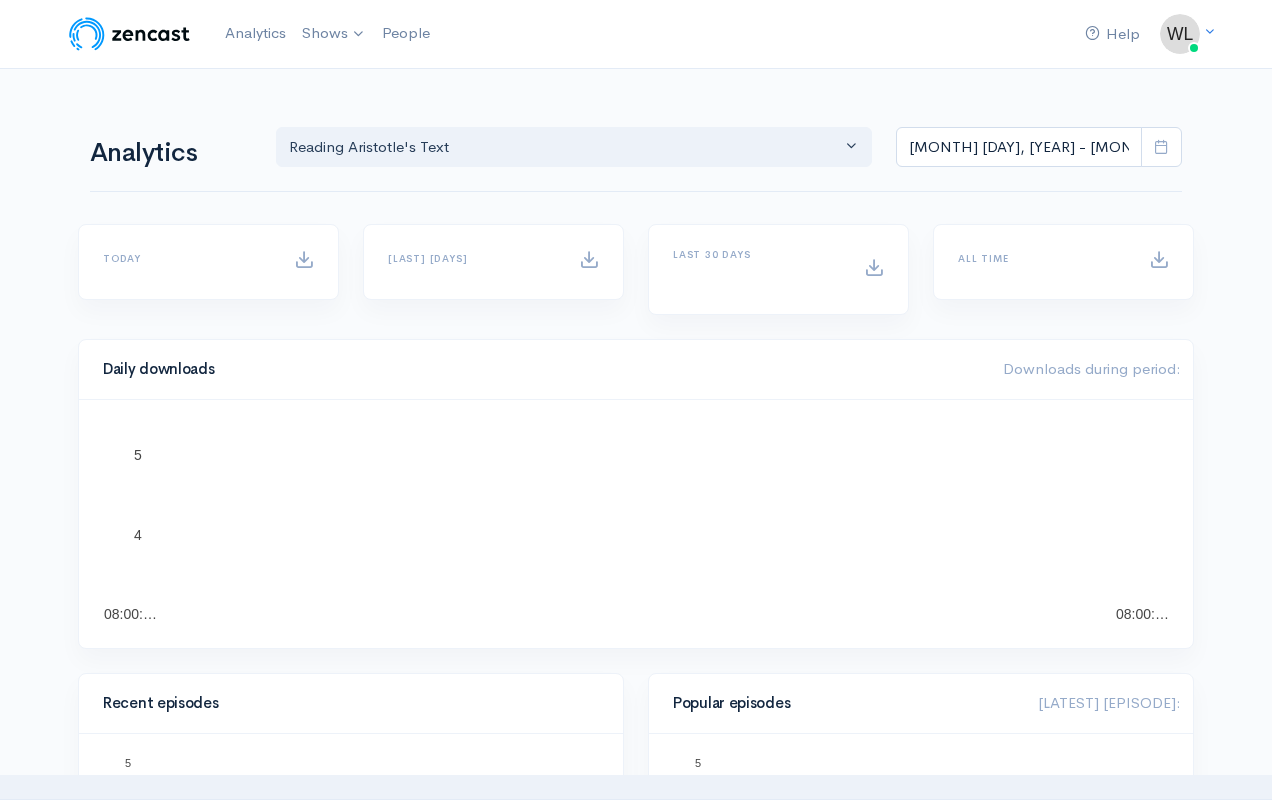 scroll, scrollTop: 0, scrollLeft: 0, axis: both 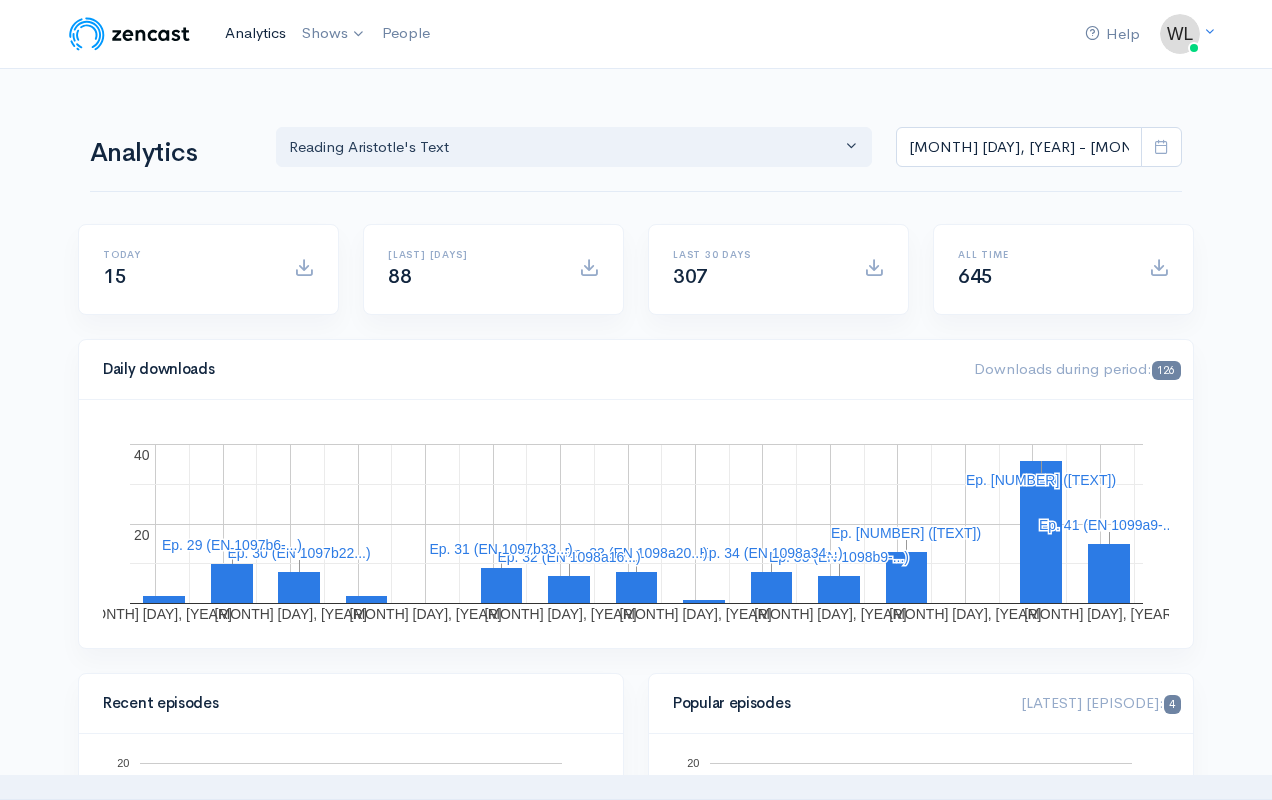 click on "Analytics" at bounding box center (255, 33) 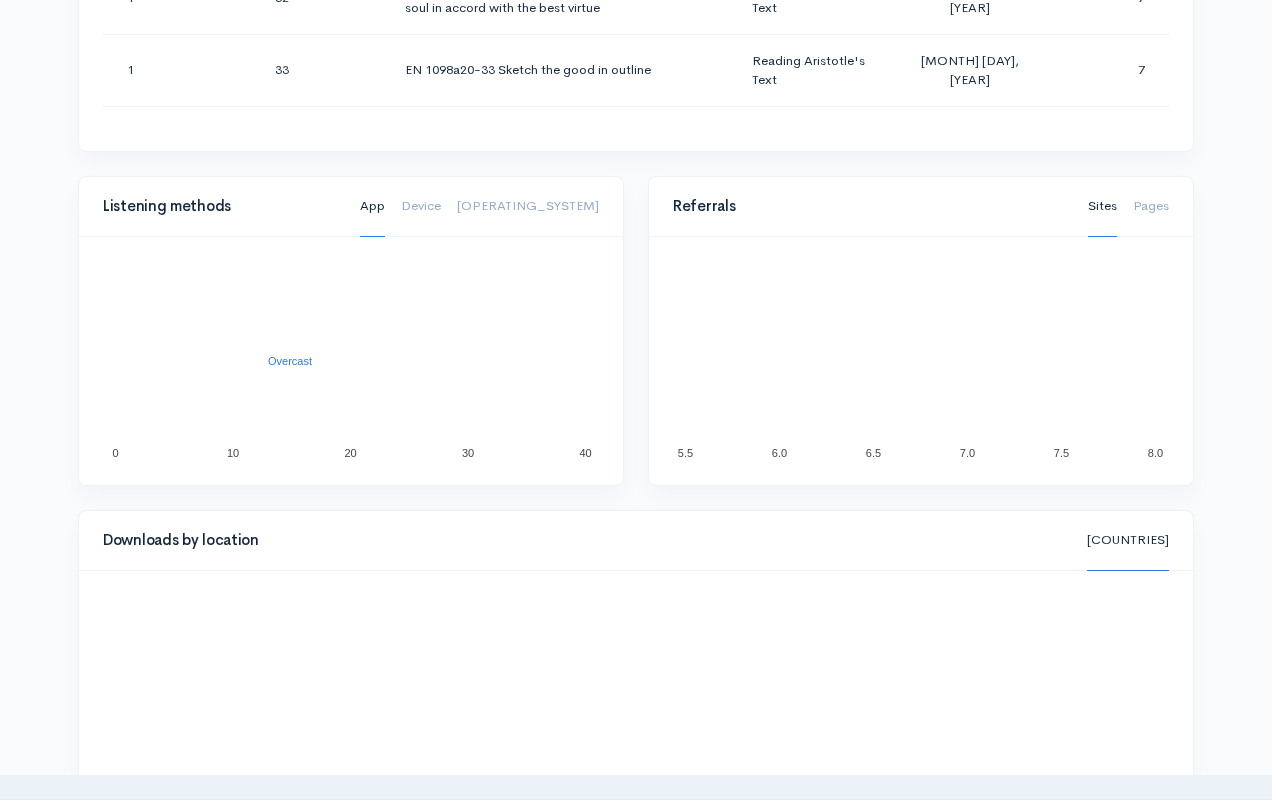 scroll, scrollTop: 2009, scrollLeft: 0, axis: vertical 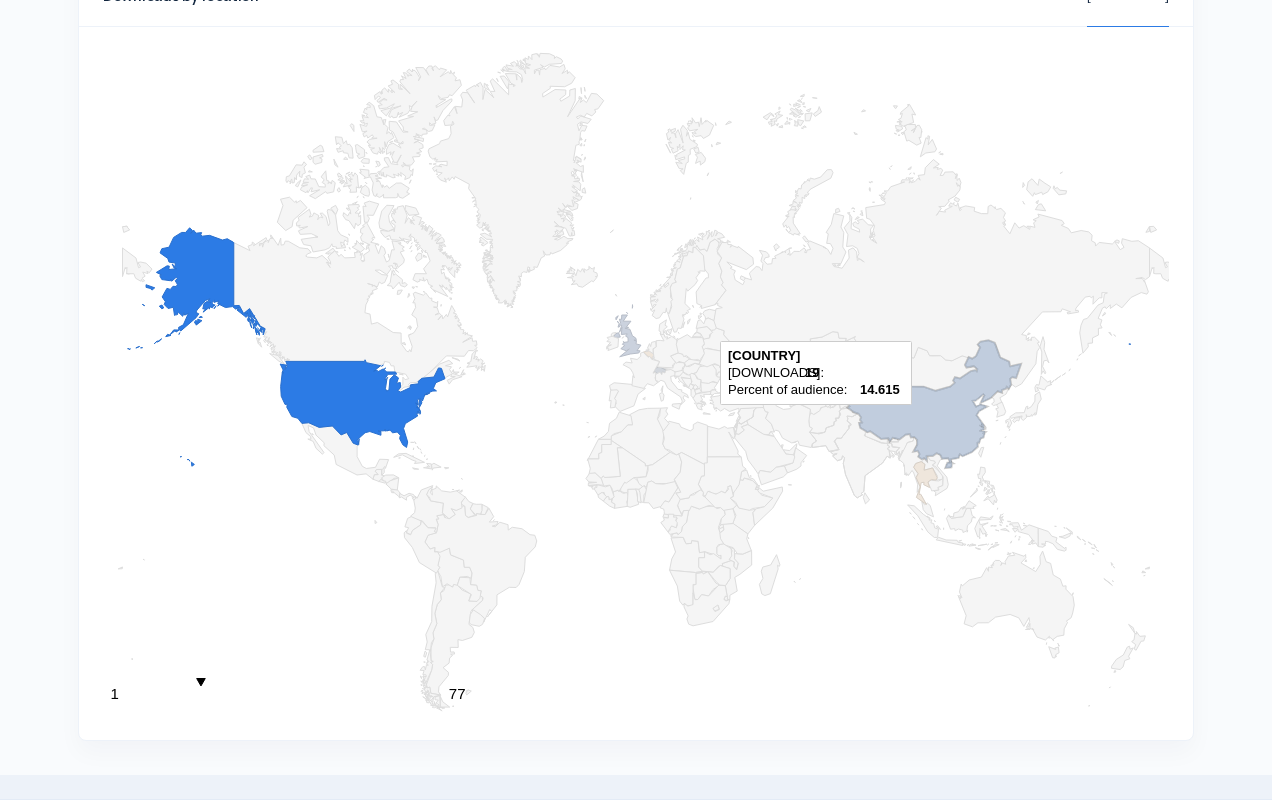 click 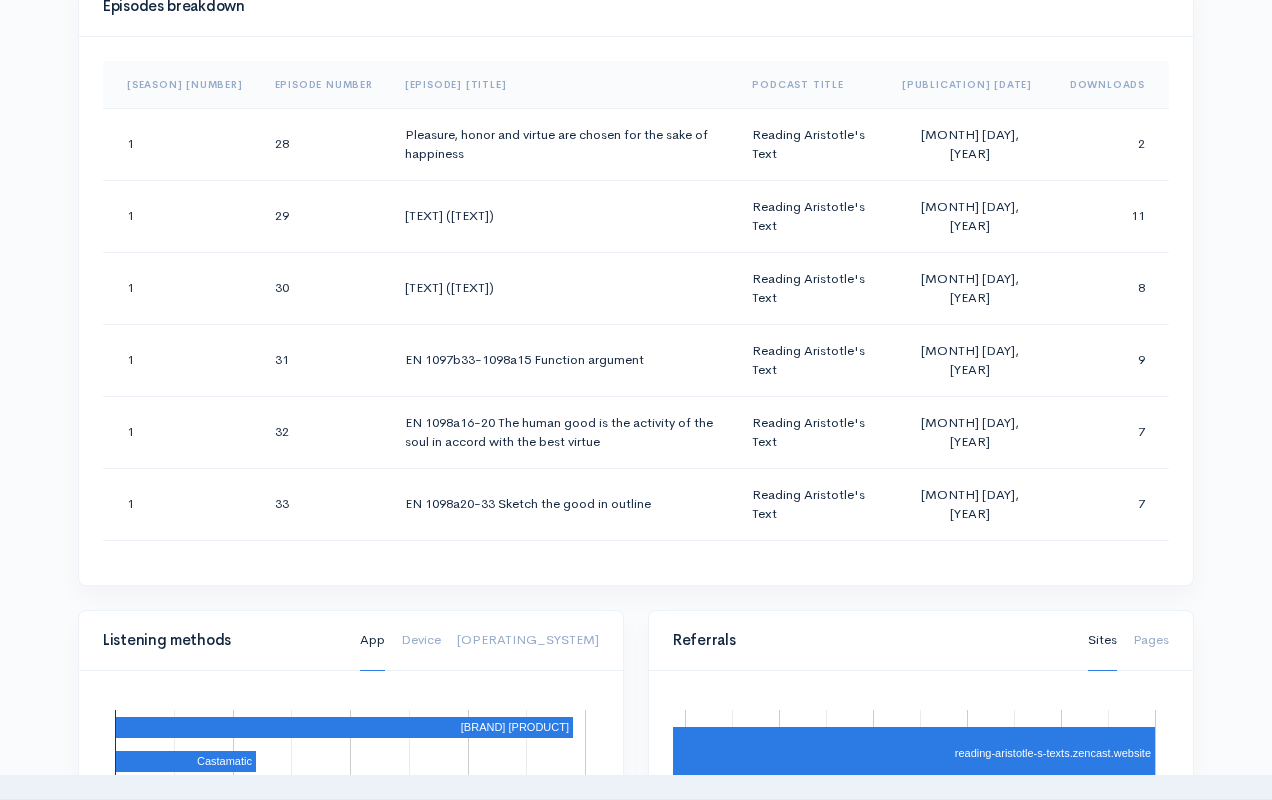 scroll, scrollTop: 1014, scrollLeft: 0, axis: vertical 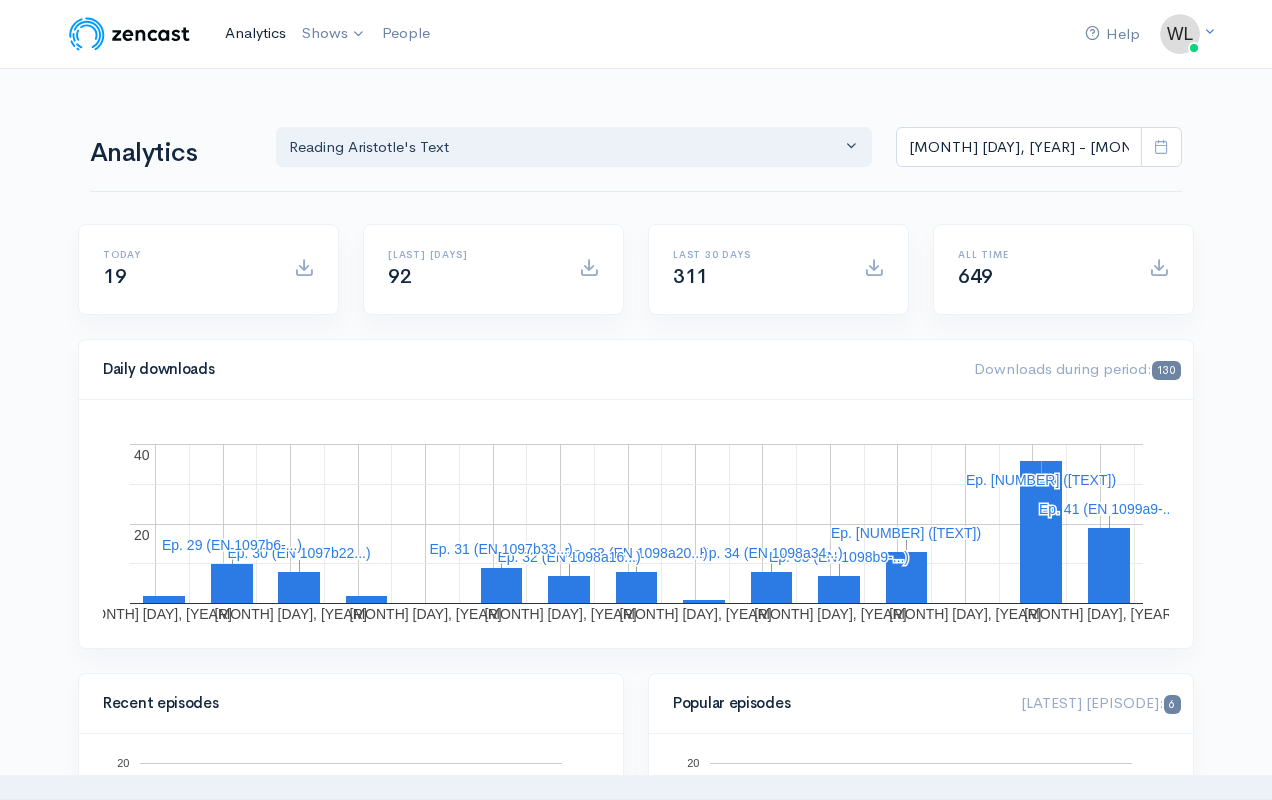 click on "Analytics" at bounding box center (255, 33) 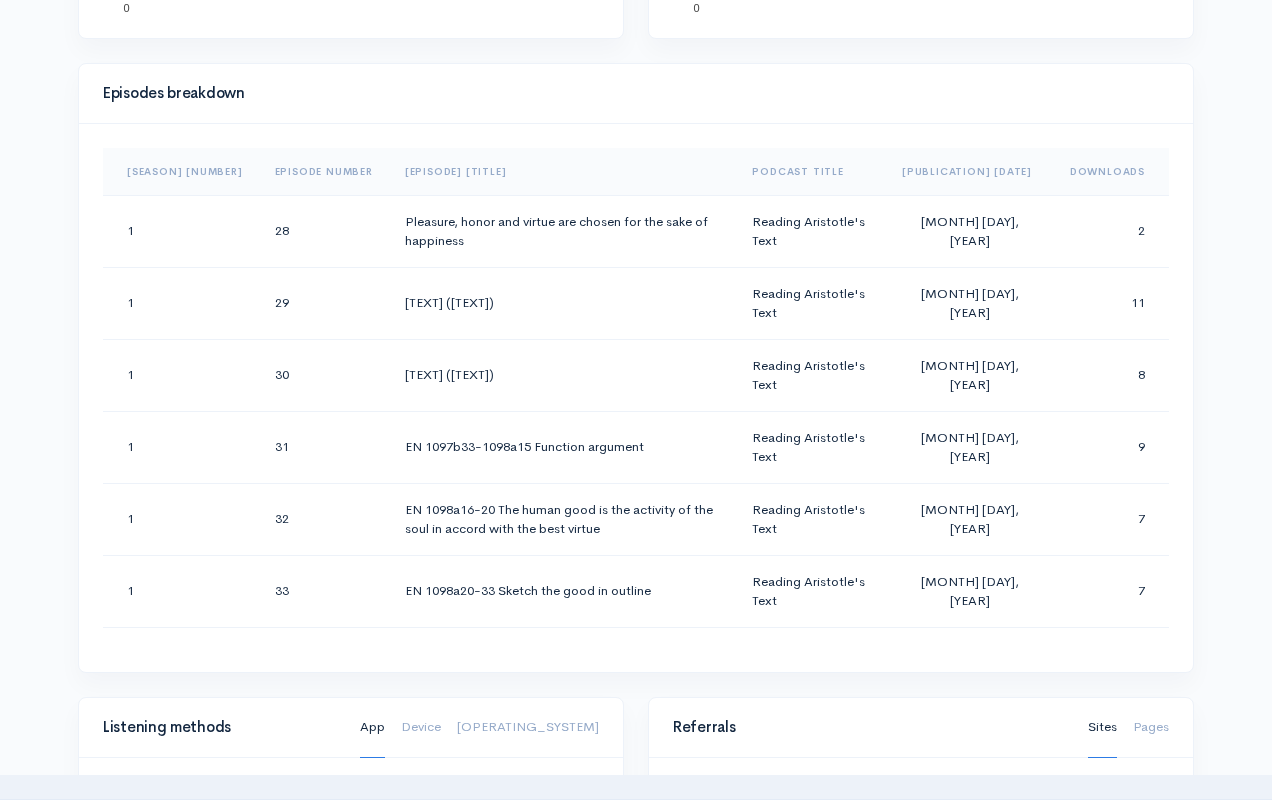 scroll, scrollTop: 1088, scrollLeft: 0, axis: vertical 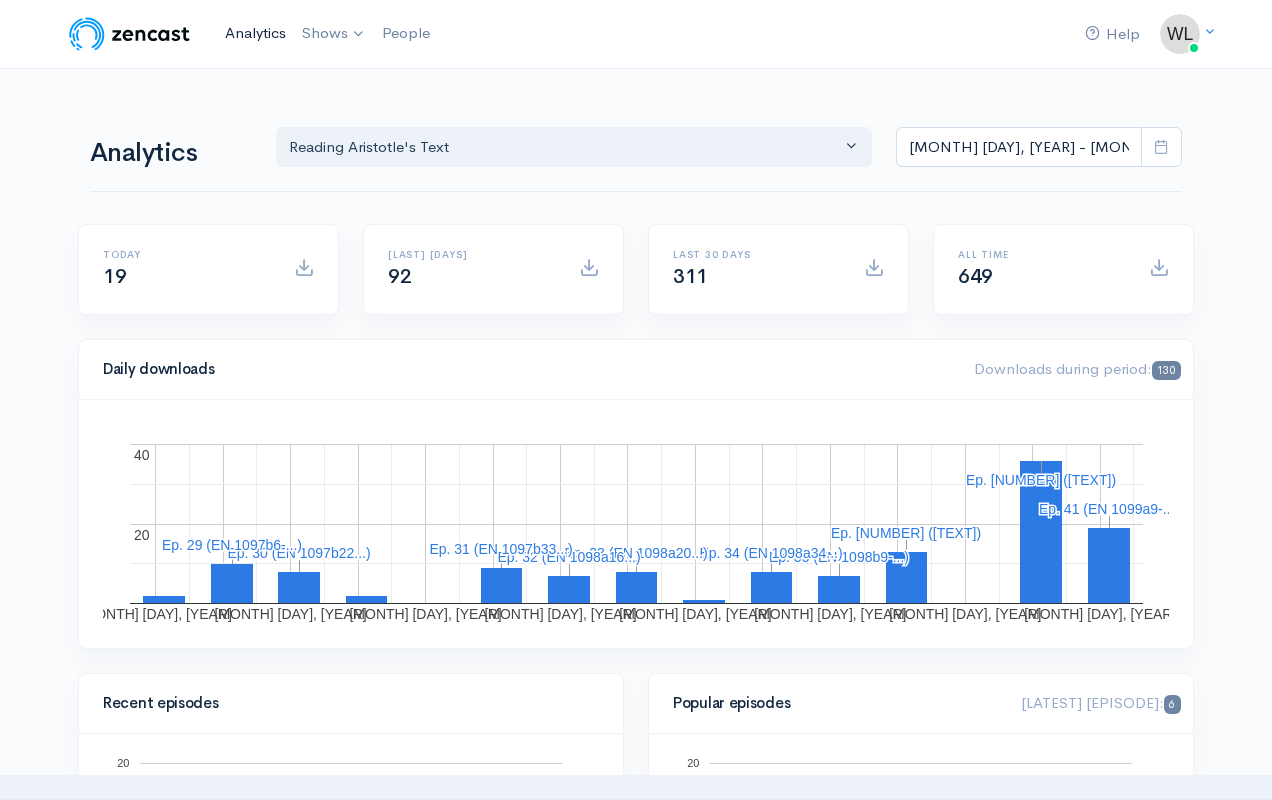 click on "Analytics" at bounding box center [255, 33] 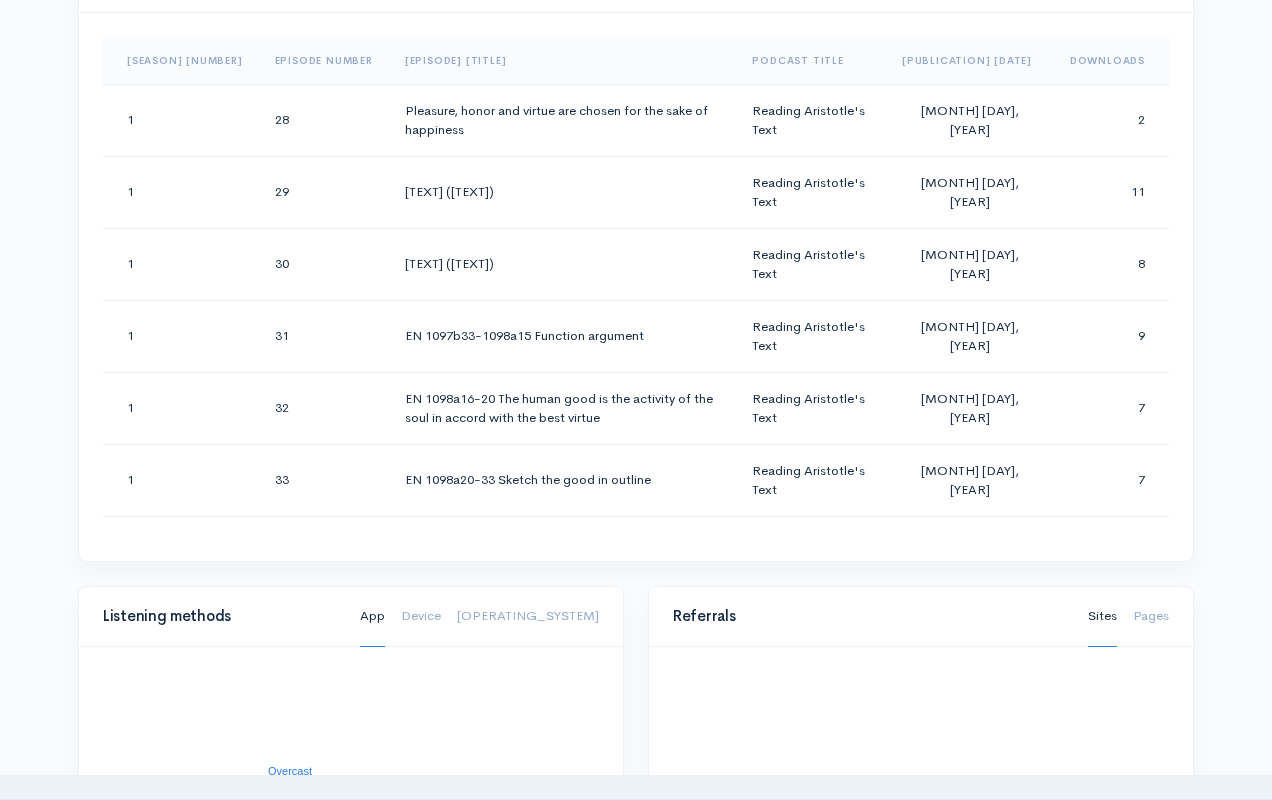 scroll, scrollTop: 1155, scrollLeft: 0, axis: vertical 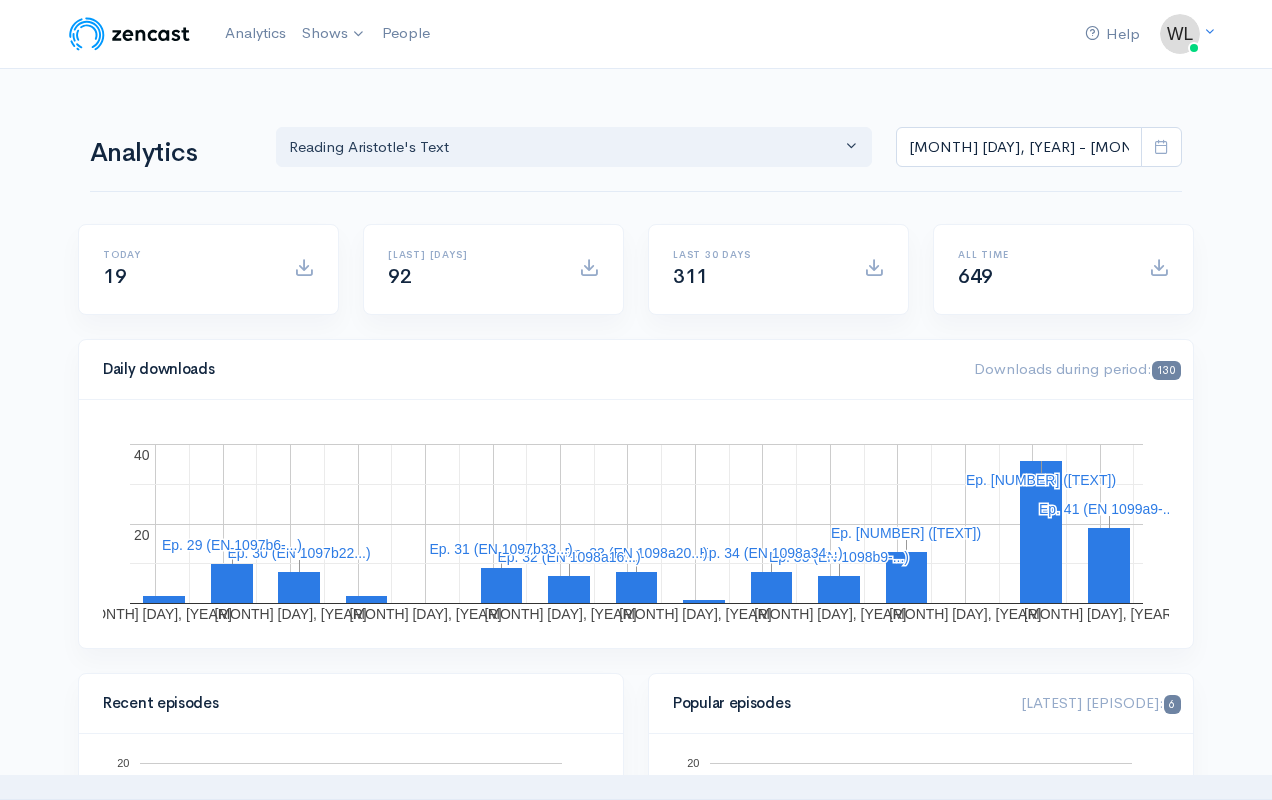 click at bounding box center [1161, 146] 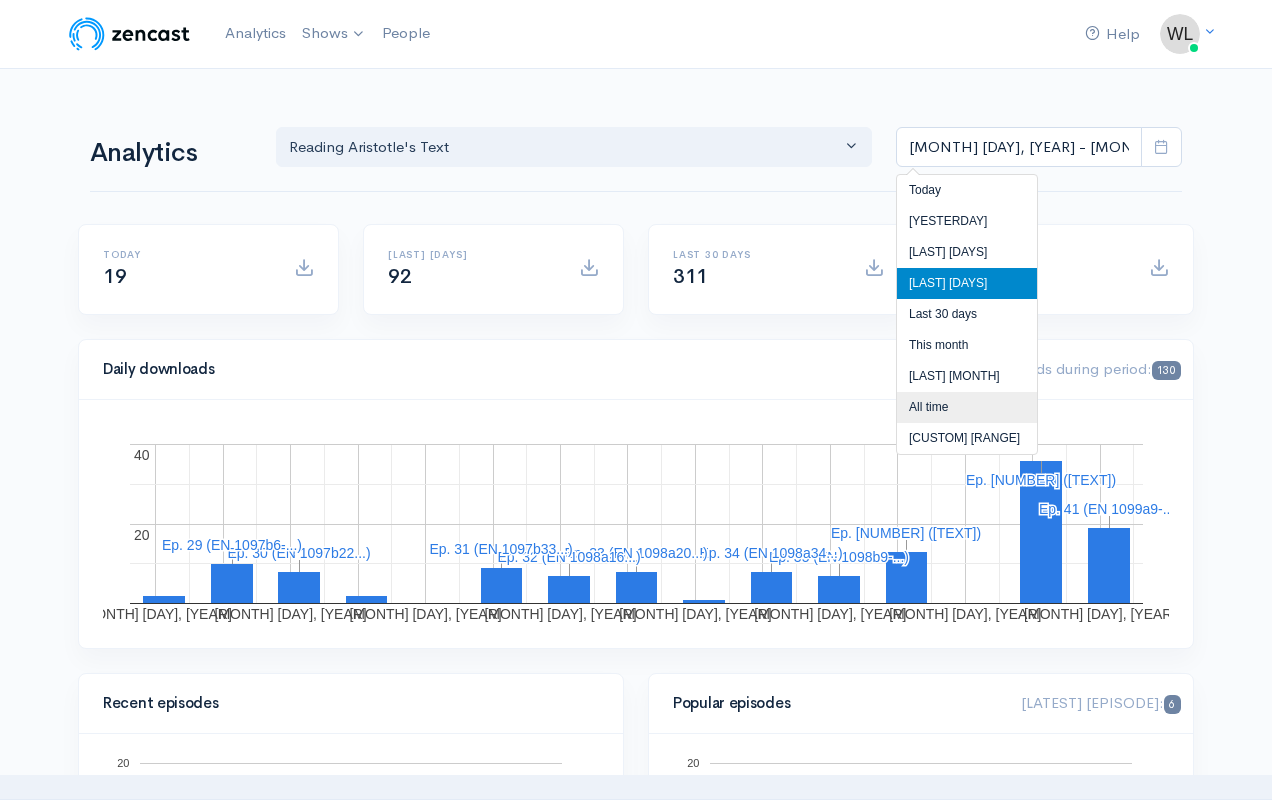 click on "All time" at bounding box center [967, 407] 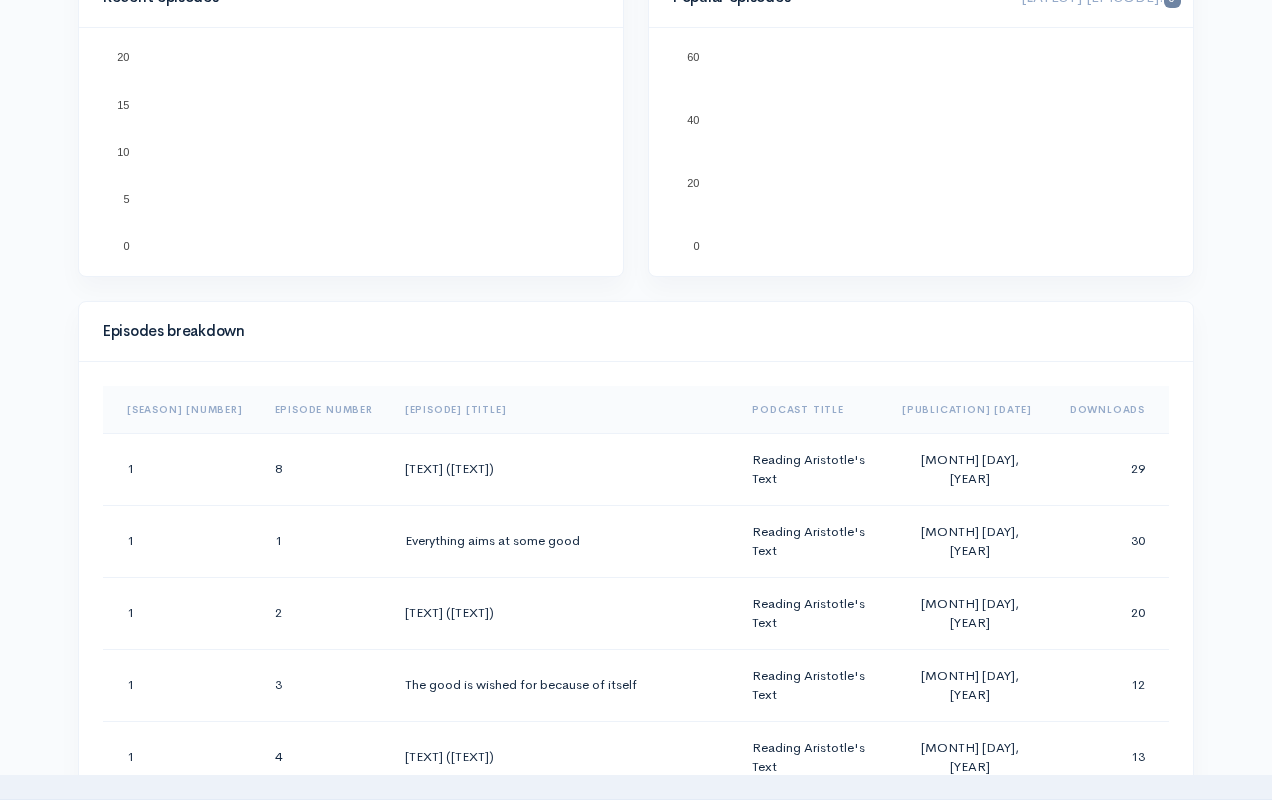 scroll, scrollTop: 728, scrollLeft: 0, axis: vertical 